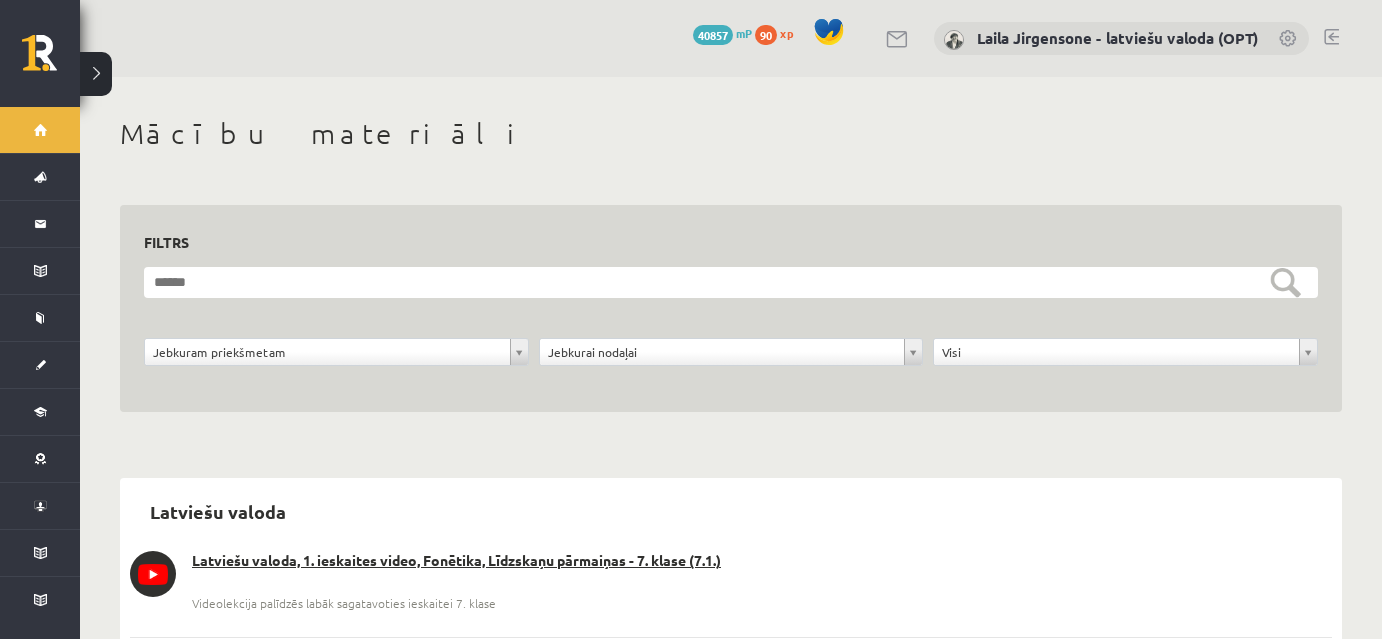 scroll, scrollTop: 0, scrollLeft: 0, axis: both 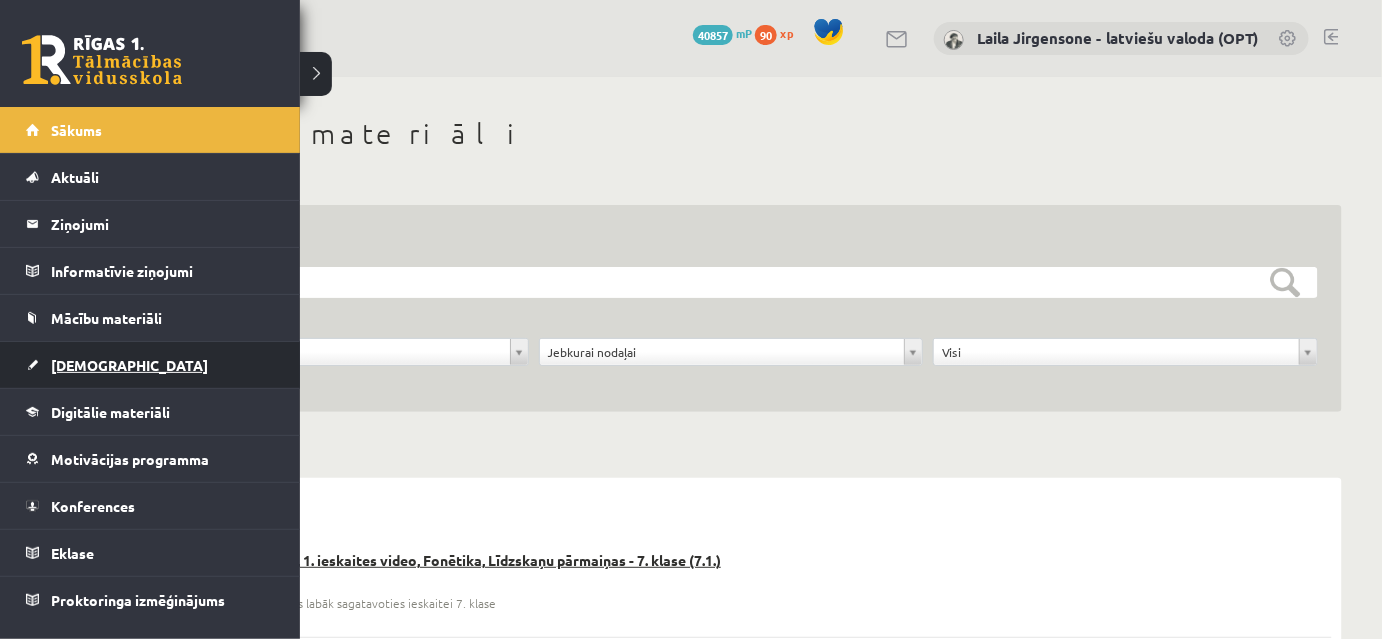 click on "[DEMOGRAPHIC_DATA]" at bounding box center [129, 365] 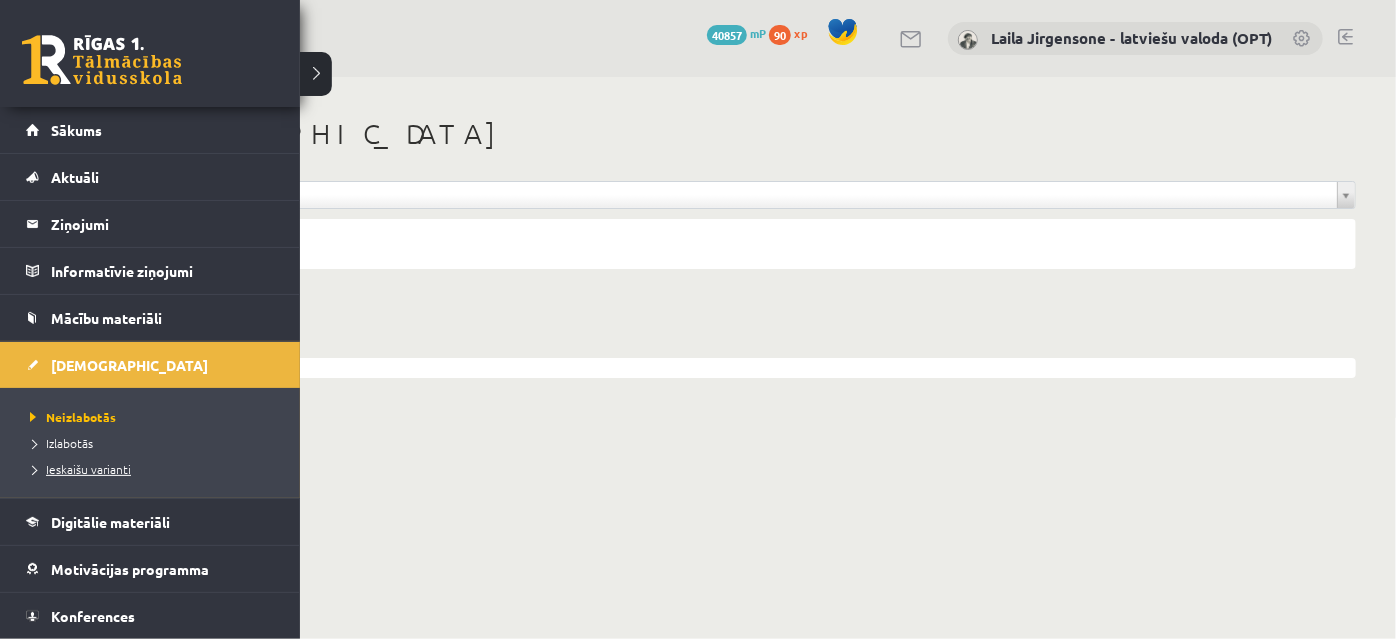 click on "Ieskaišu varianti" at bounding box center (78, 469) 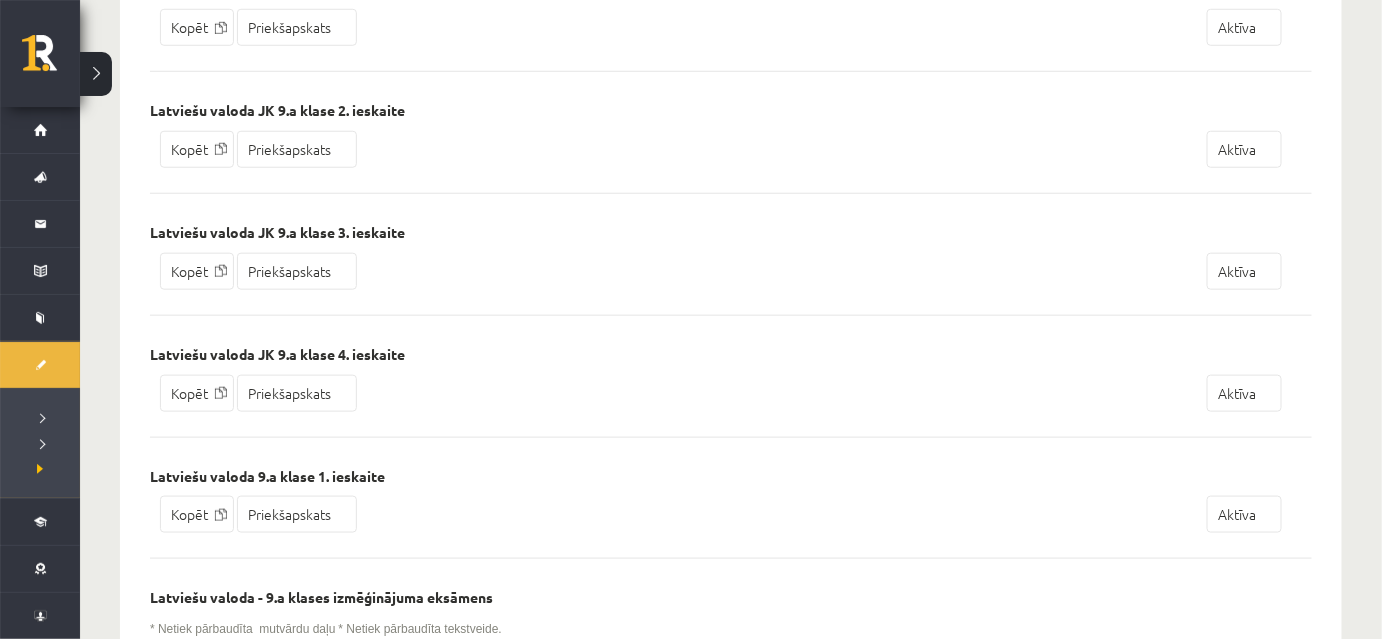 scroll, scrollTop: 545, scrollLeft: 0, axis: vertical 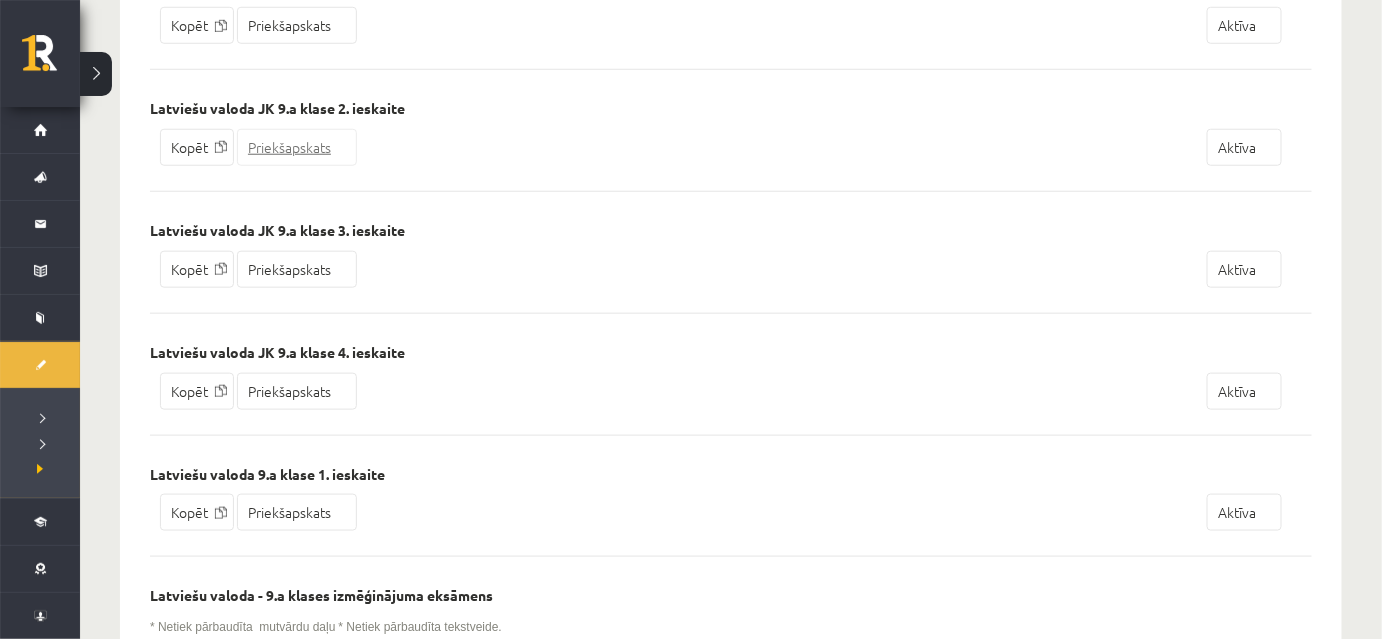 click on "Priekšapskats" at bounding box center (297, 147) 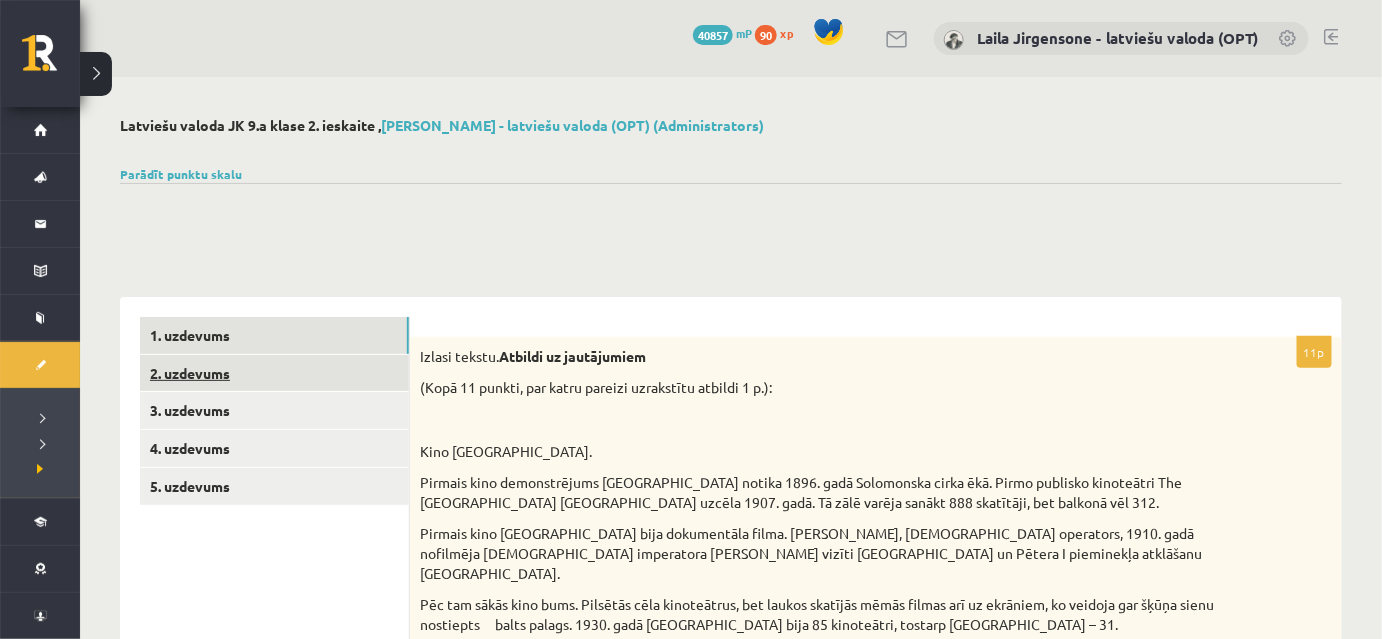 scroll, scrollTop: 0, scrollLeft: 0, axis: both 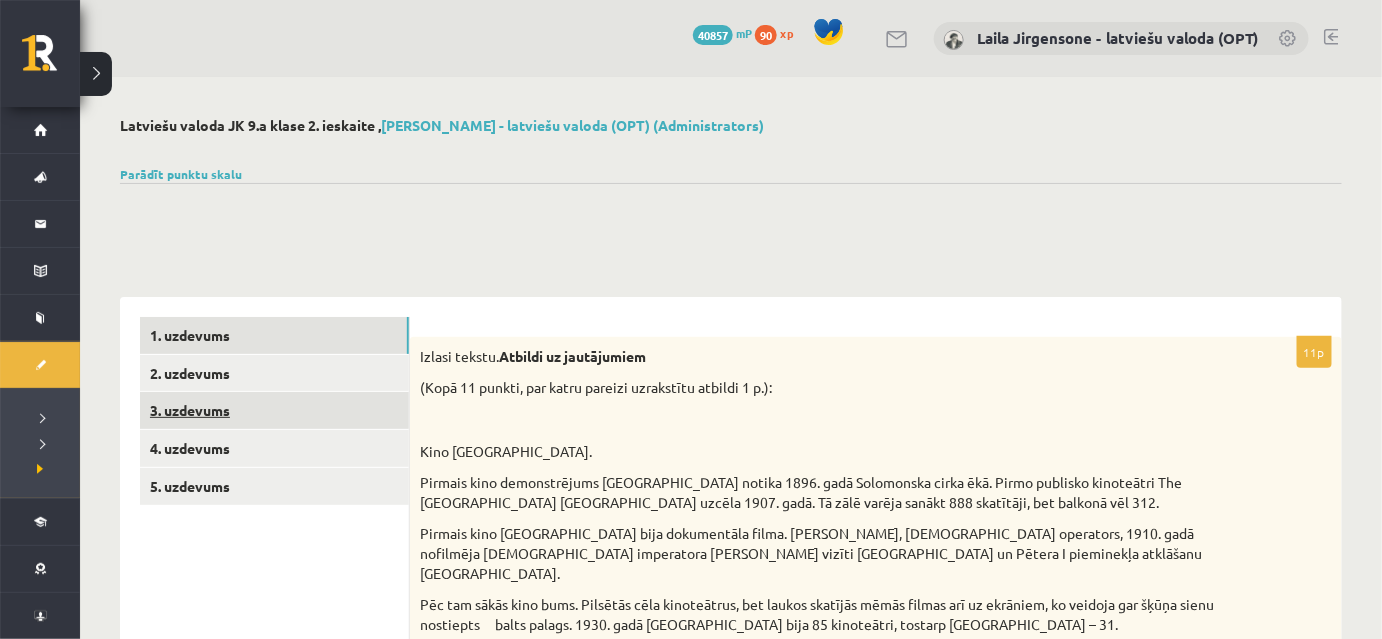 click on "3. uzdevums" at bounding box center [274, 410] 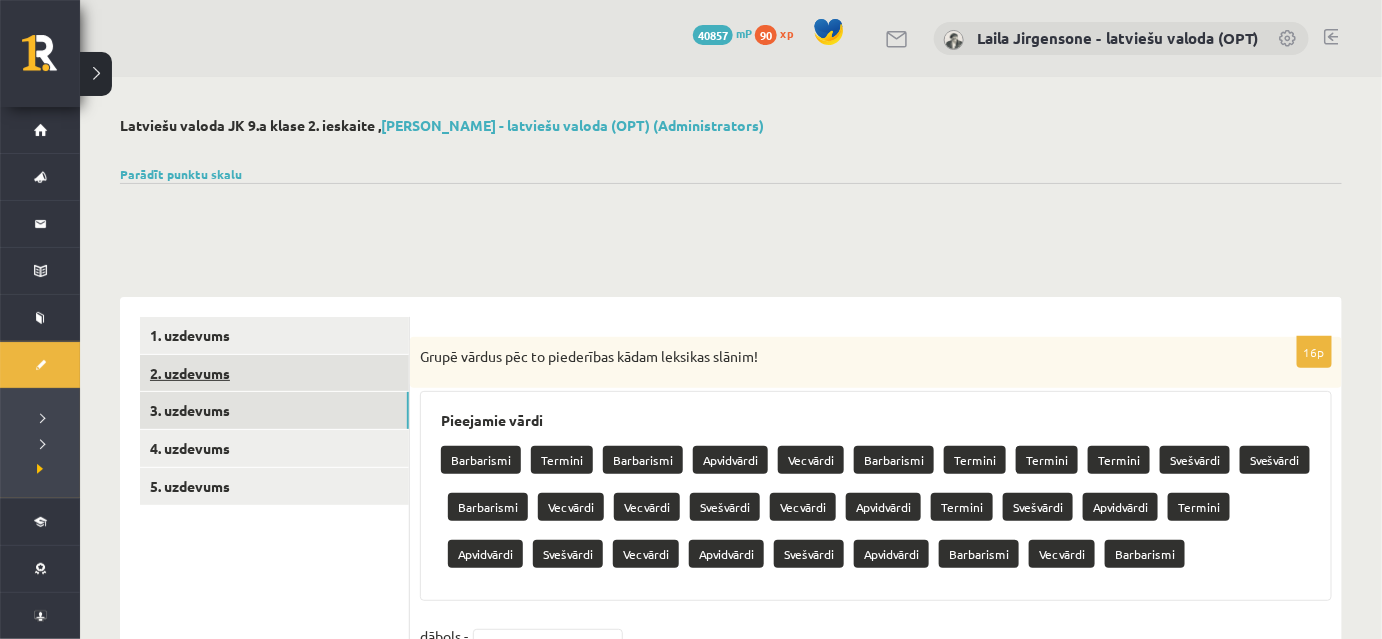 click on "2. uzdevums" at bounding box center [274, 373] 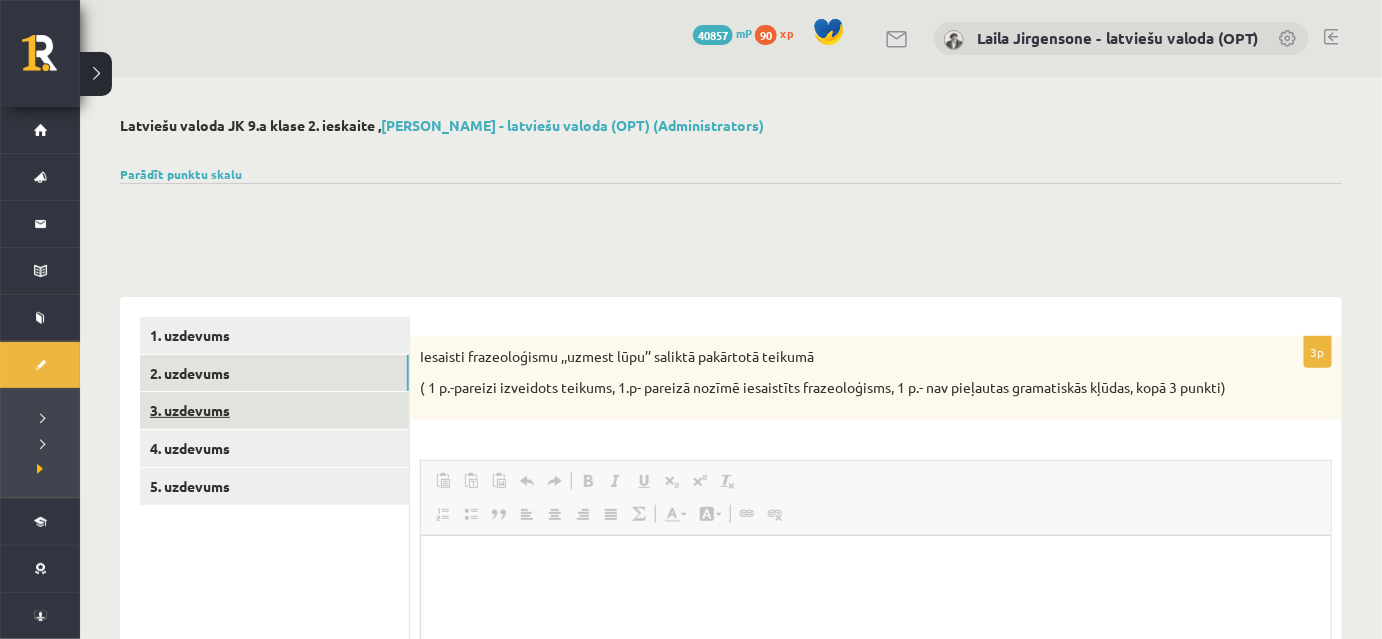 scroll, scrollTop: 0, scrollLeft: 0, axis: both 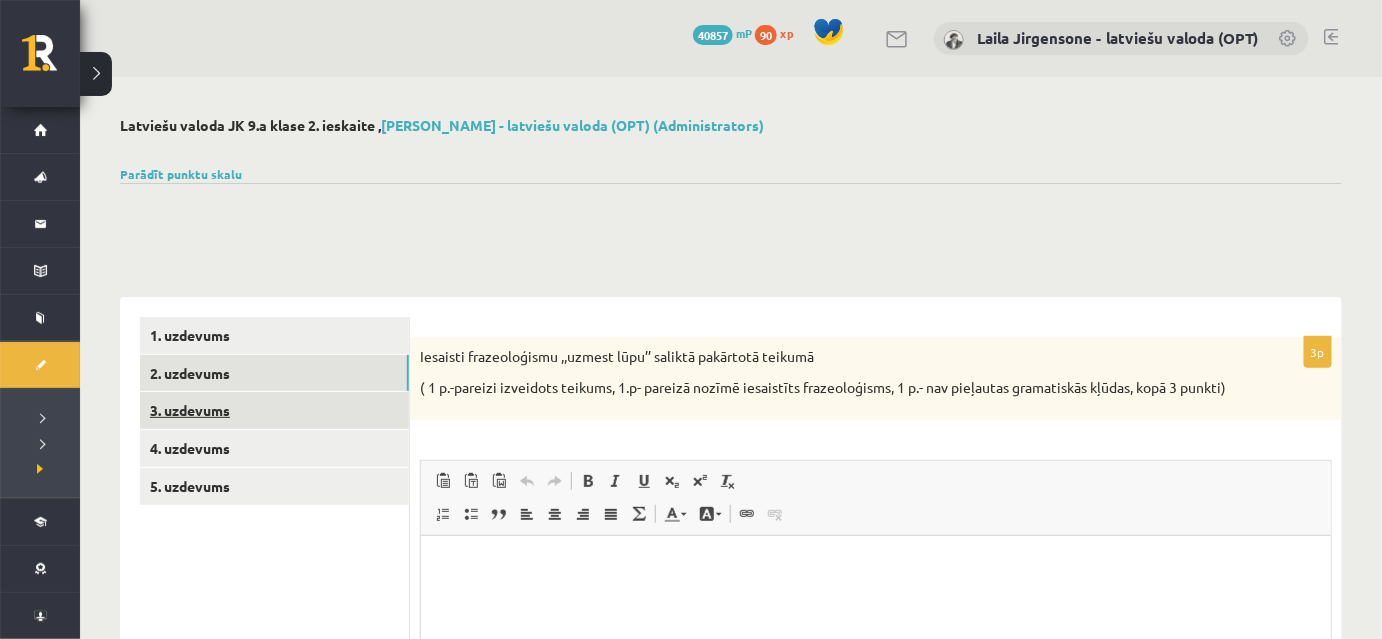click on "3. uzdevums" at bounding box center (274, 410) 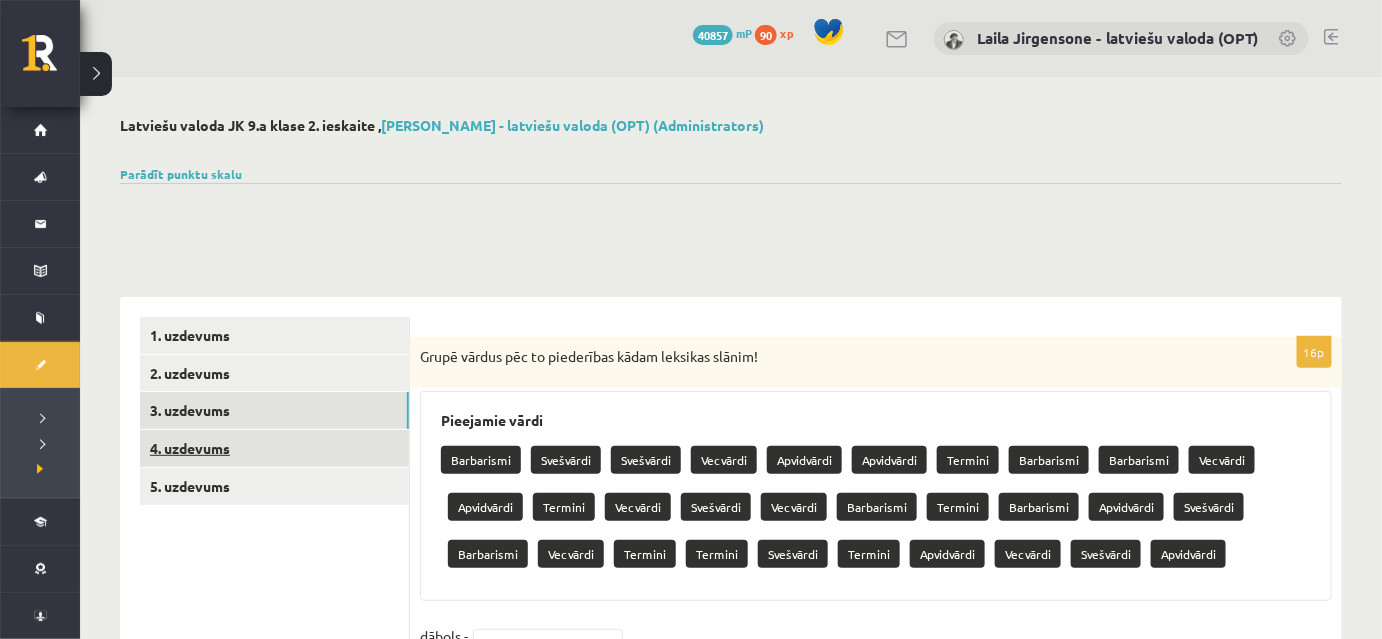 click on "4. uzdevums" at bounding box center (274, 448) 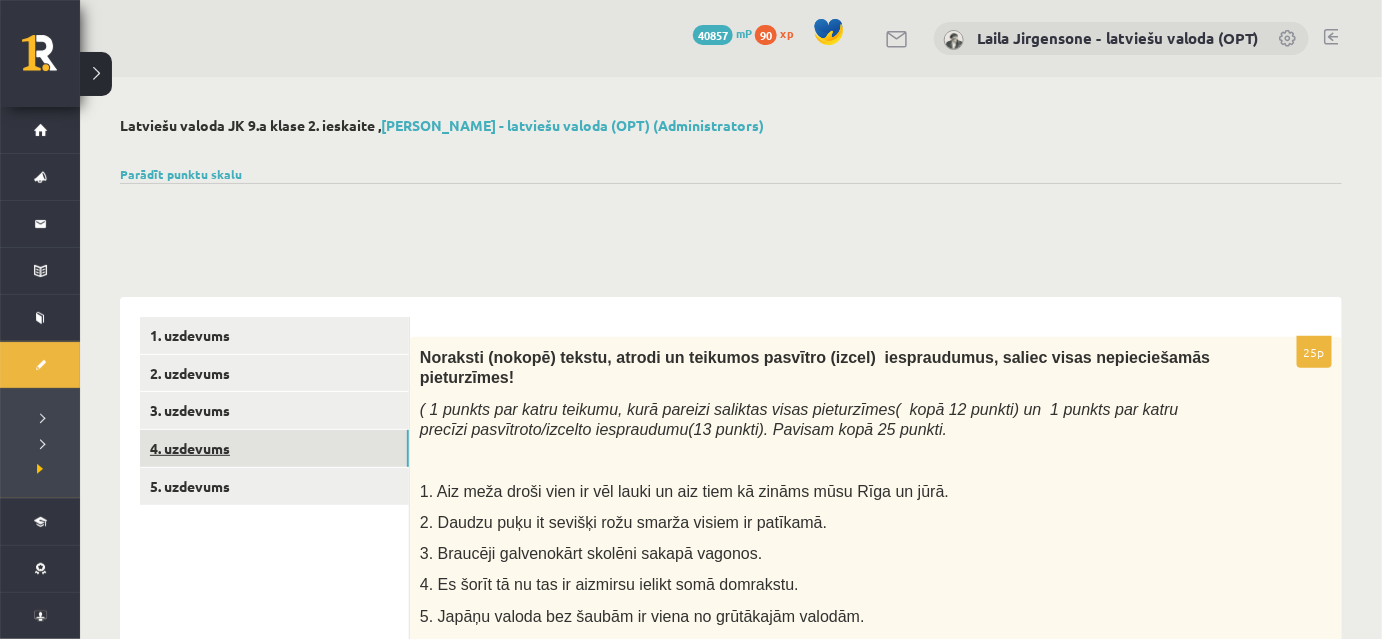 scroll, scrollTop: 0, scrollLeft: 0, axis: both 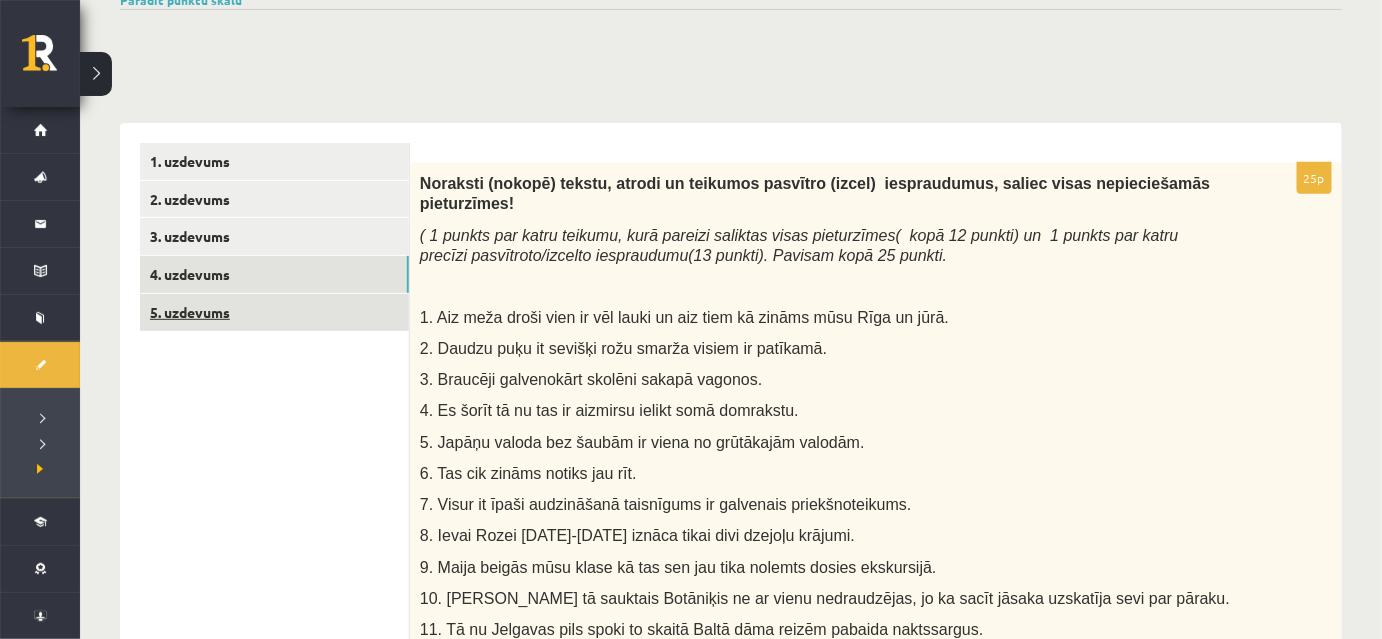 click on "5. uzdevums" at bounding box center [274, 312] 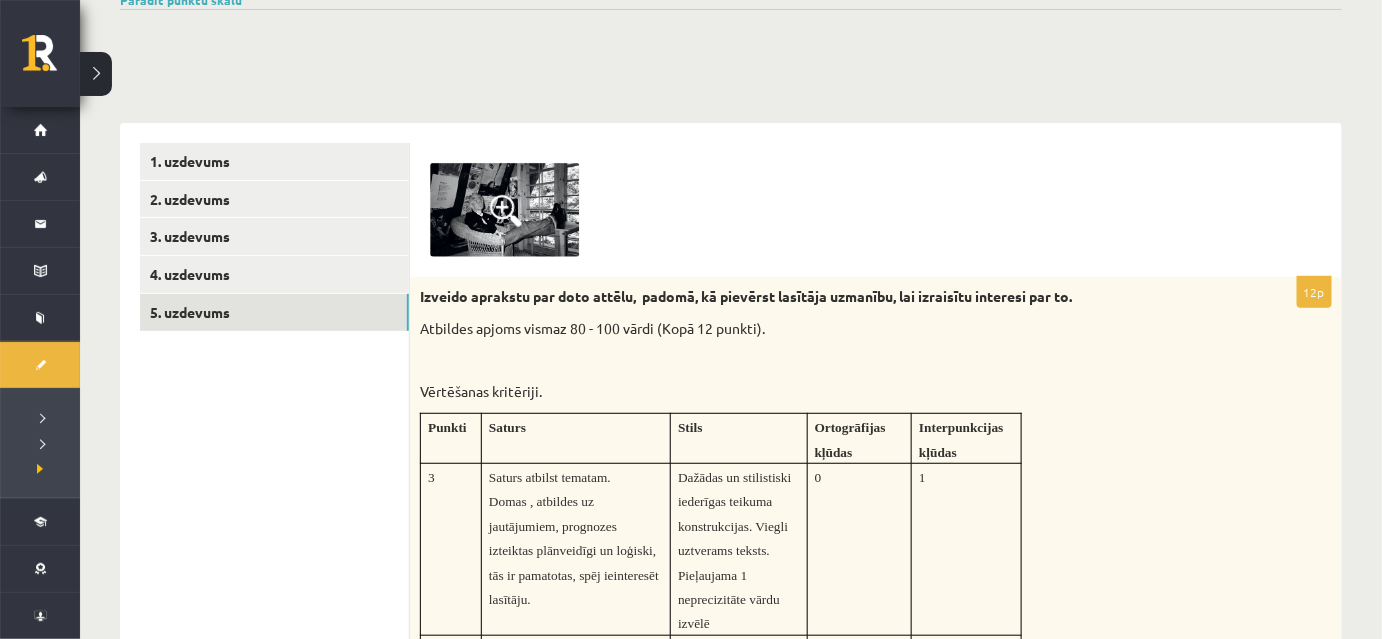 scroll, scrollTop: 0, scrollLeft: 0, axis: both 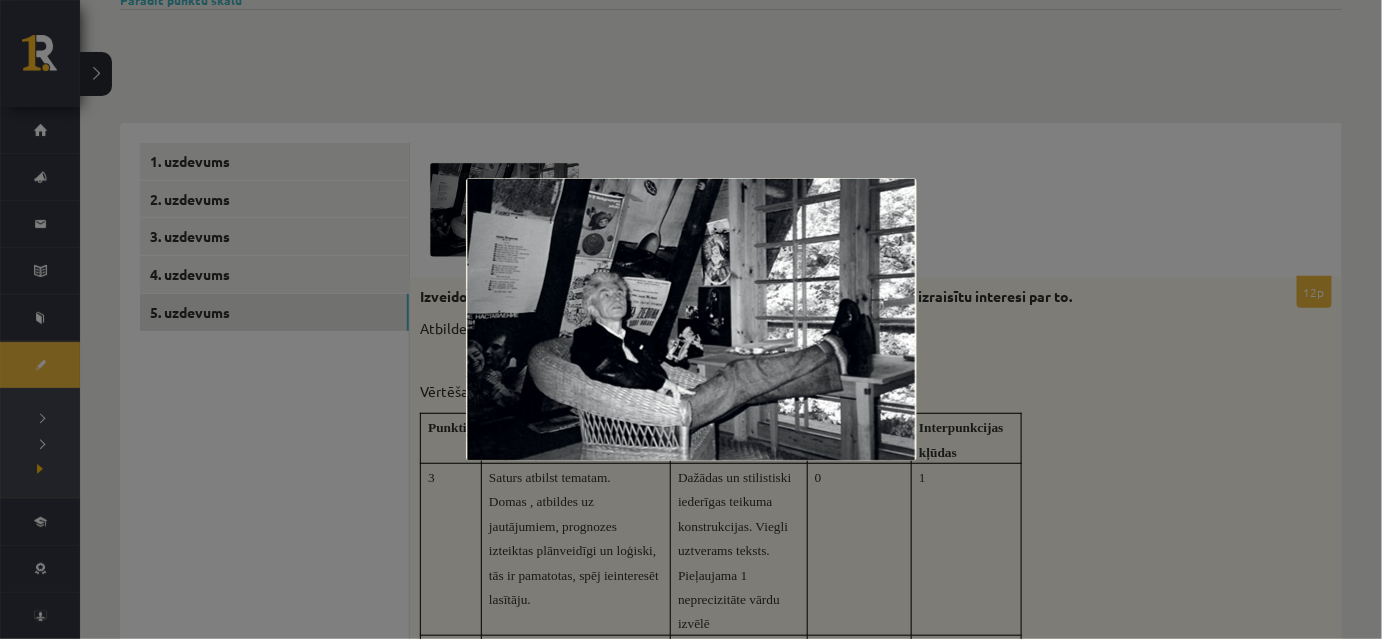 click at bounding box center [691, 319] 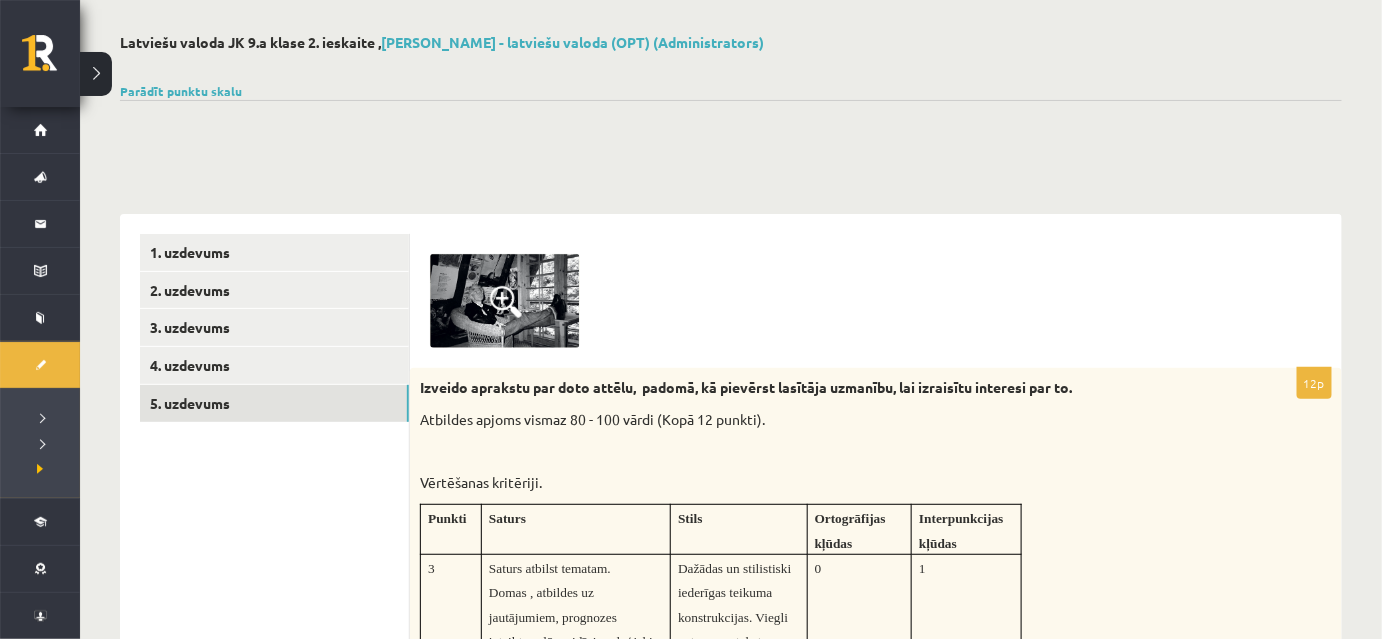 scroll, scrollTop: 0, scrollLeft: 0, axis: both 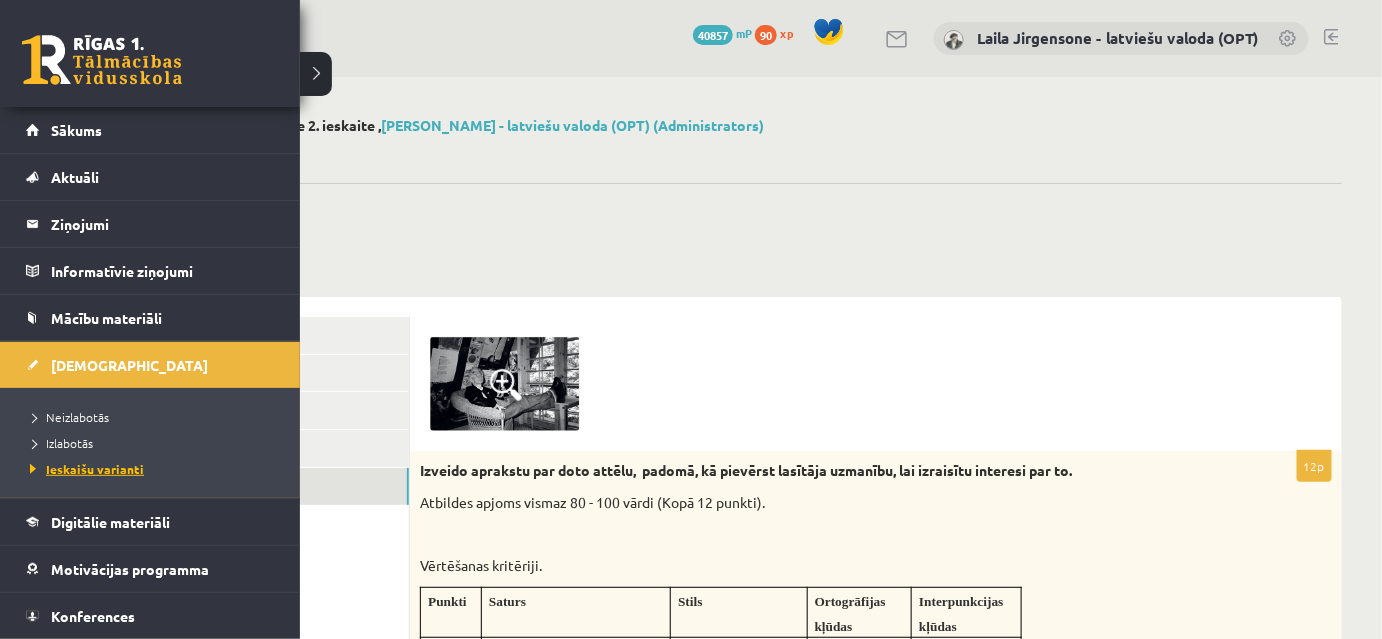 click on "Ieskaišu varianti" at bounding box center (84, 469) 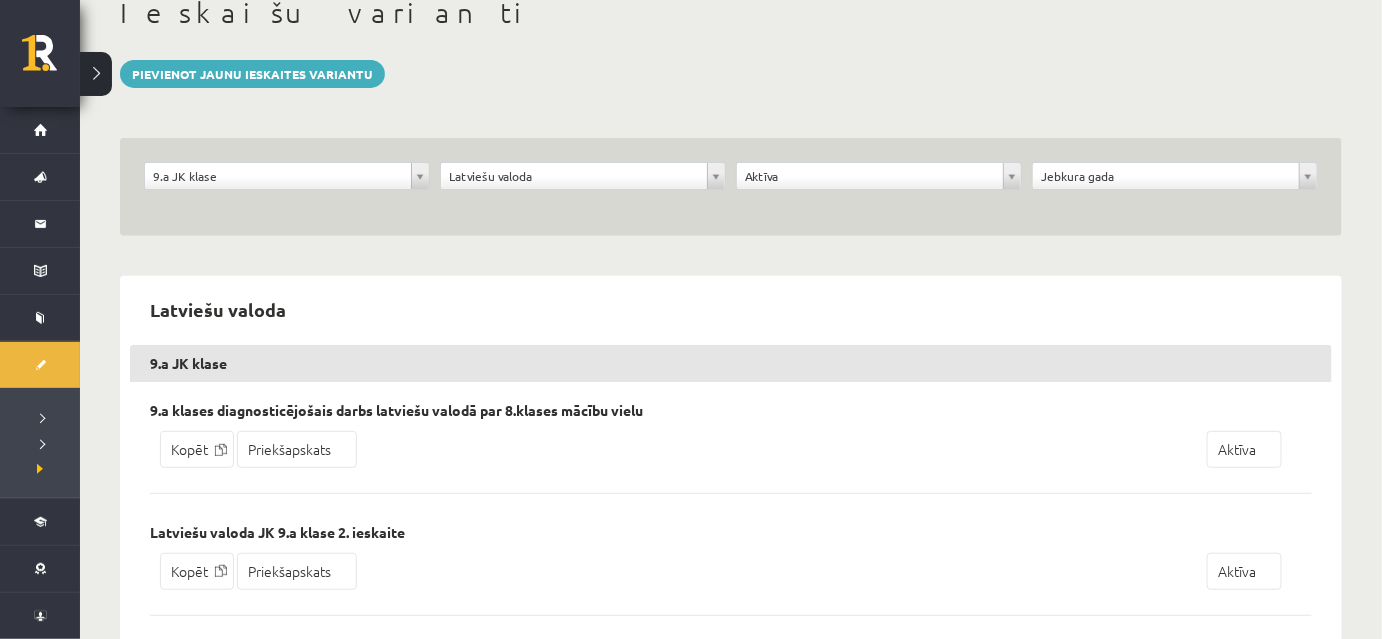 scroll, scrollTop: 363, scrollLeft: 0, axis: vertical 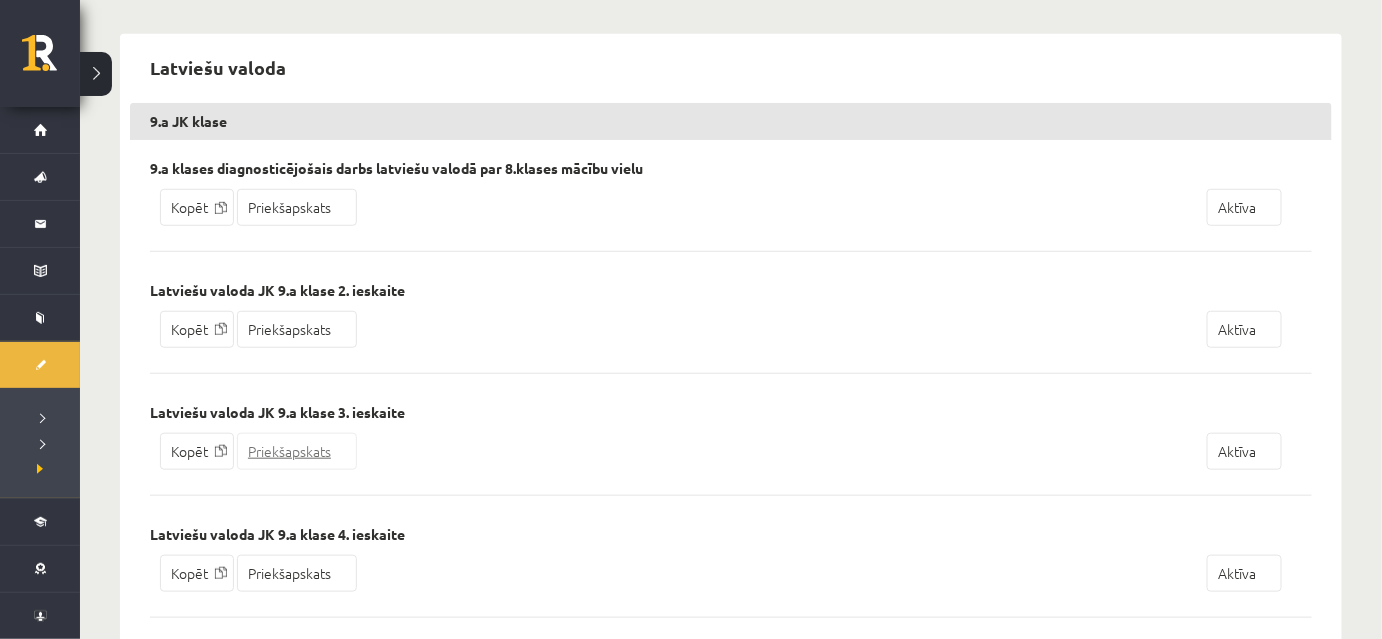 click on "Priekšapskats" at bounding box center [297, 451] 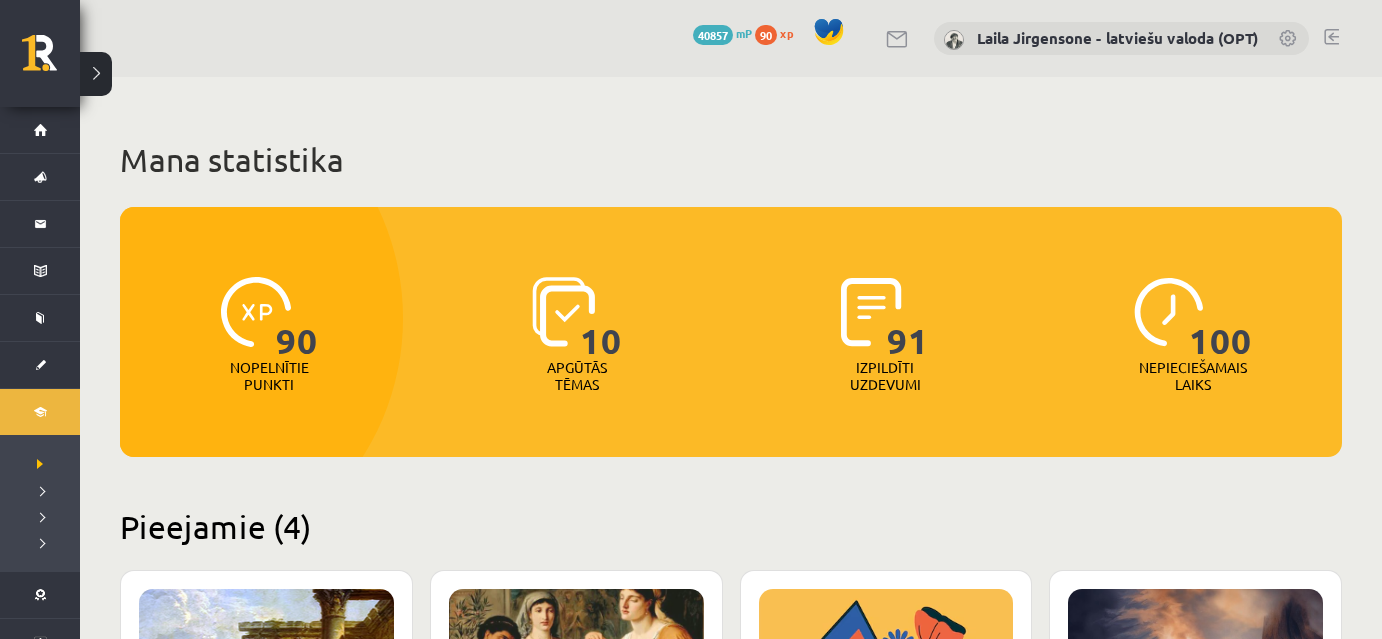 scroll, scrollTop: 0, scrollLeft: 0, axis: both 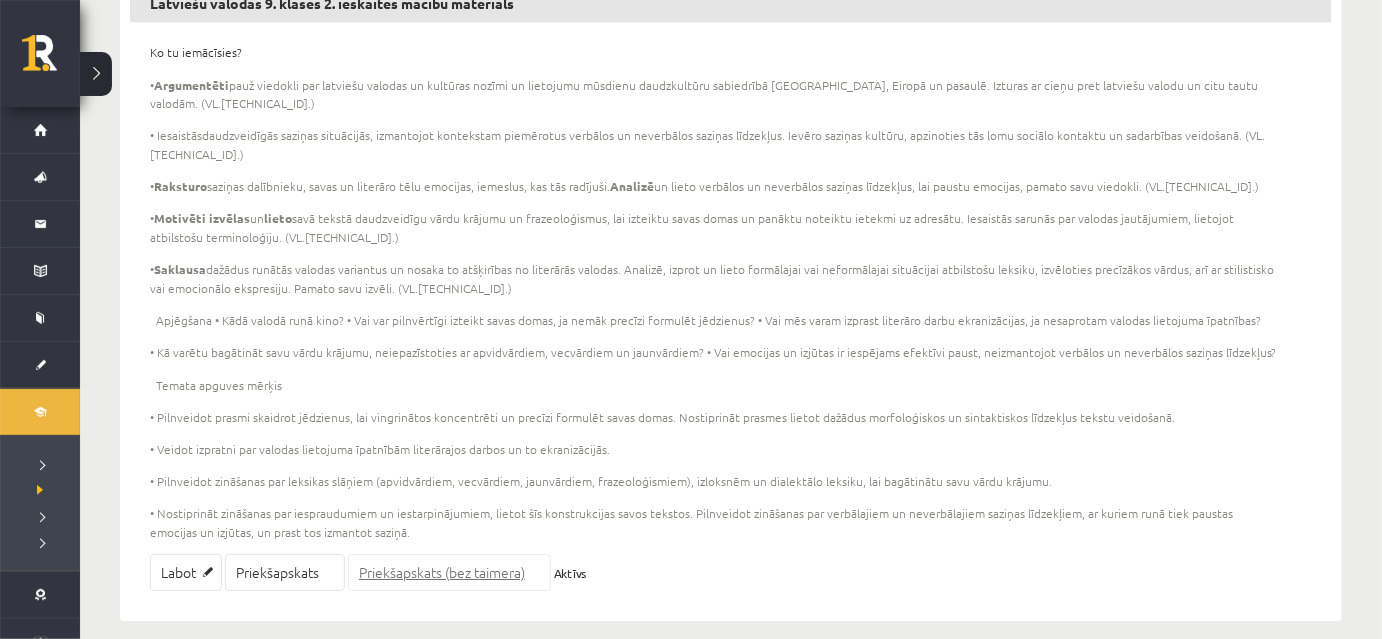 click on "Priekšapskats (bez taimera)" at bounding box center [449, 572] 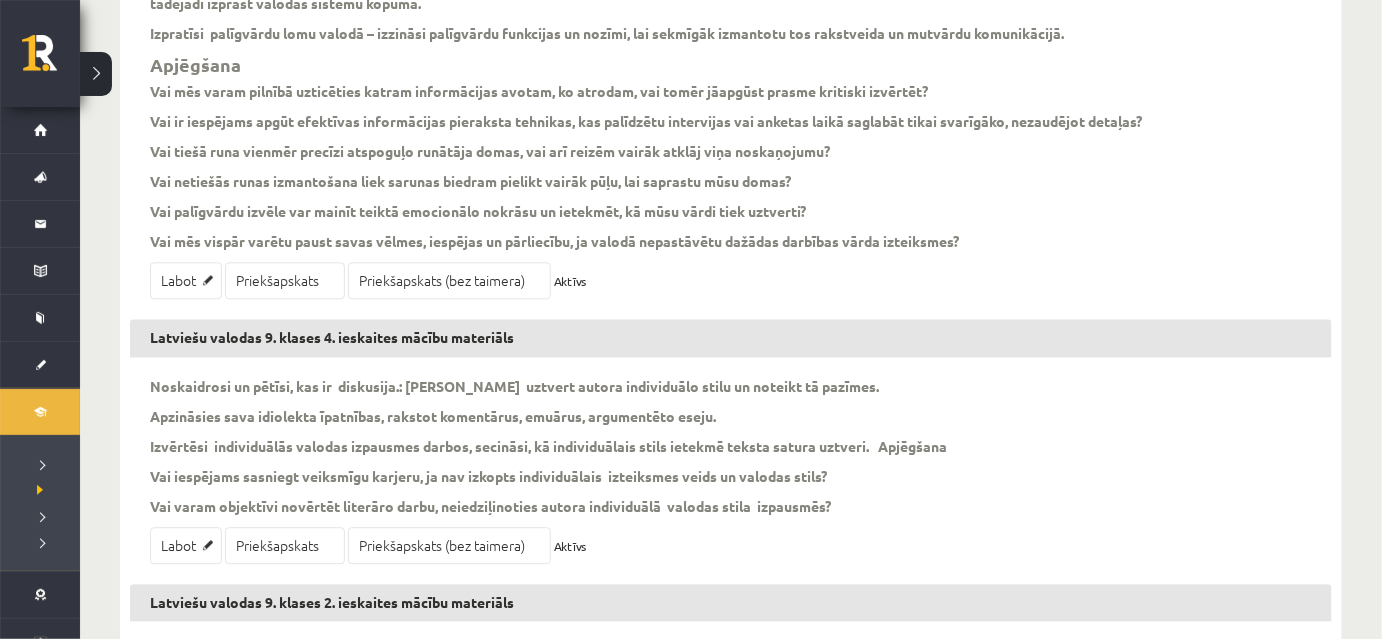 scroll, scrollTop: 1247, scrollLeft: 0, axis: vertical 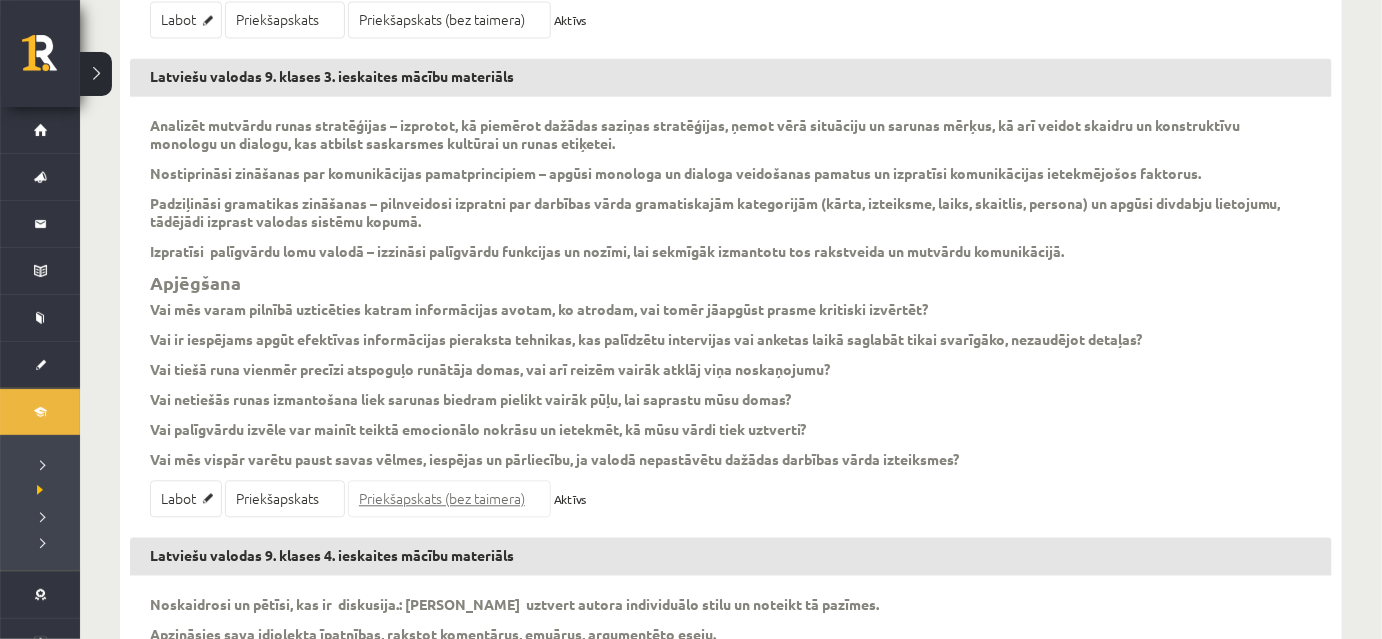click on "Priekšapskats (bez taimera)" at bounding box center (449, 499) 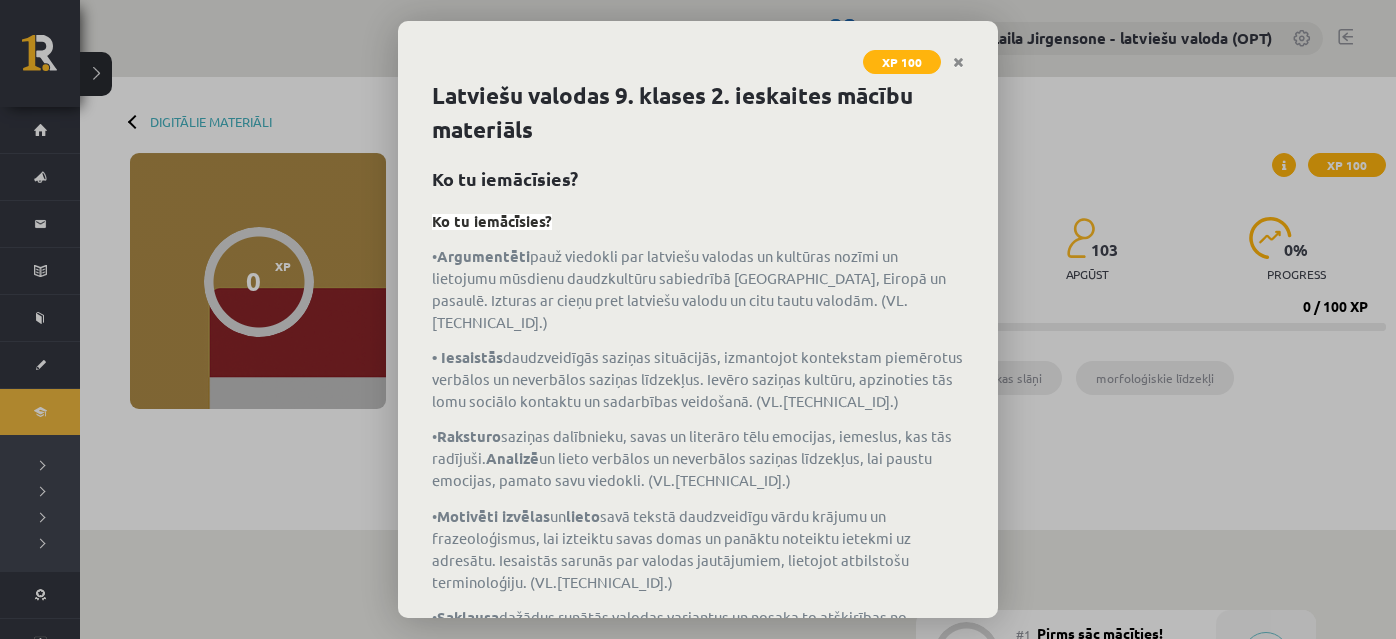 scroll, scrollTop: 0, scrollLeft: 0, axis: both 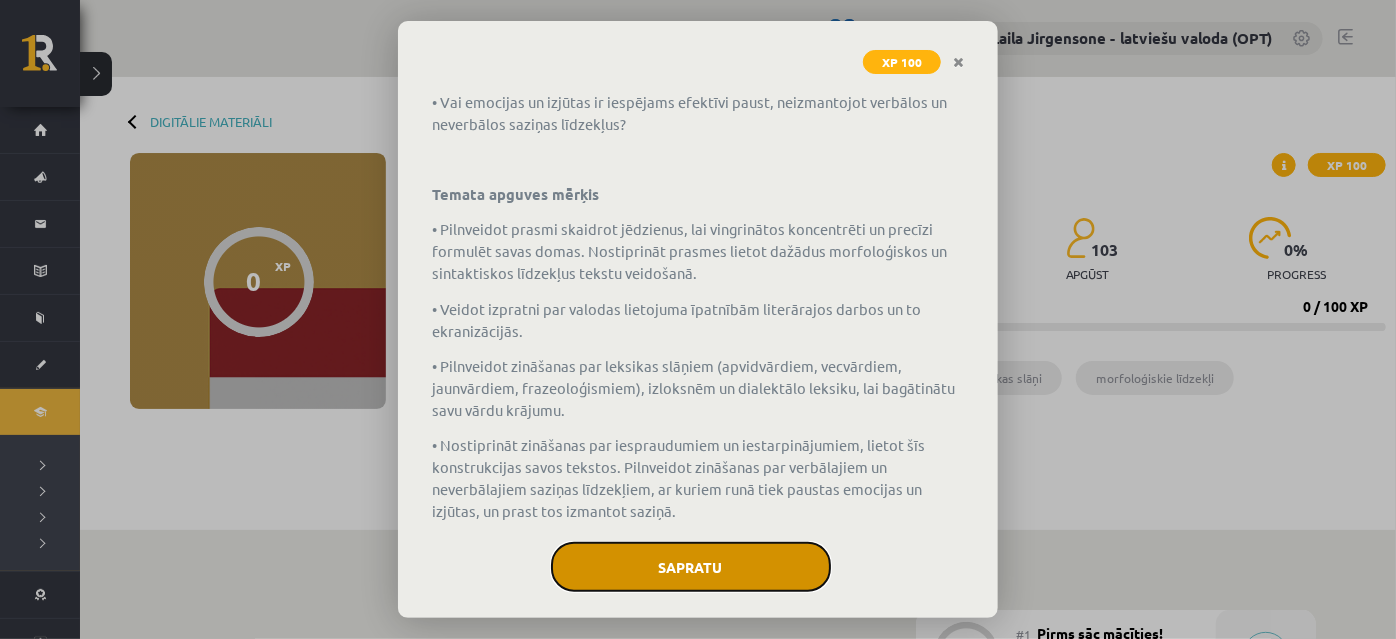 click on "Sapratu" 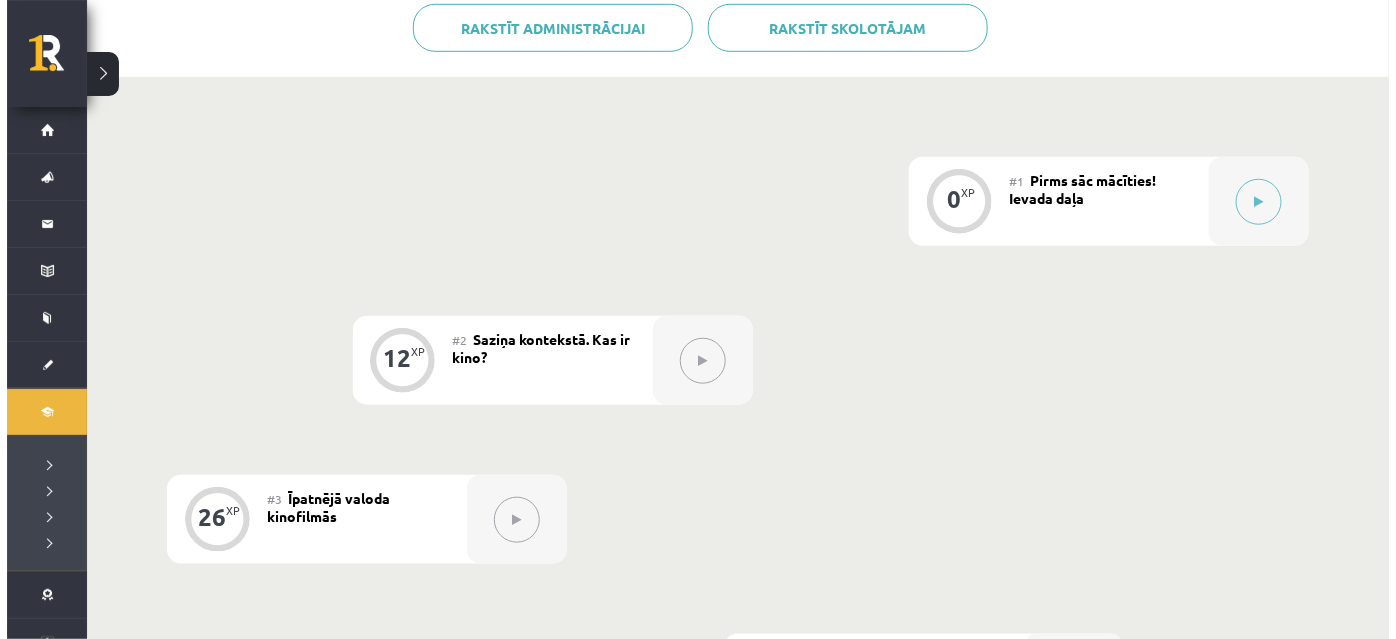 scroll, scrollTop: 454, scrollLeft: 0, axis: vertical 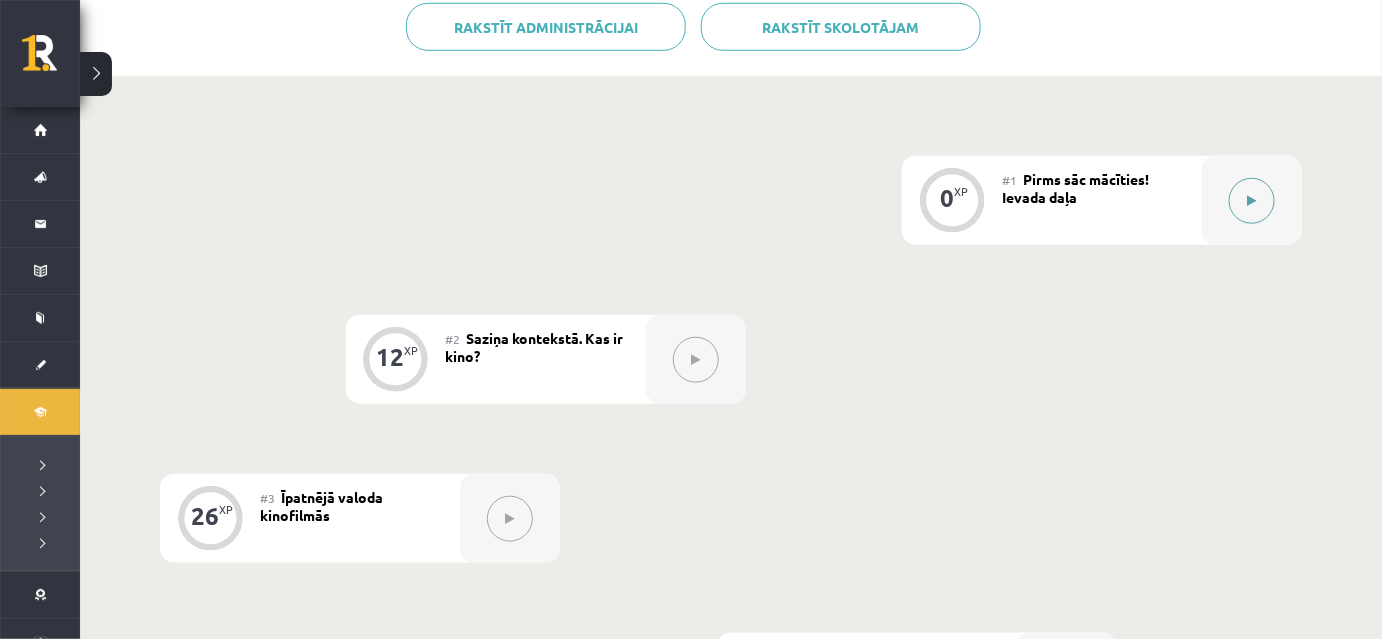 click 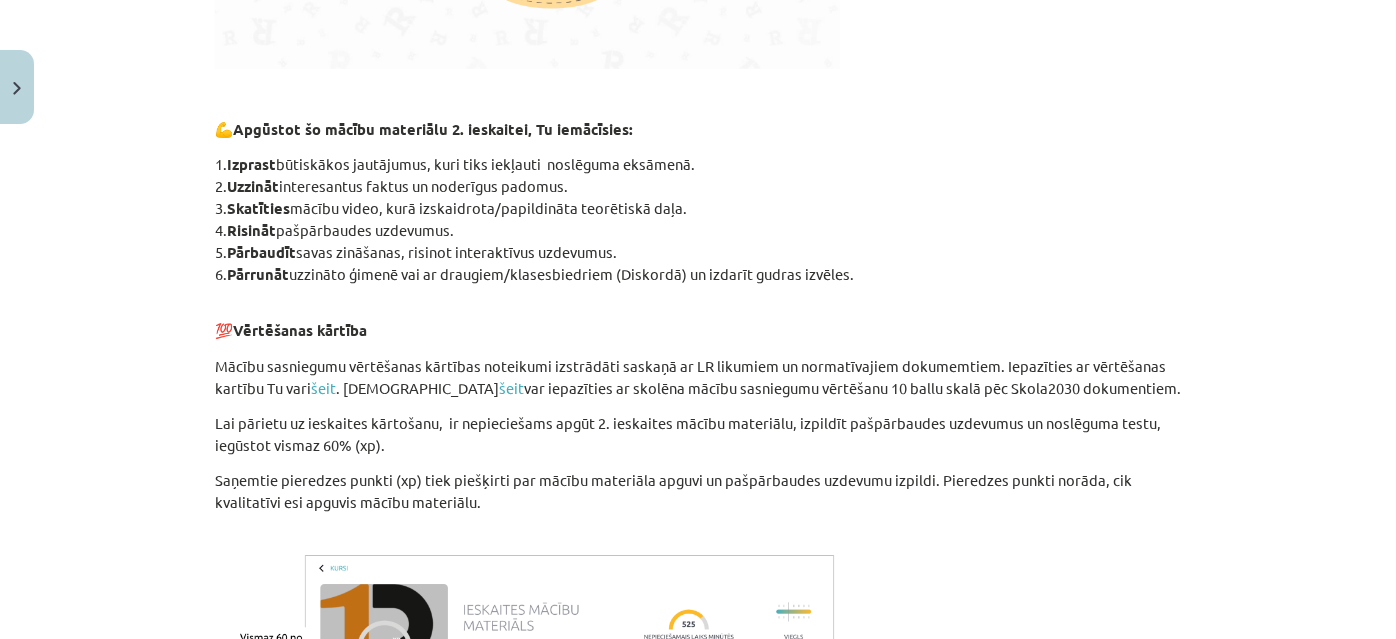 scroll, scrollTop: 1336, scrollLeft: 0, axis: vertical 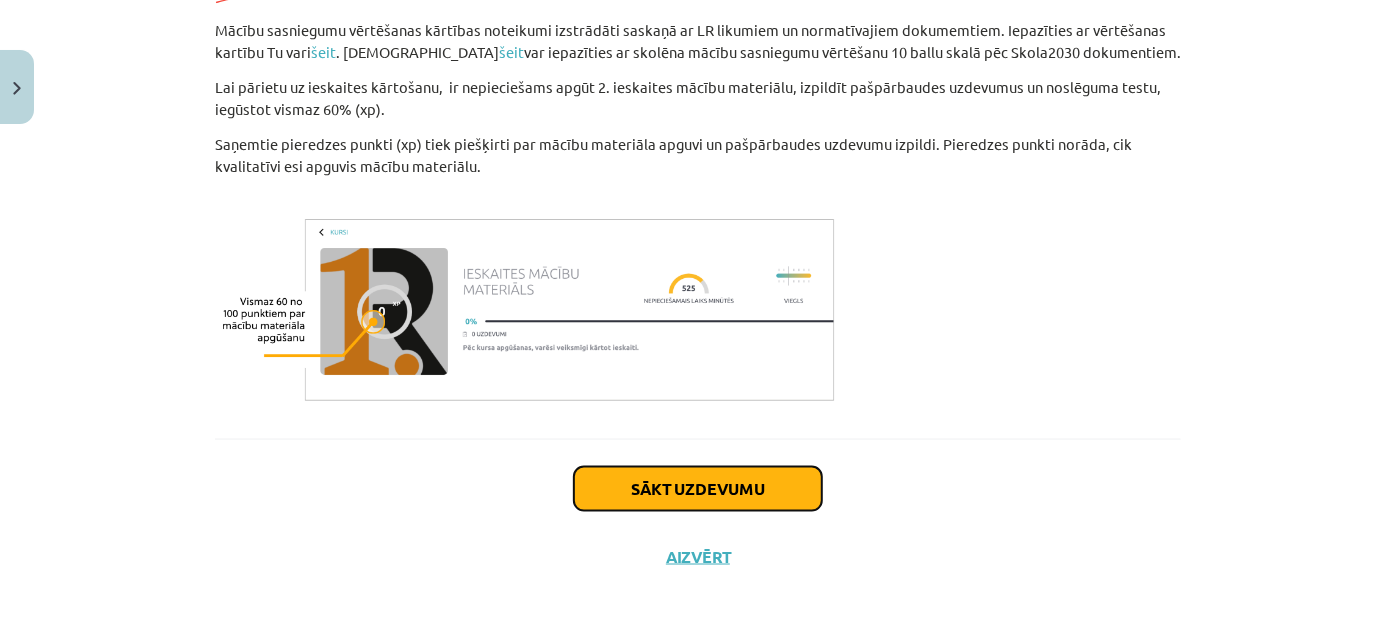 click on "Sākt uzdevumu" 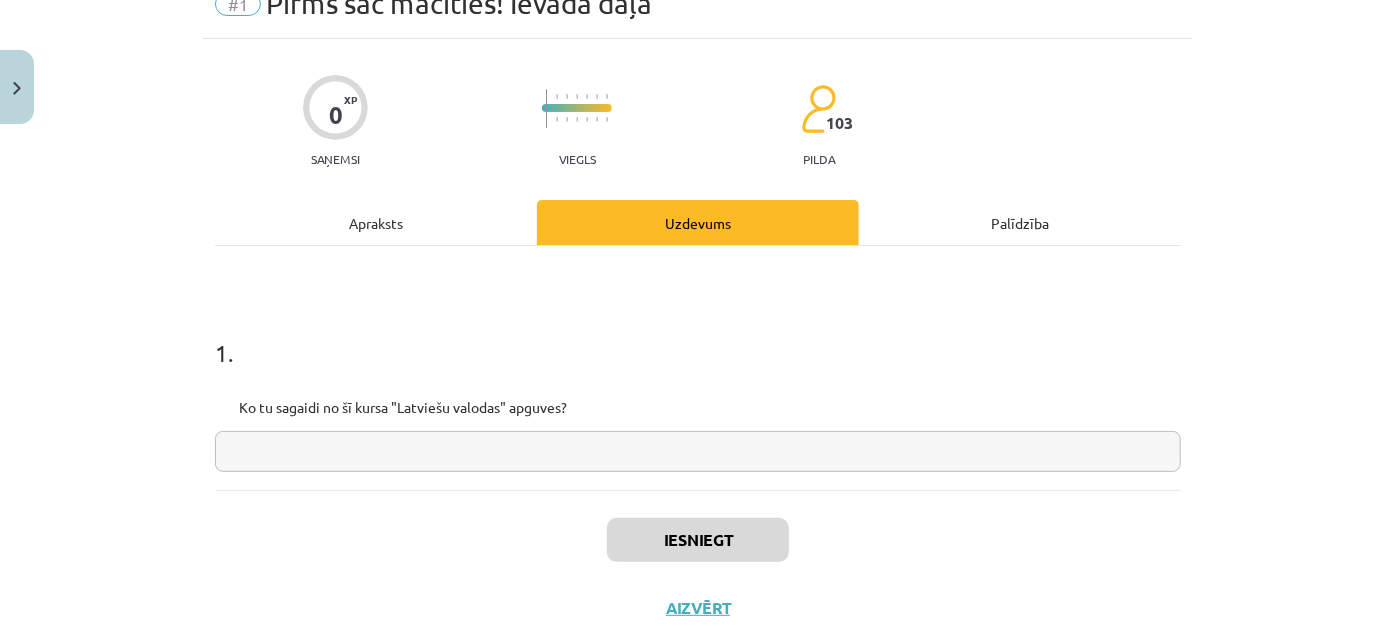 scroll, scrollTop: 50, scrollLeft: 0, axis: vertical 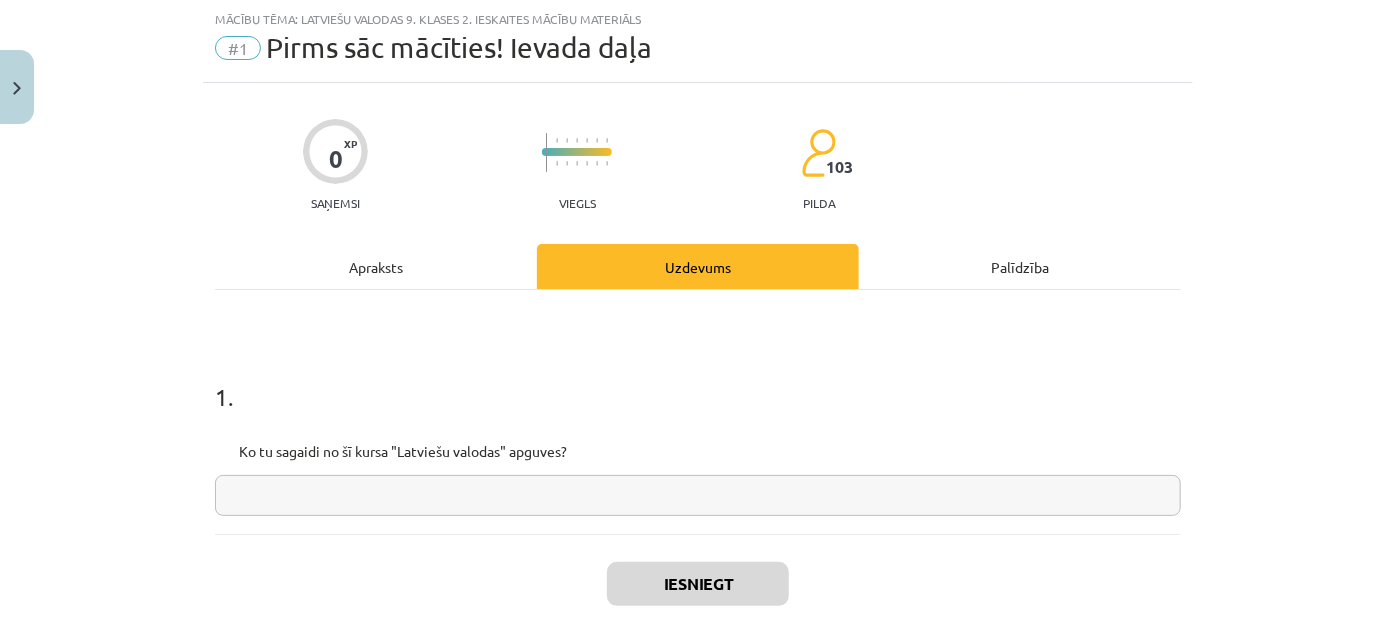 click 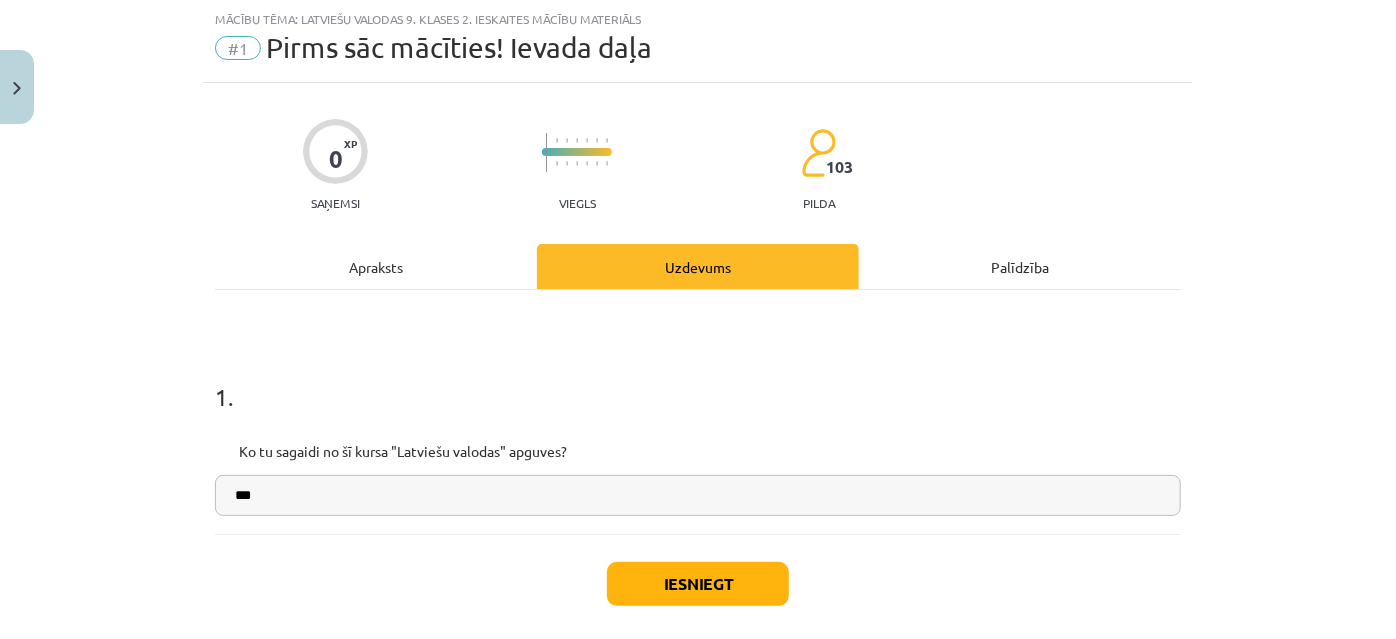 type on "***" 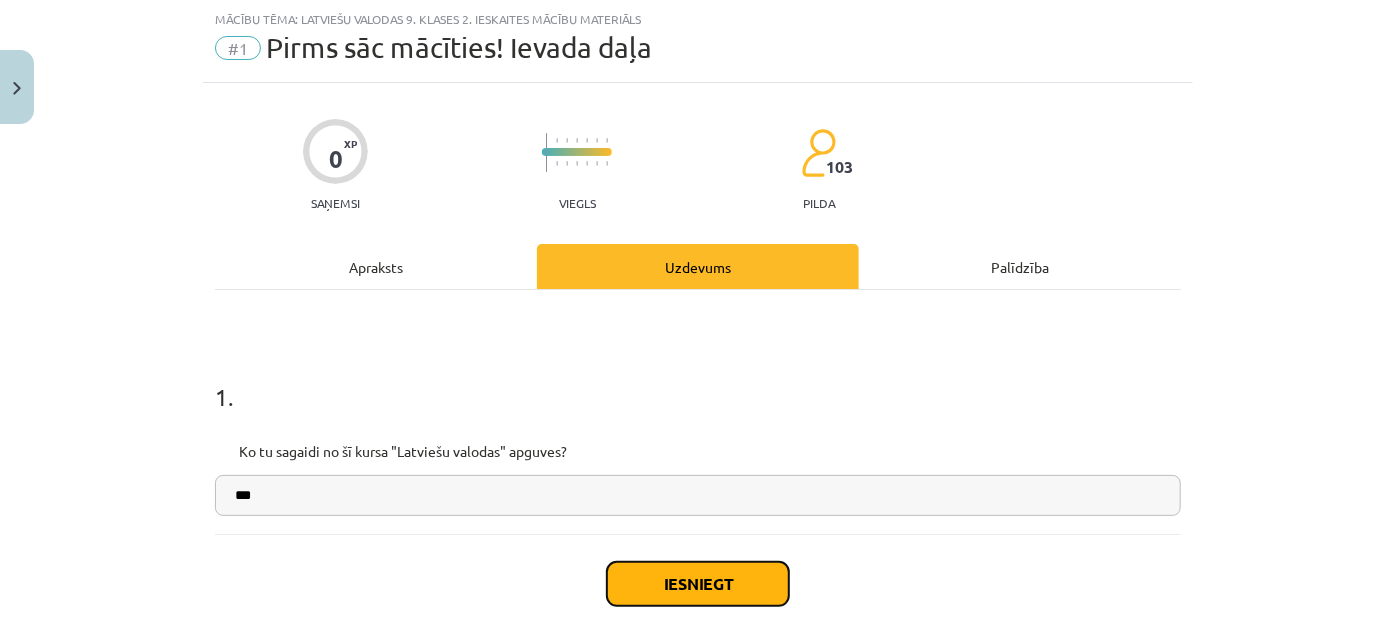 click on "Iesniegt" 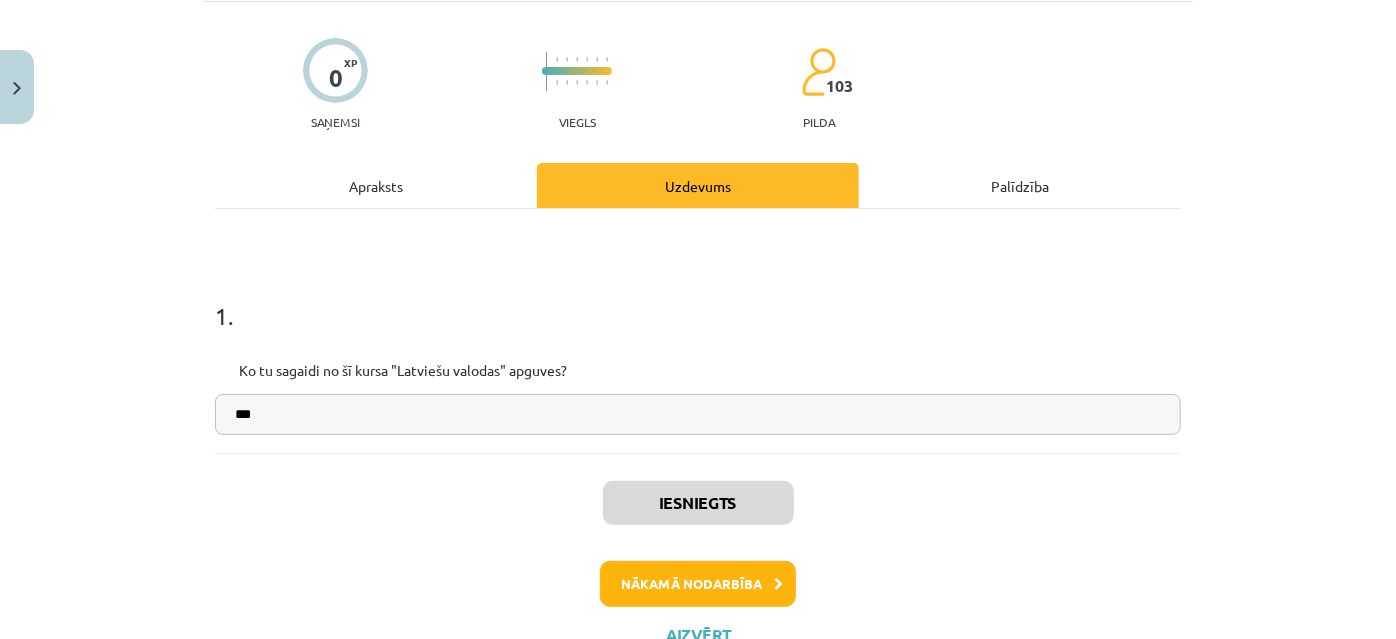 scroll, scrollTop: 209, scrollLeft: 0, axis: vertical 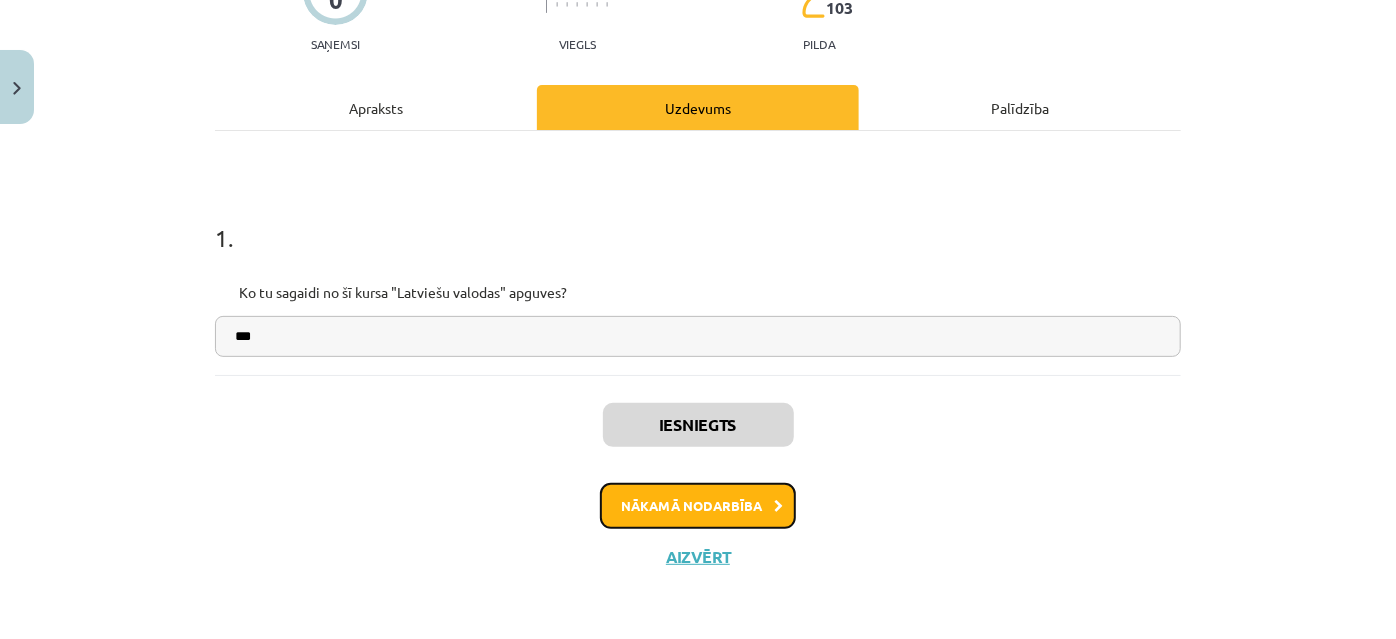 click on "Nākamā nodarbība" 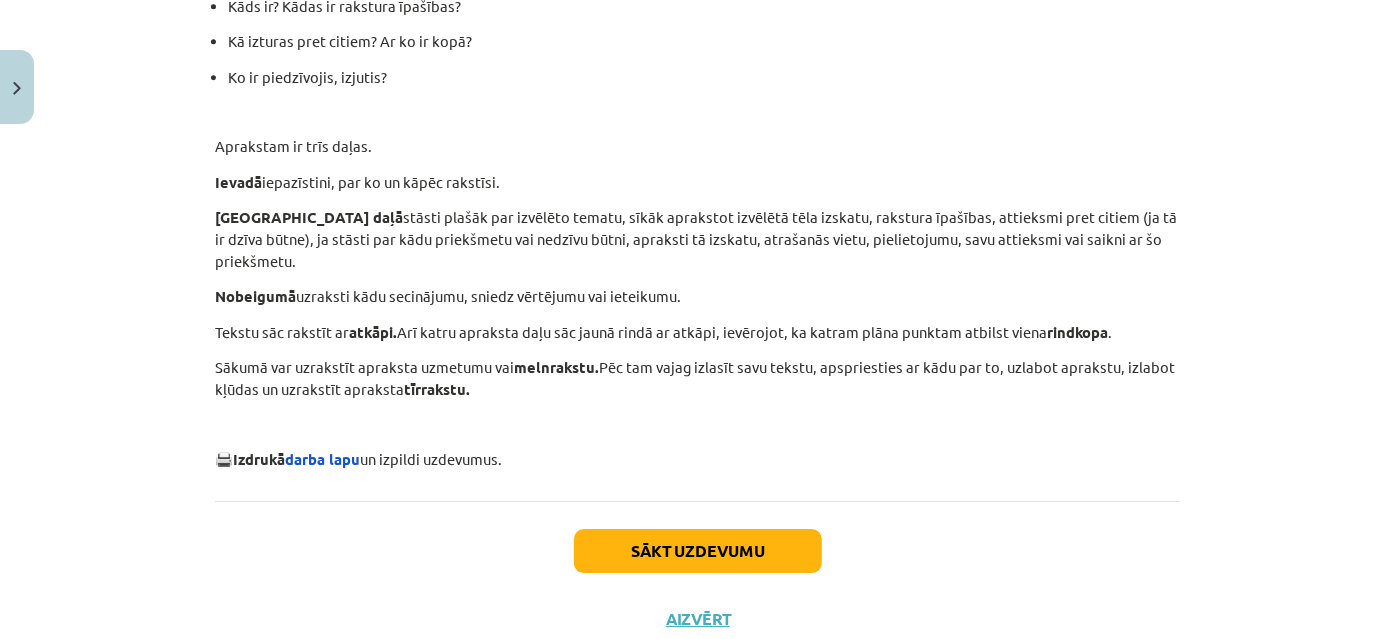 scroll, scrollTop: 3039, scrollLeft: 0, axis: vertical 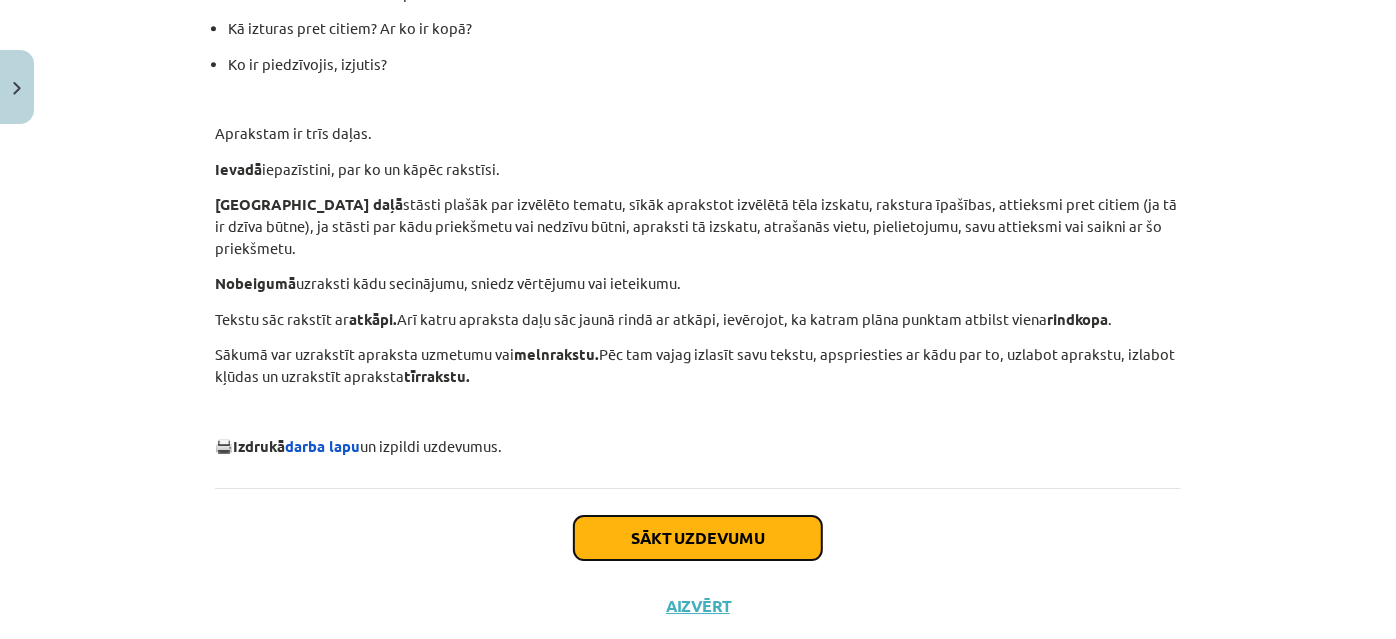 click on "Sākt uzdevumu" 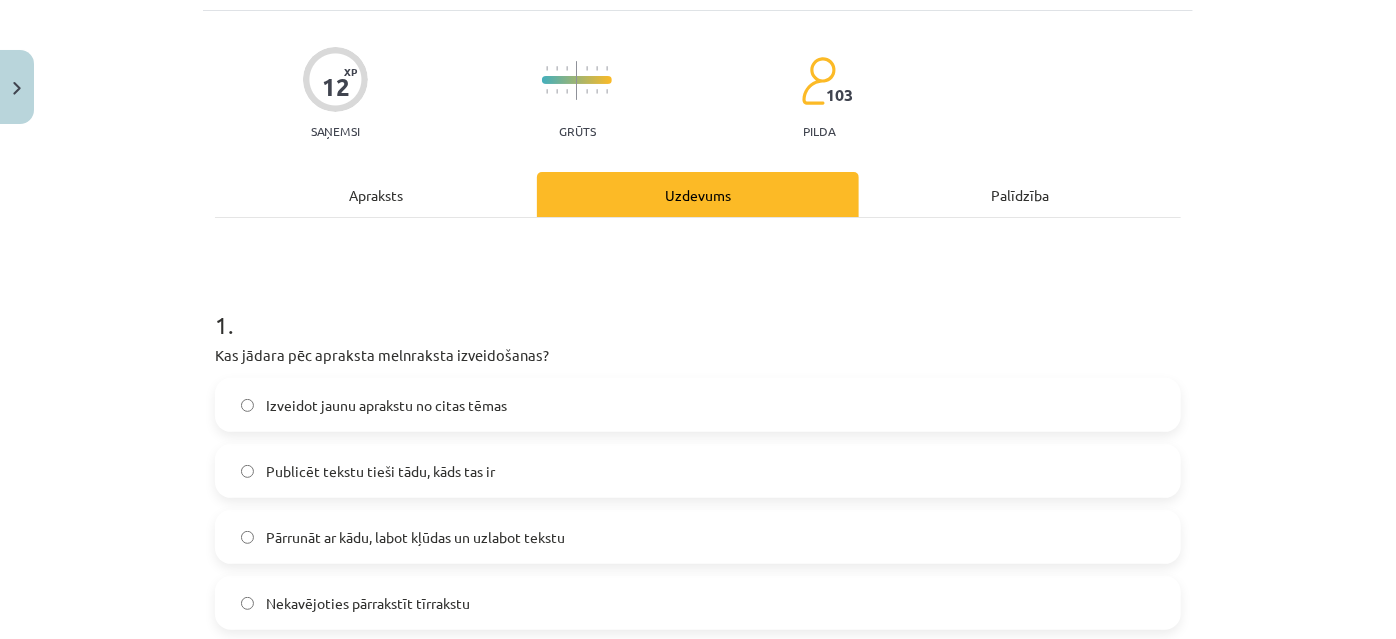scroll, scrollTop: 232, scrollLeft: 0, axis: vertical 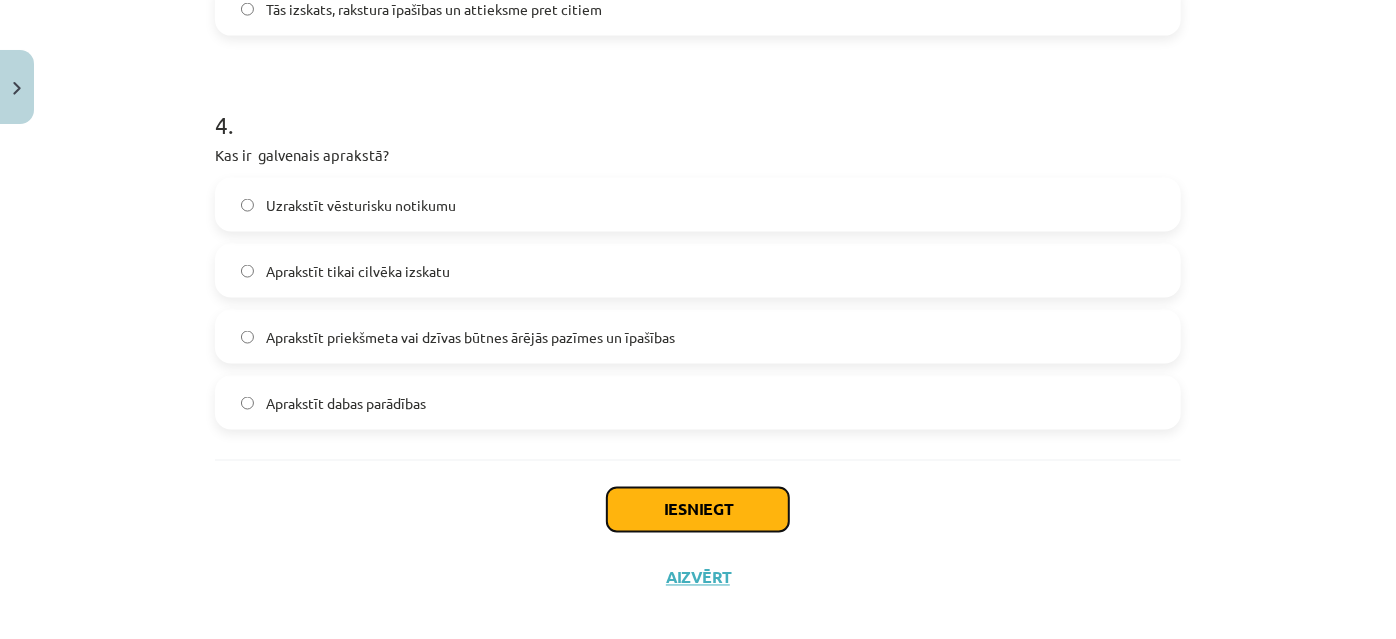 click on "Iesniegt" 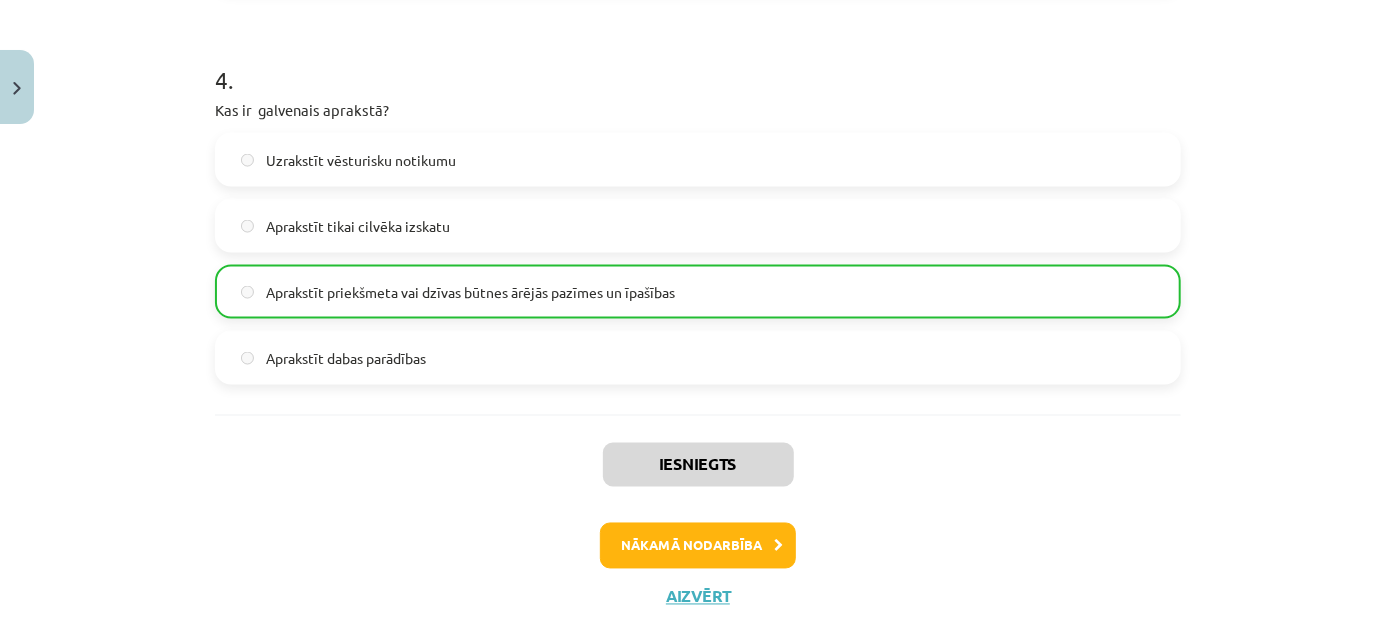 scroll, scrollTop: 1589, scrollLeft: 0, axis: vertical 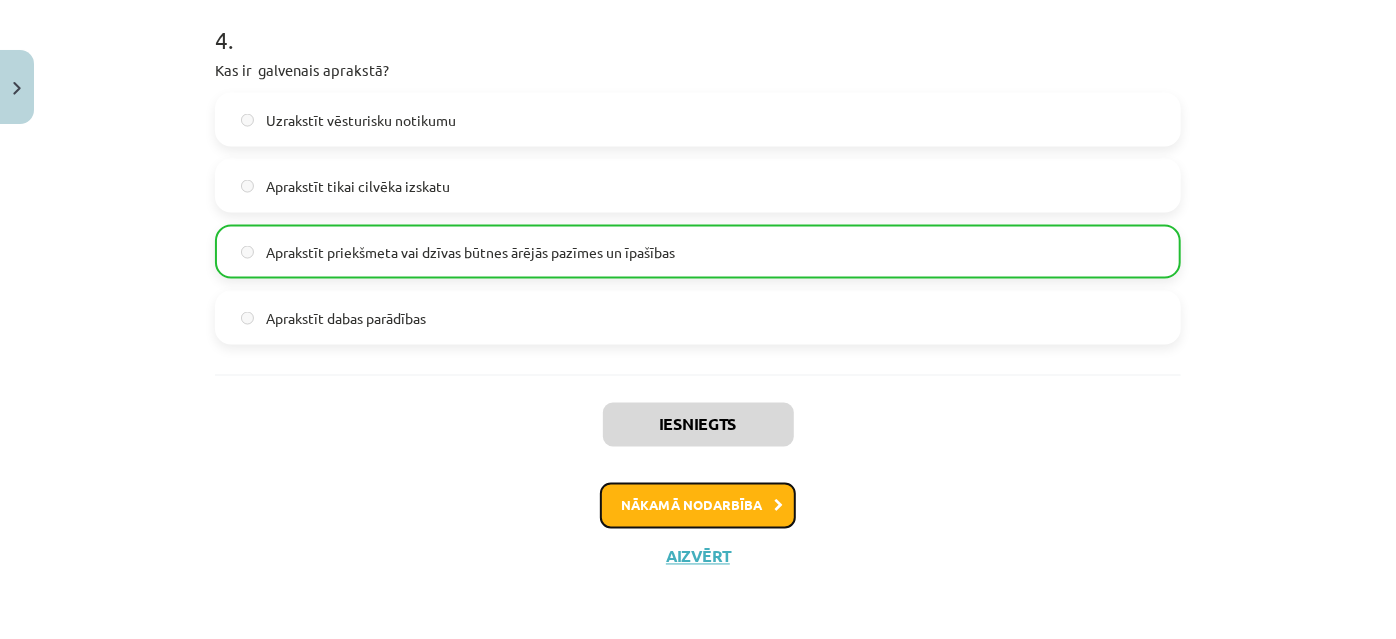 click on "Nākamā nodarbība" 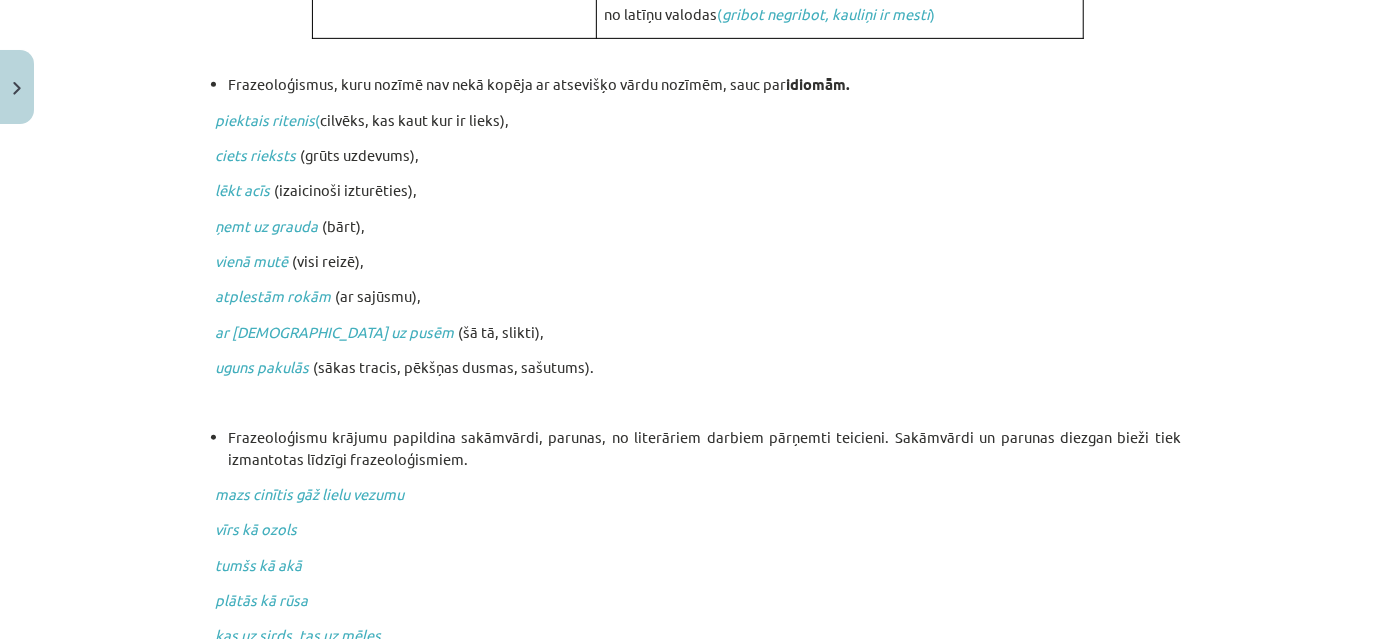 scroll, scrollTop: 8181, scrollLeft: 0, axis: vertical 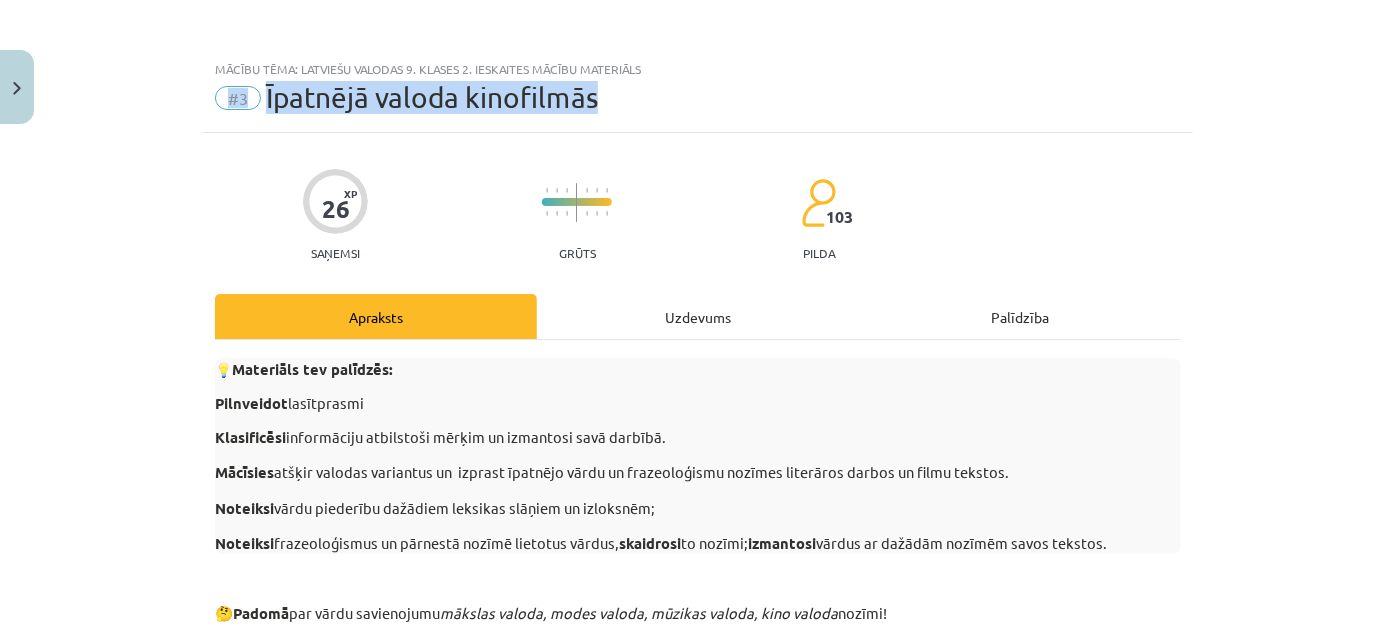 drag, startPoint x: 624, startPoint y: 92, endPoint x: 191, endPoint y: 95, distance: 433.0104 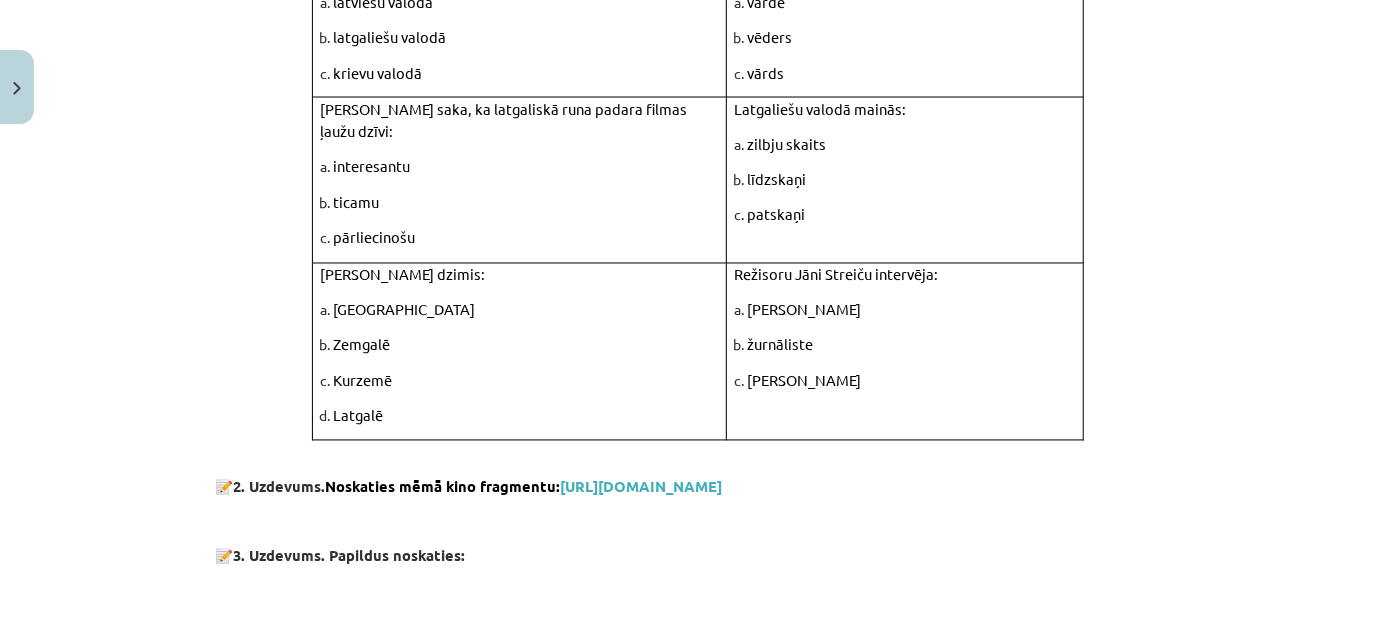scroll, scrollTop: 1909, scrollLeft: 0, axis: vertical 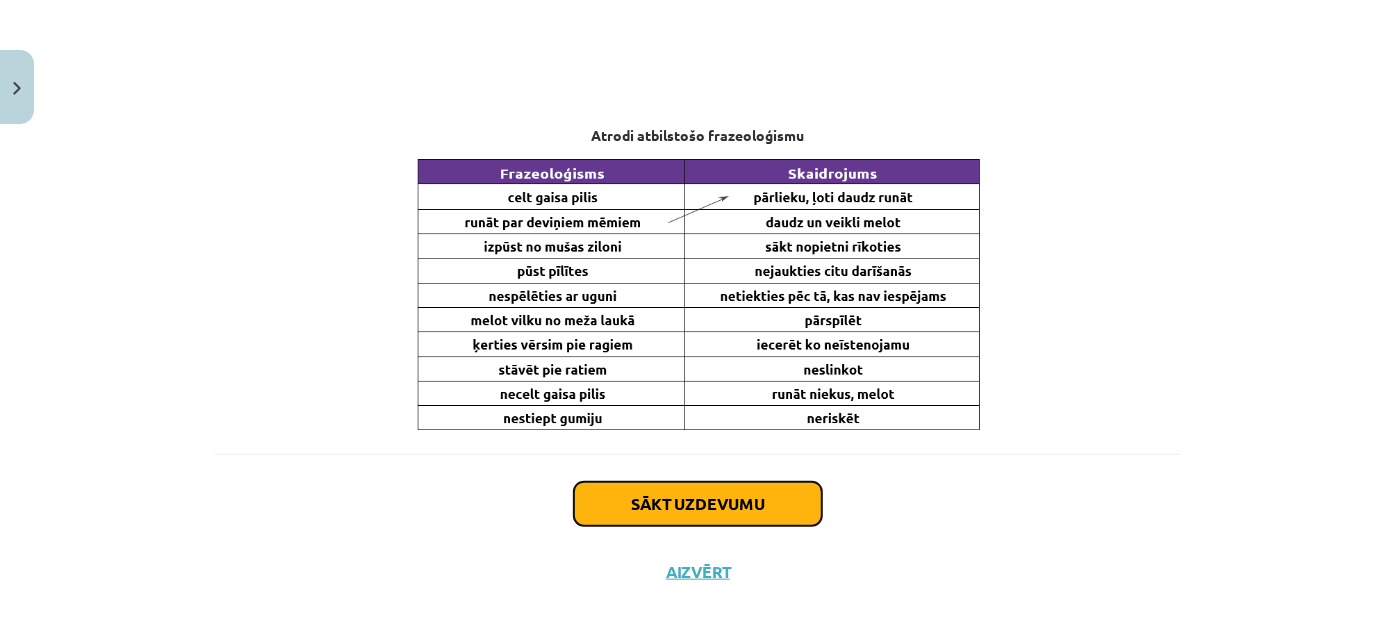 click on "Sākt uzdevumu" 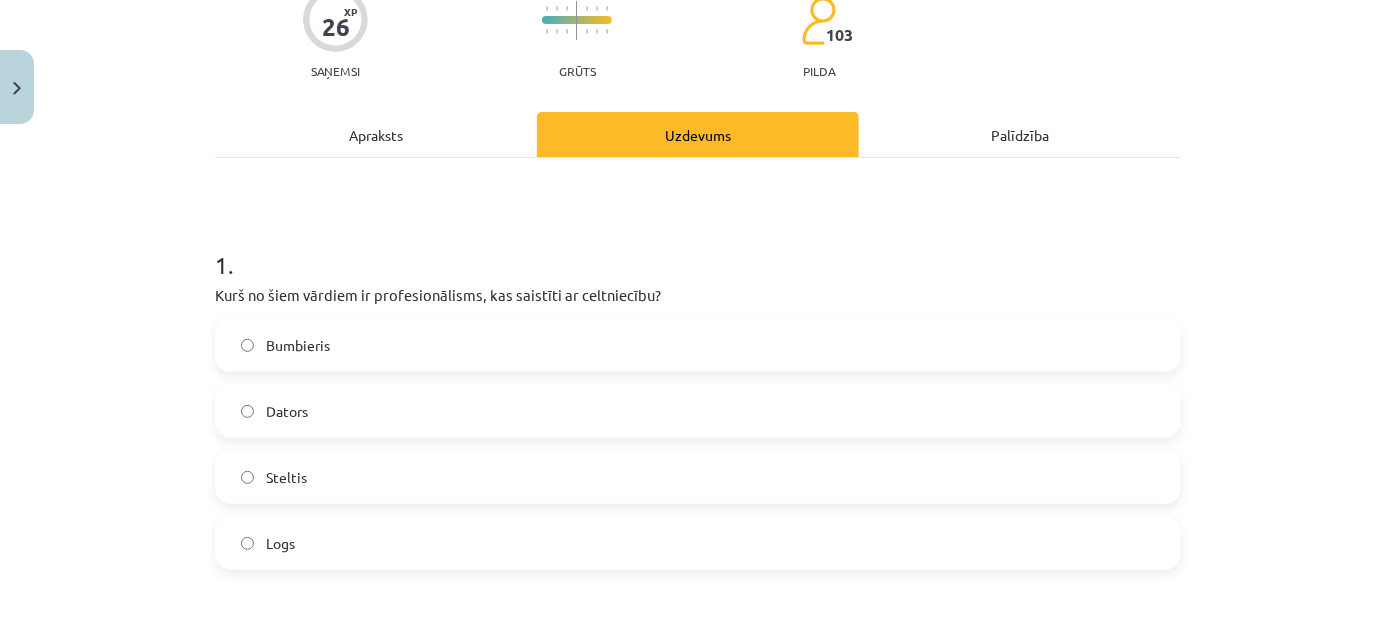 scroll, scrollTop: 232, scrollLeft: 0, axis: vertical 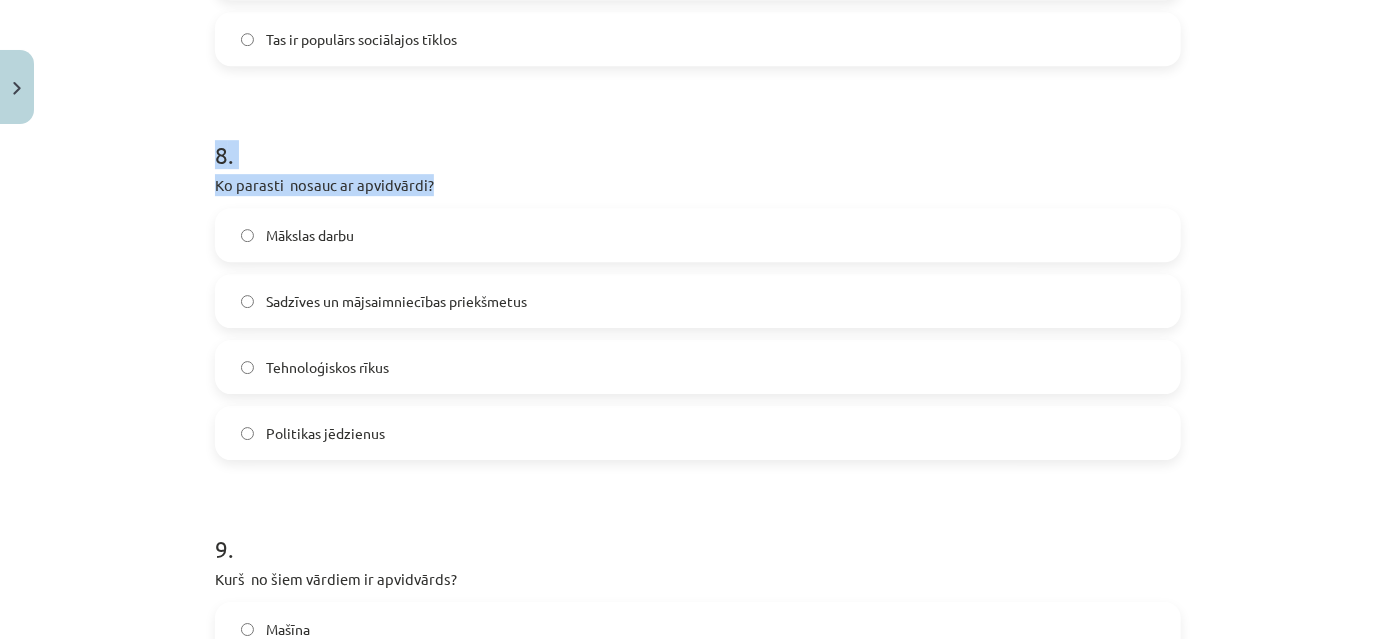 drag, startPoint x: 206, startPoint y: 148, endPoint x: 445, endPoint y: 179, distance: 241.00208 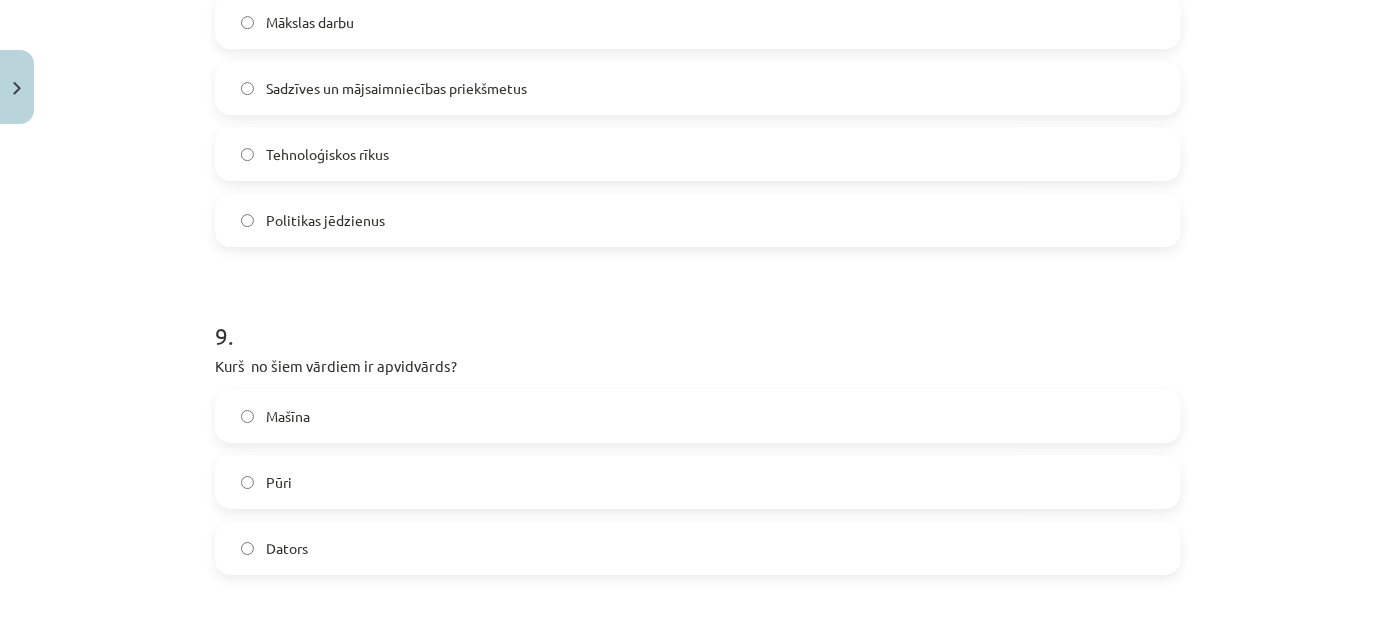 scroll, scrollTop: 3232, scrollLeft: 0, axis: vertical 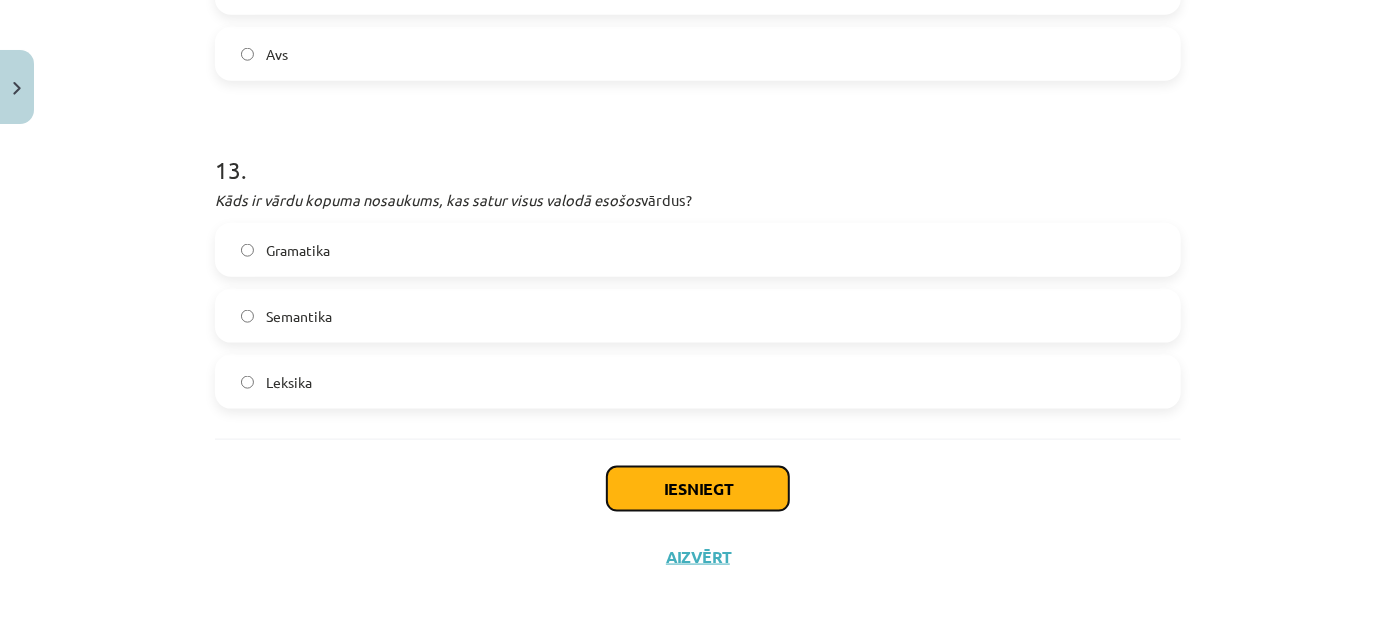 click on "Iesniegt" 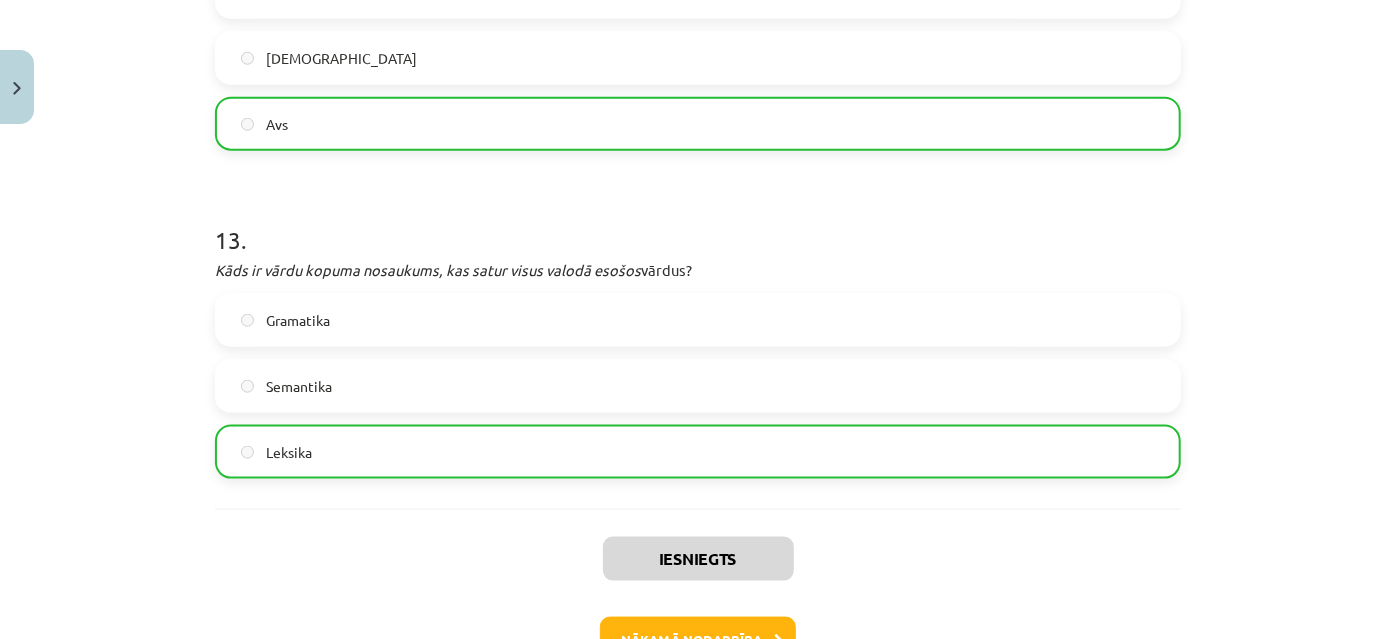 scroll, scrollTop: 5002, scrollLeft: 0, axis: vertical 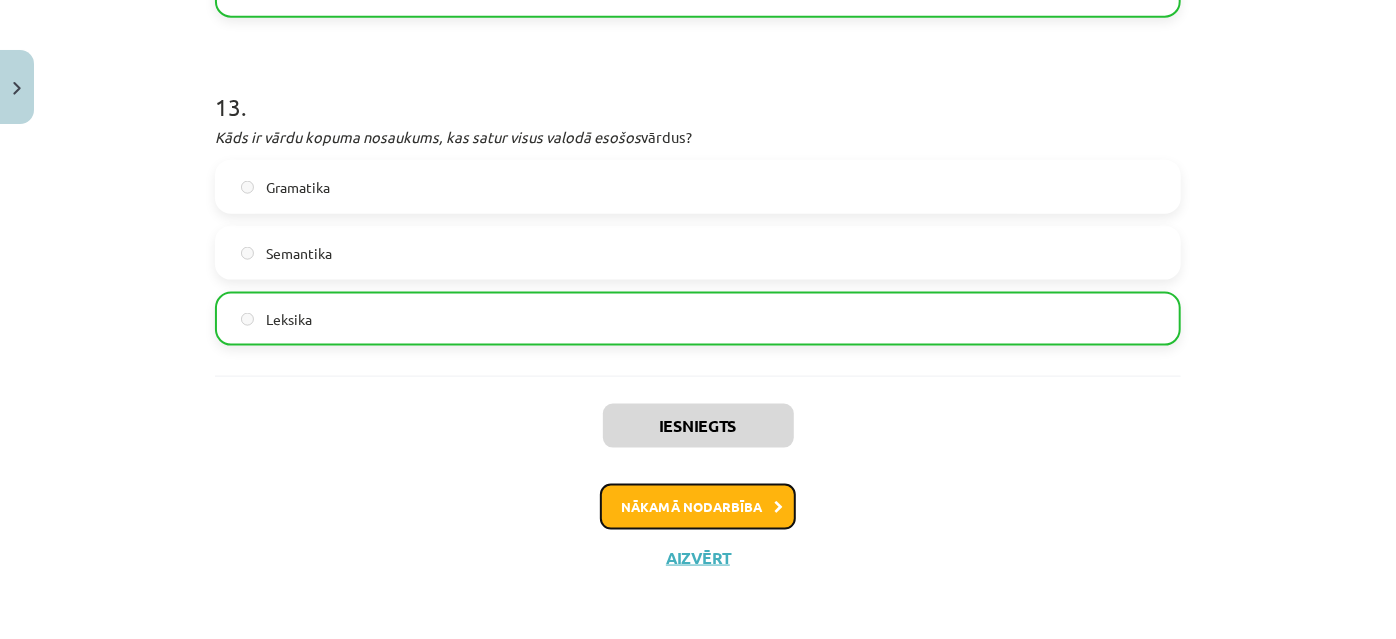 click on "Nākamā nodarbība" 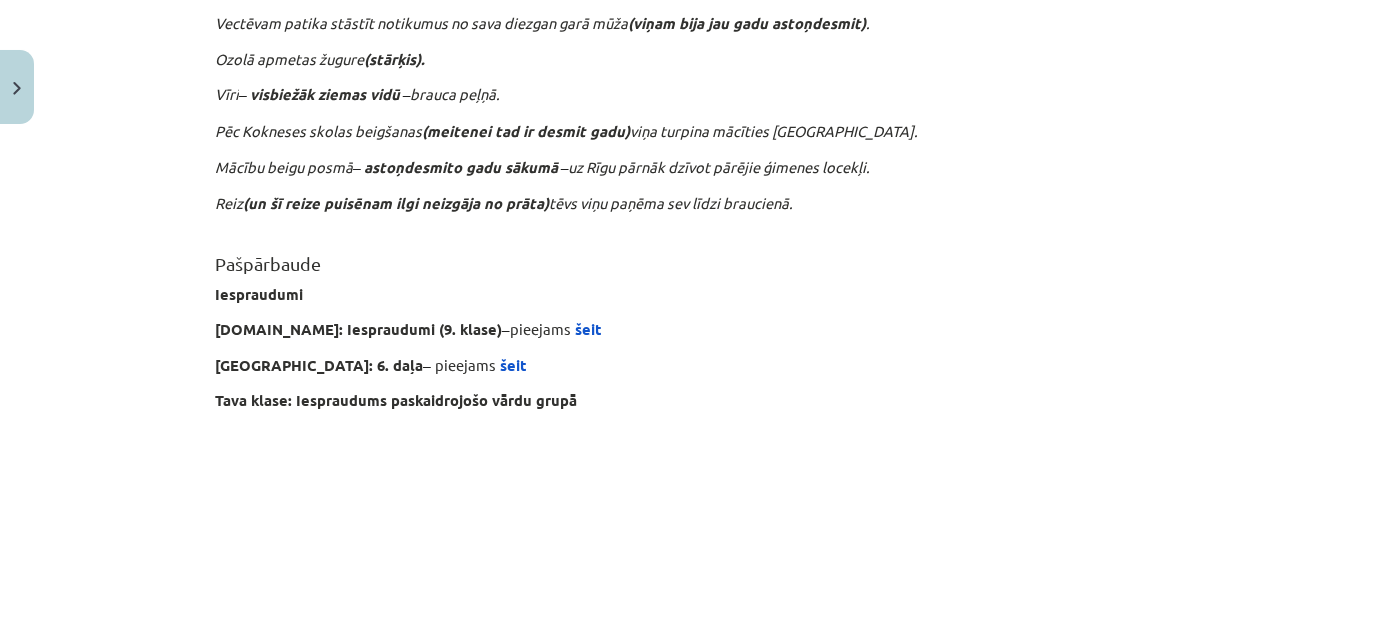 scroll, scrollTop: 2197, scrollLeft: 0, axis: vertical 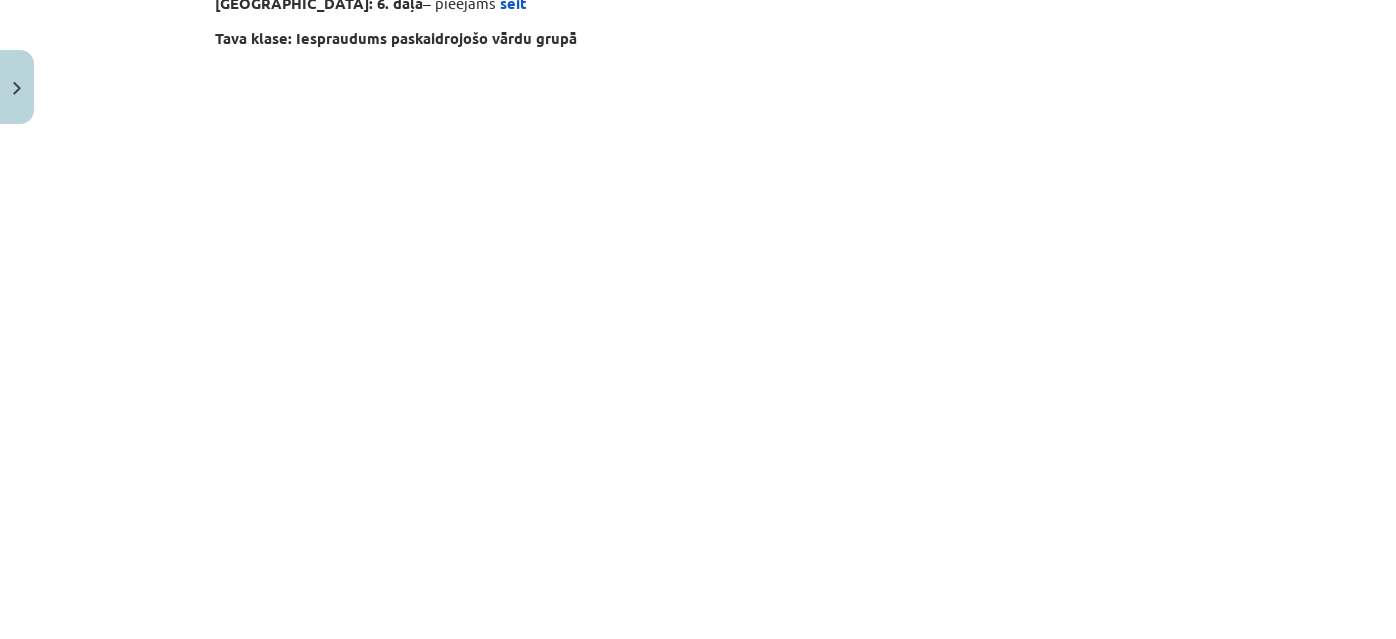 click on "Sākt uzdevumu" 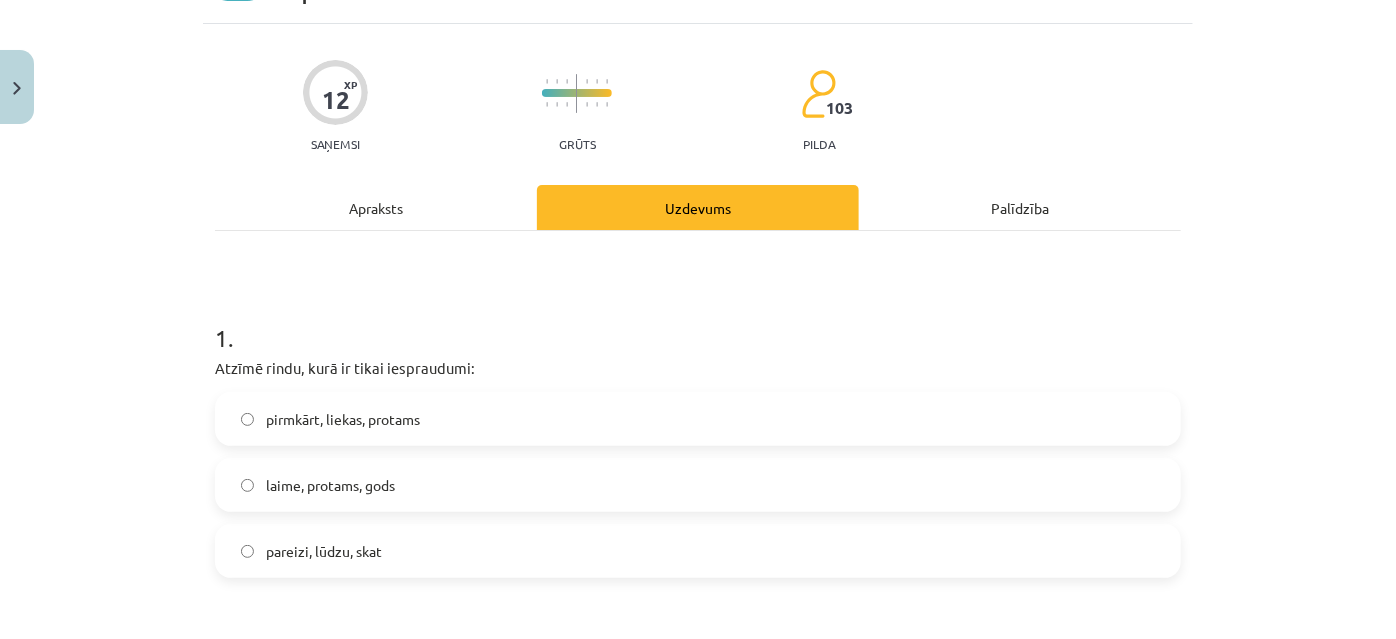 scroll, scrollTop: 232, scrollLeft: 0, axis: vertical 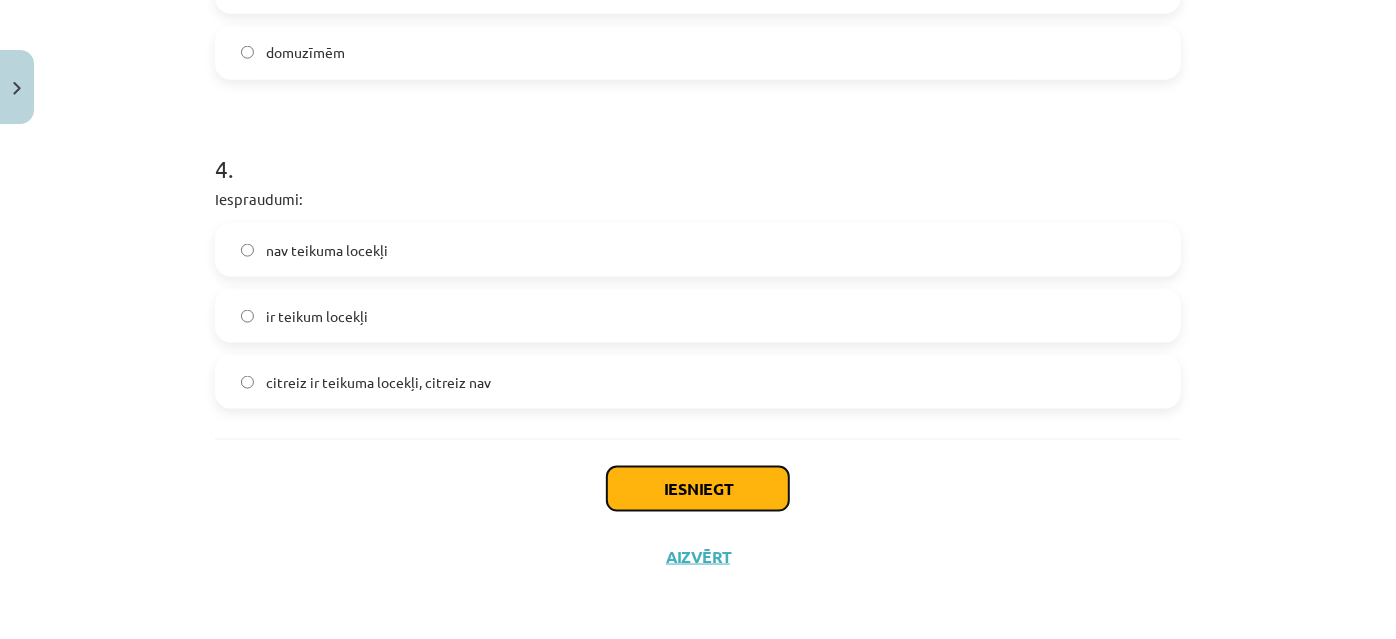 click on "Iesniegt" 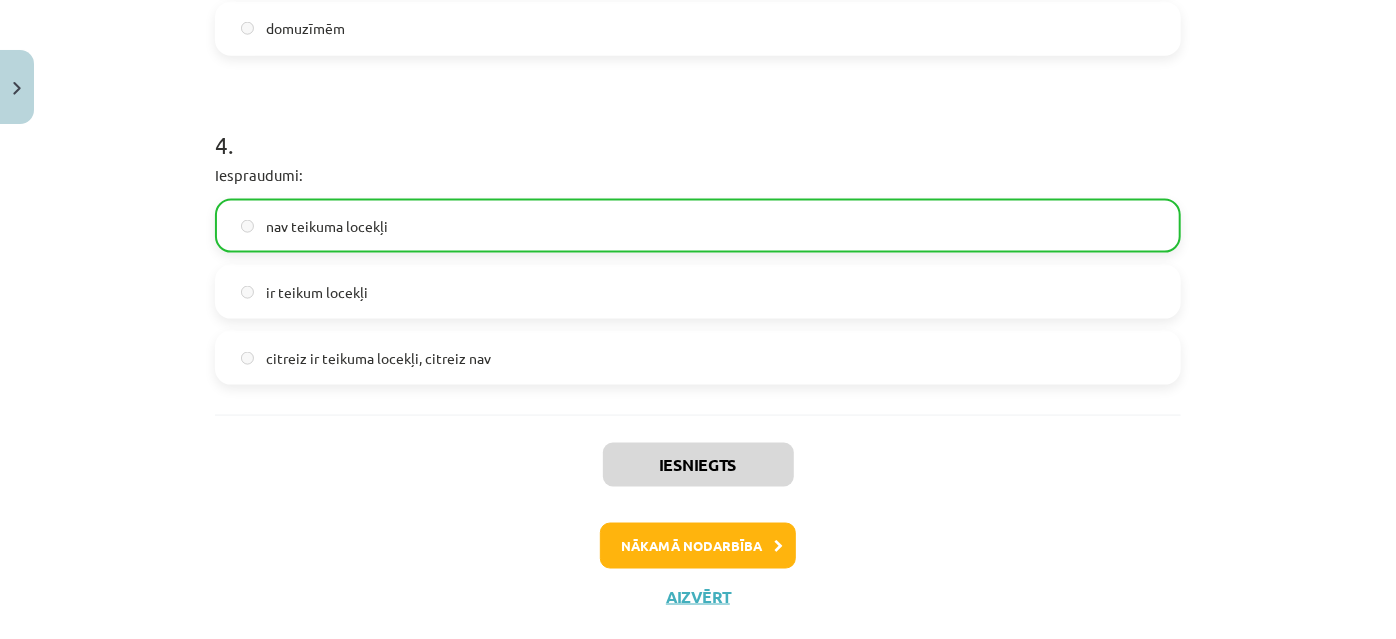 scroll, scrollTop: 1330, scrollLeft: 0, axis: vertical 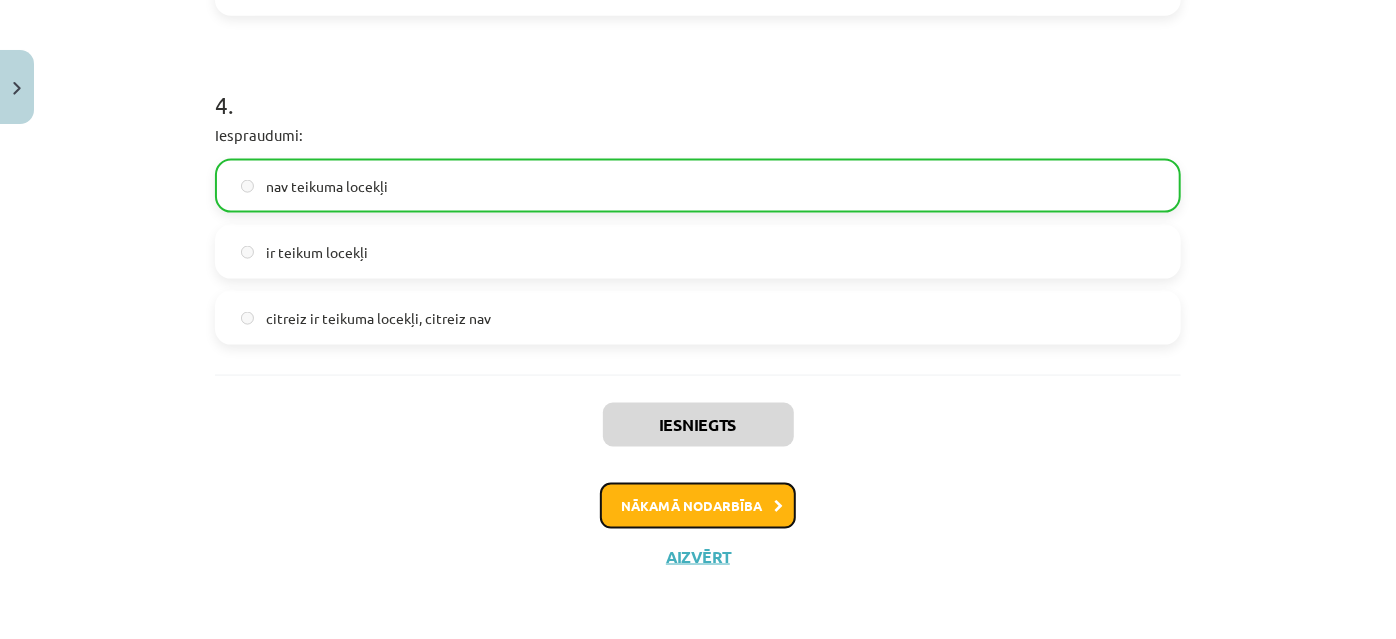click on "Nākamā nodarbība" 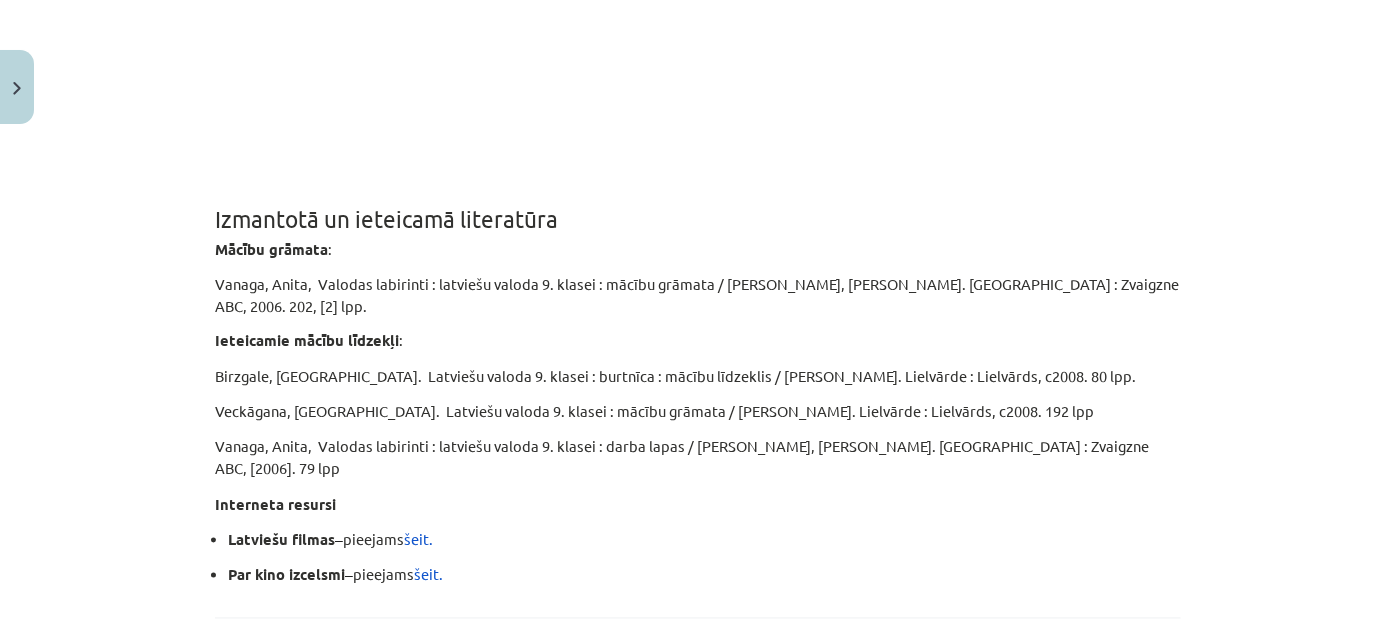 scroll, scrollTop: 5178, scrollLeft: 0, axis: vertical 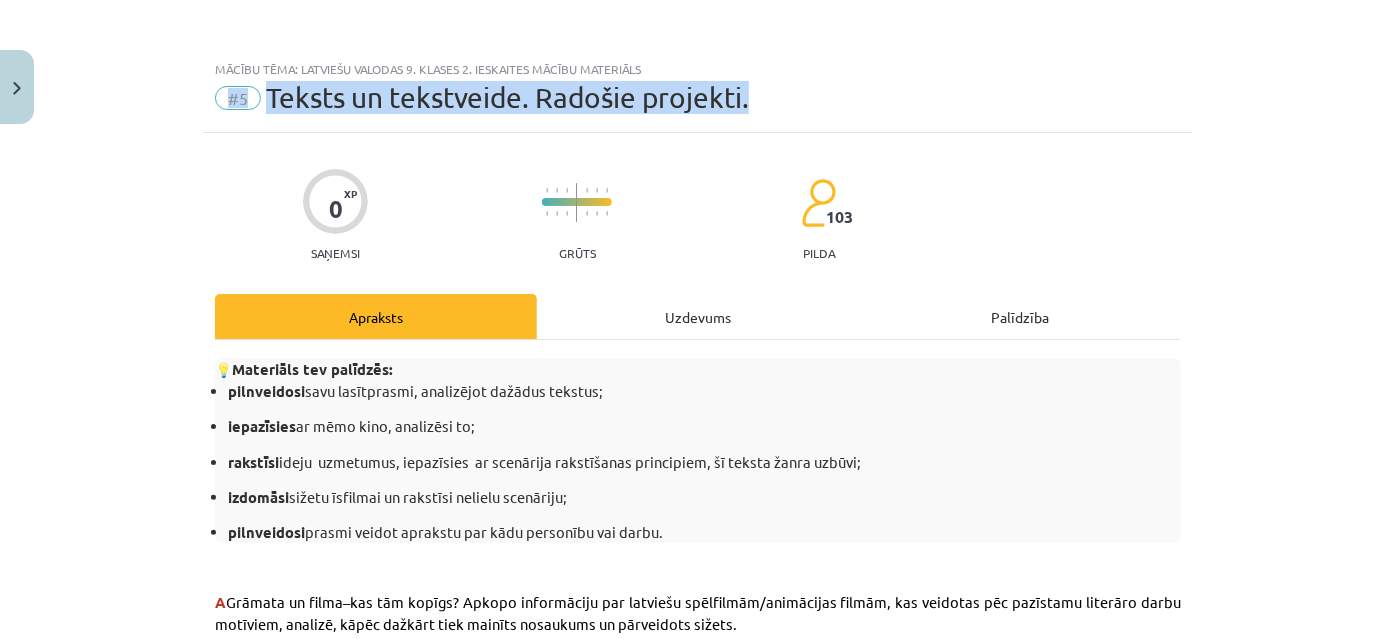drag, startPoint x: 760, startPoint y: 96, endPoint x: 193, endPoint y: 81, distance: 567.19836 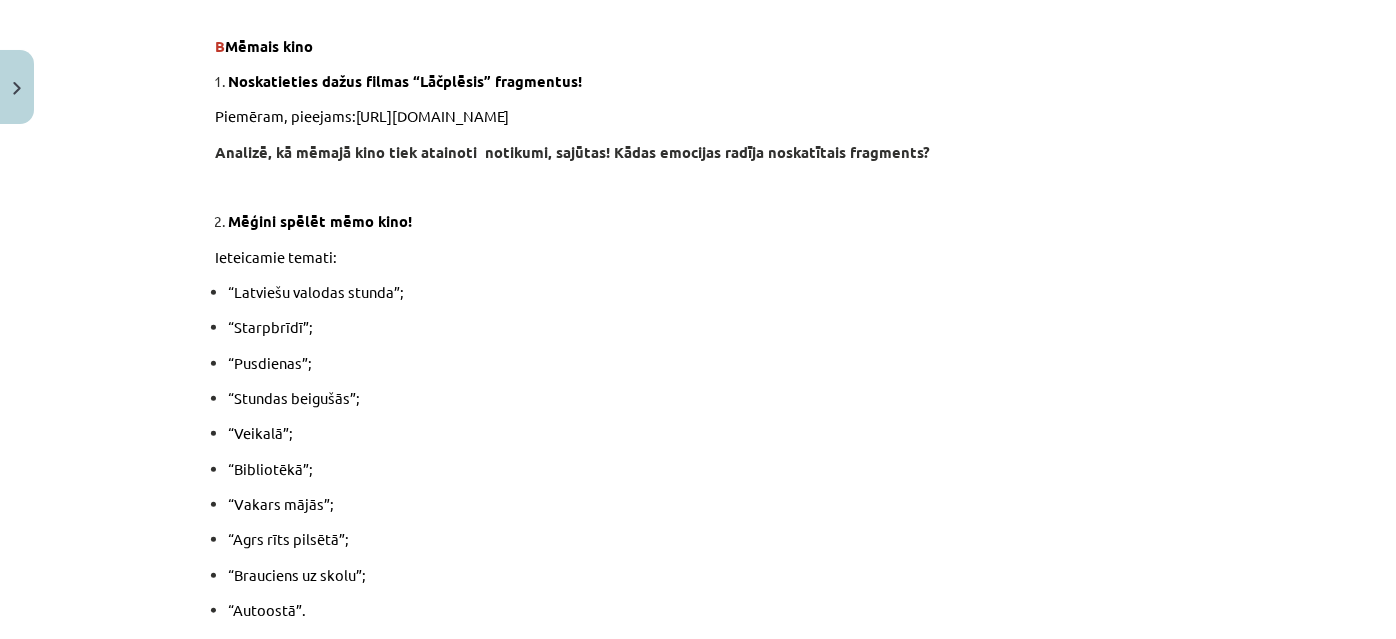 scroll, scrollTop: 909, scrollLeft: 0, axis: vertical 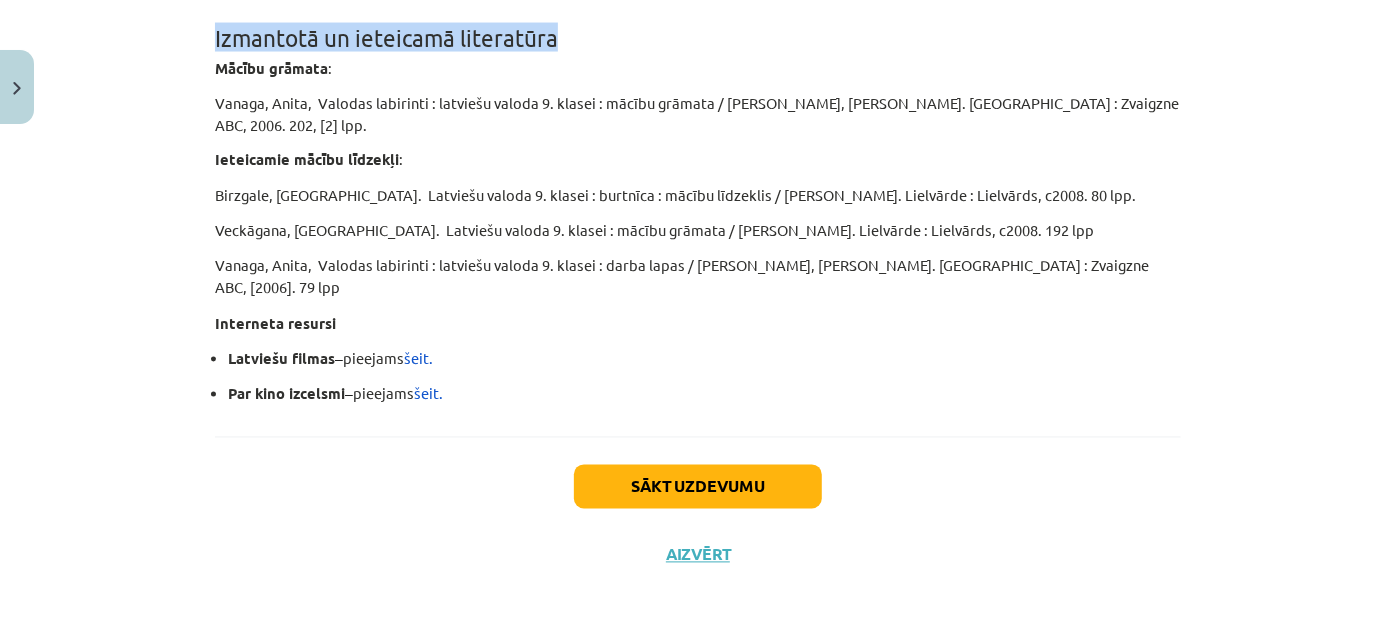 drag, startPoint x: 207, startPoint y: 55, endPoint x: 624, endPoint y: 55, distance: 417 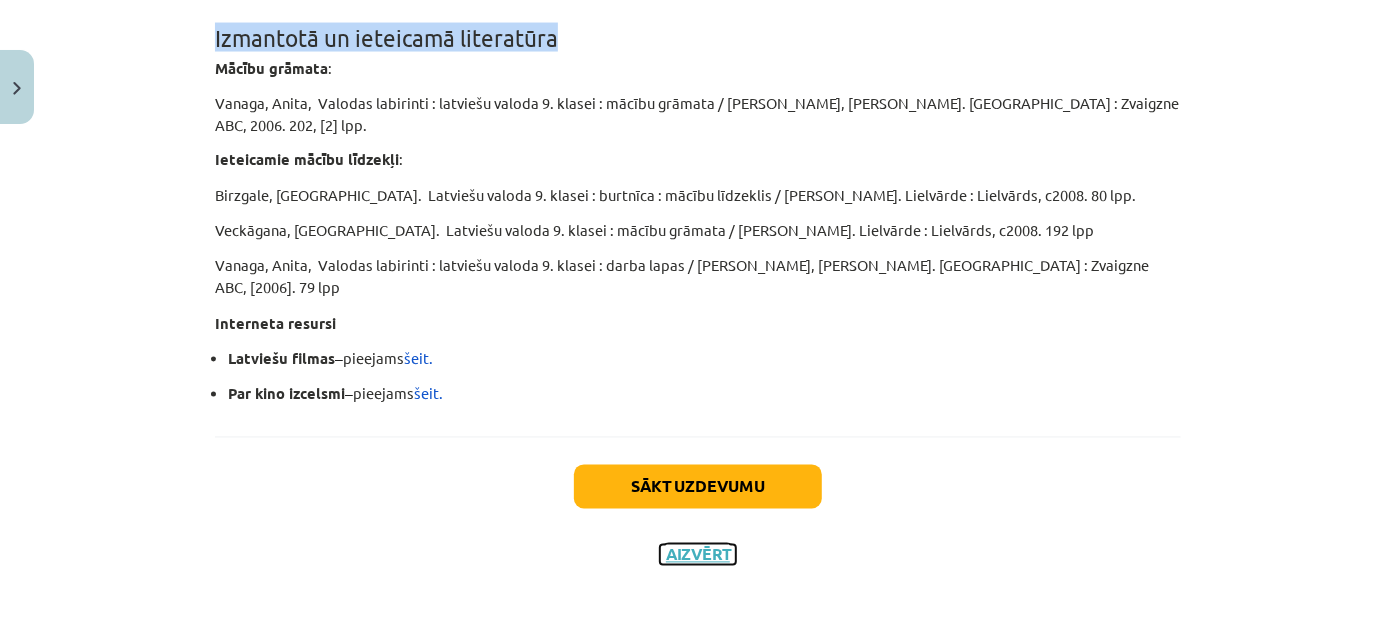 click on "Aizvērt" 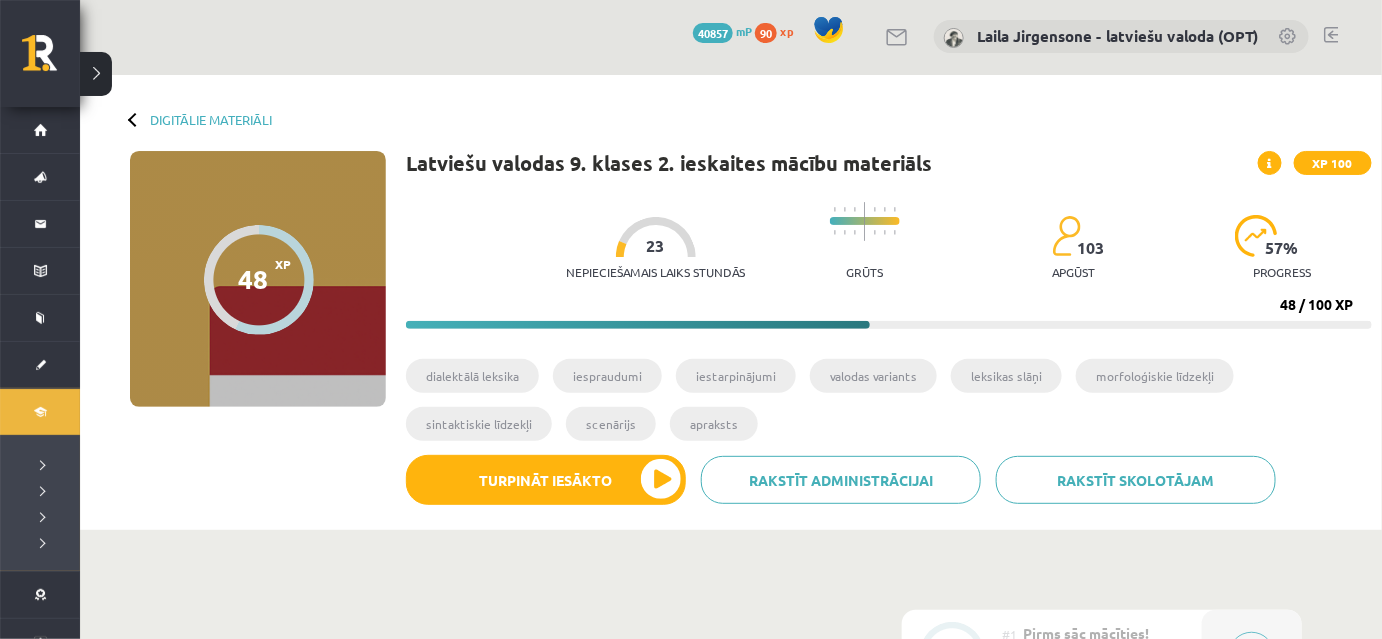 scroll, scrollTop: 0, scrollLeft: 0, axis: both 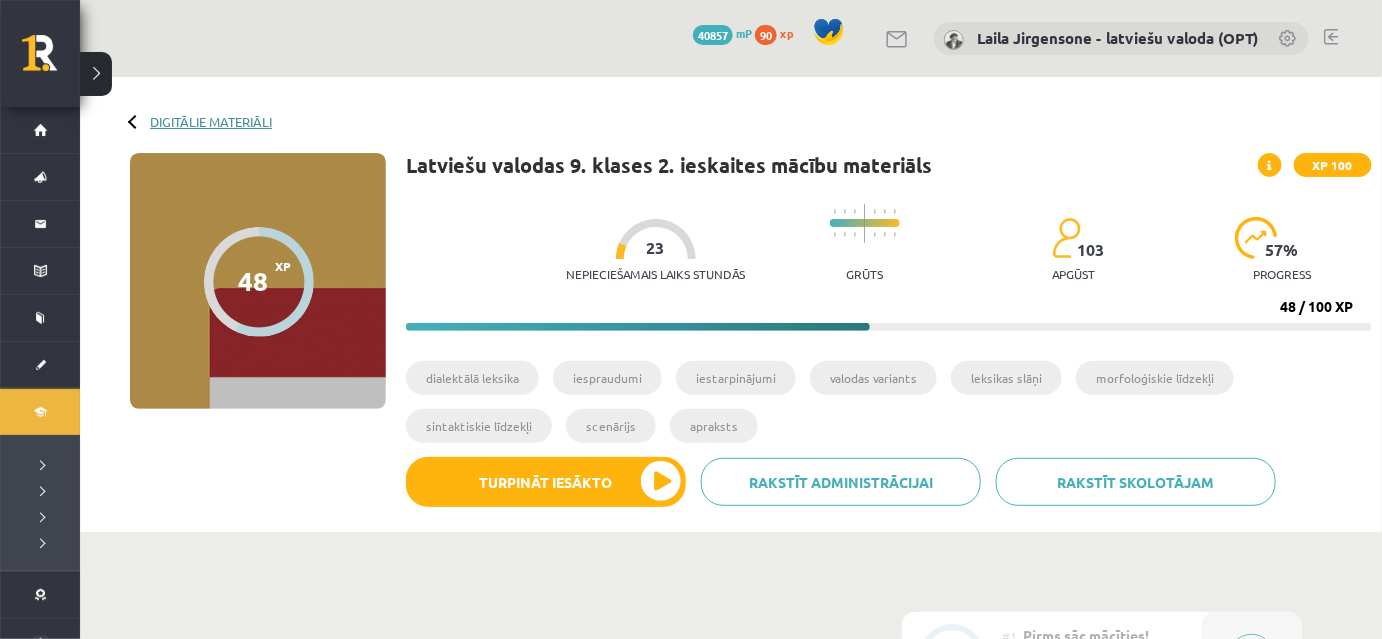 click on "Digitālie materiāli" 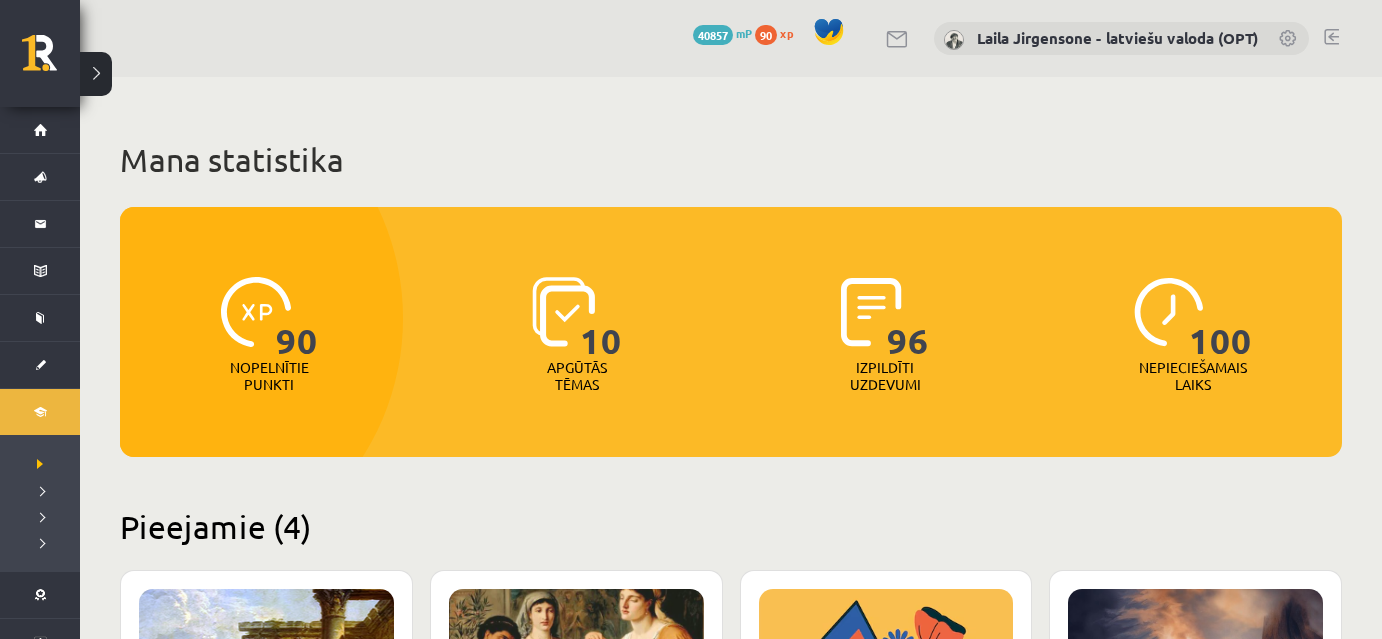 scroll, scrollTop: 0, scrollLeft: 0, axis: both 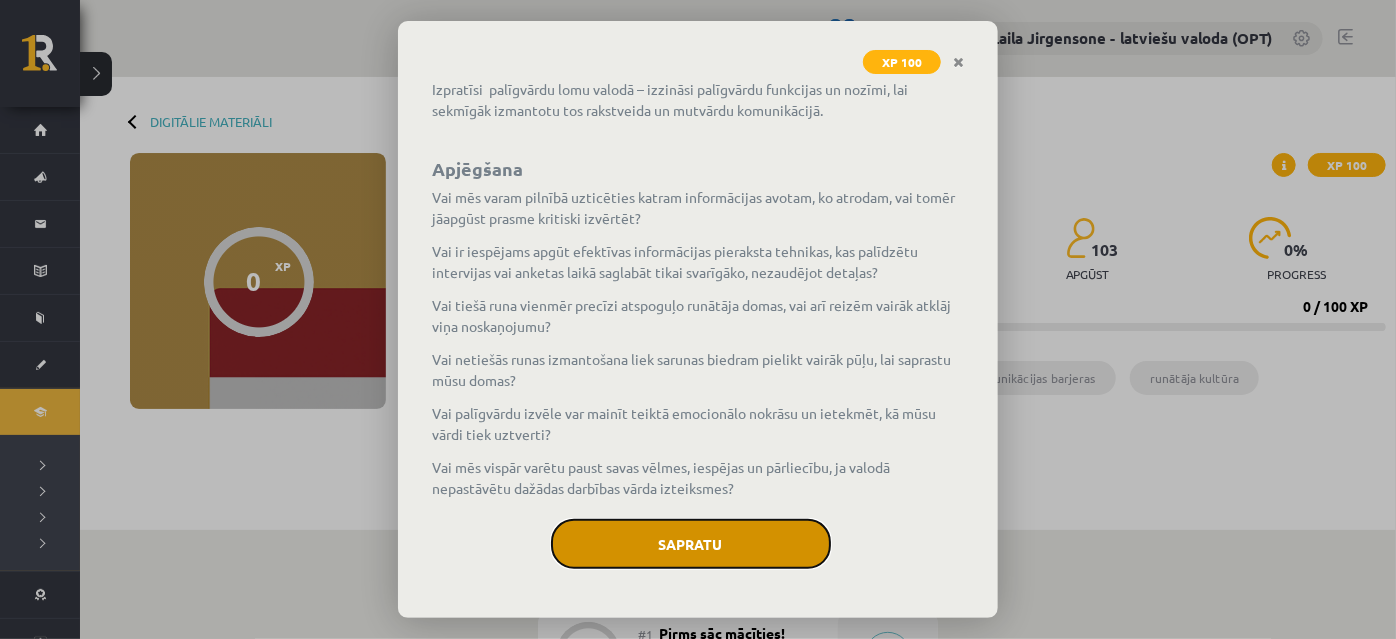 click on "Sapratu" 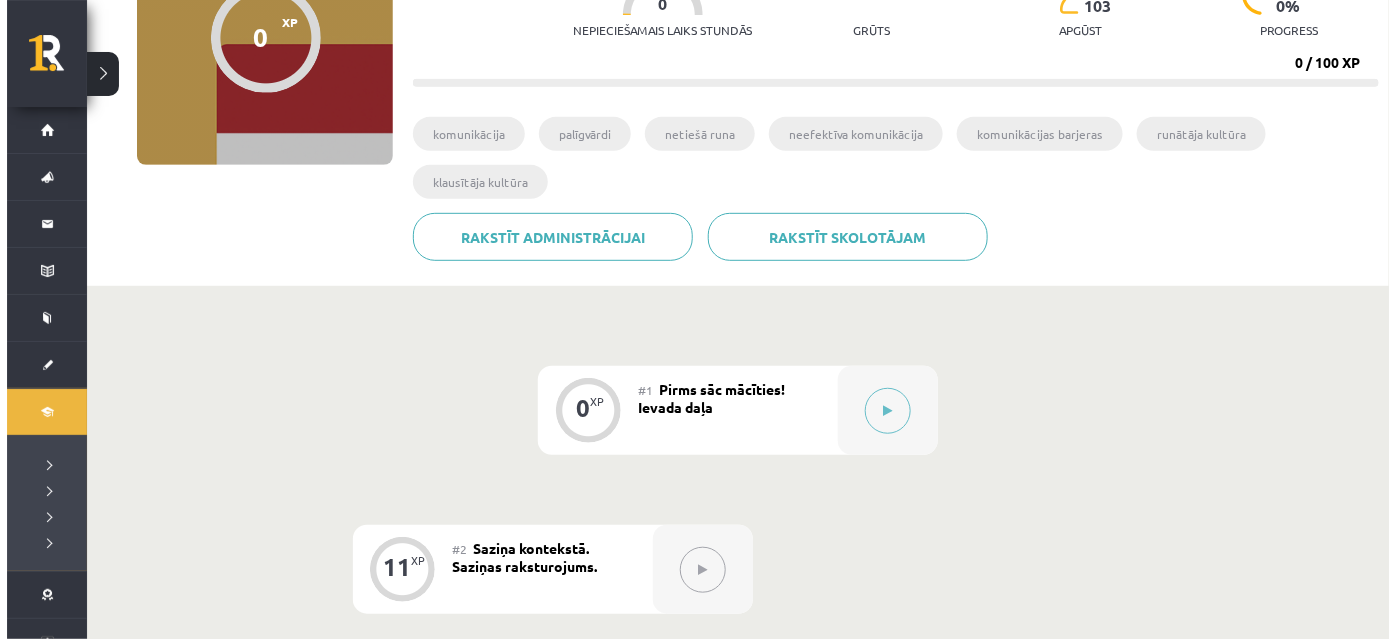 scroll, scrollTop: 454, scrollLeft: 0, axis: vertical 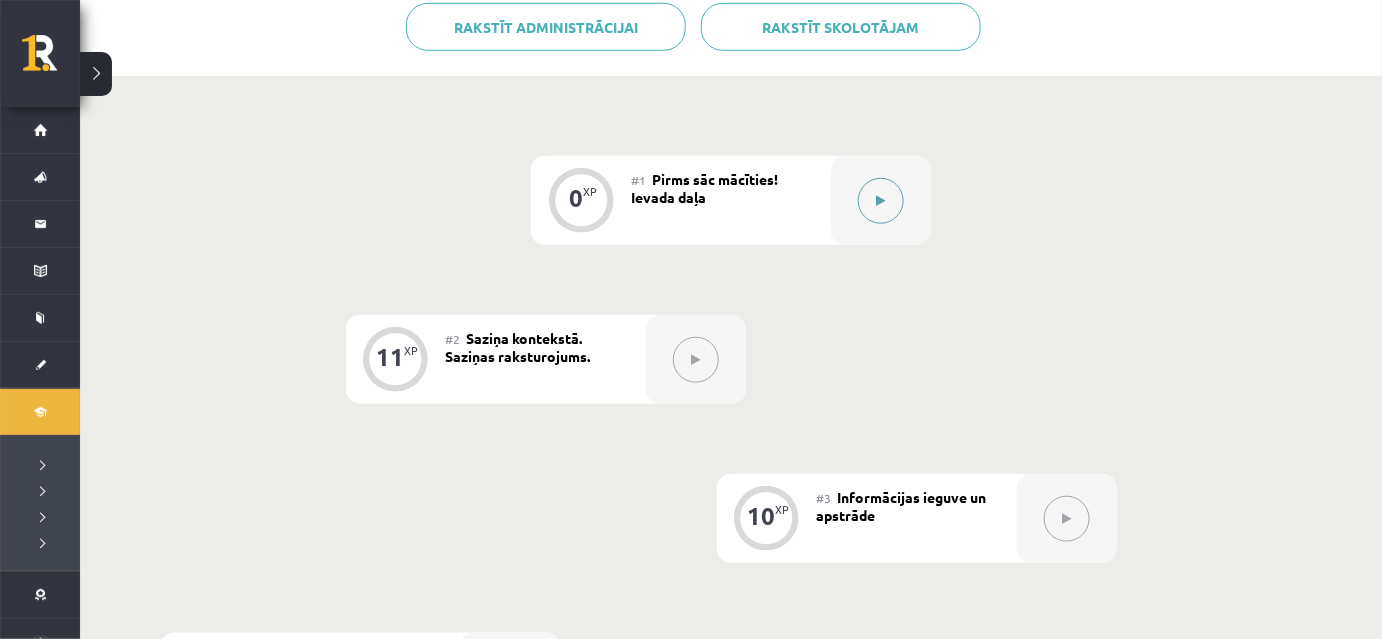 click 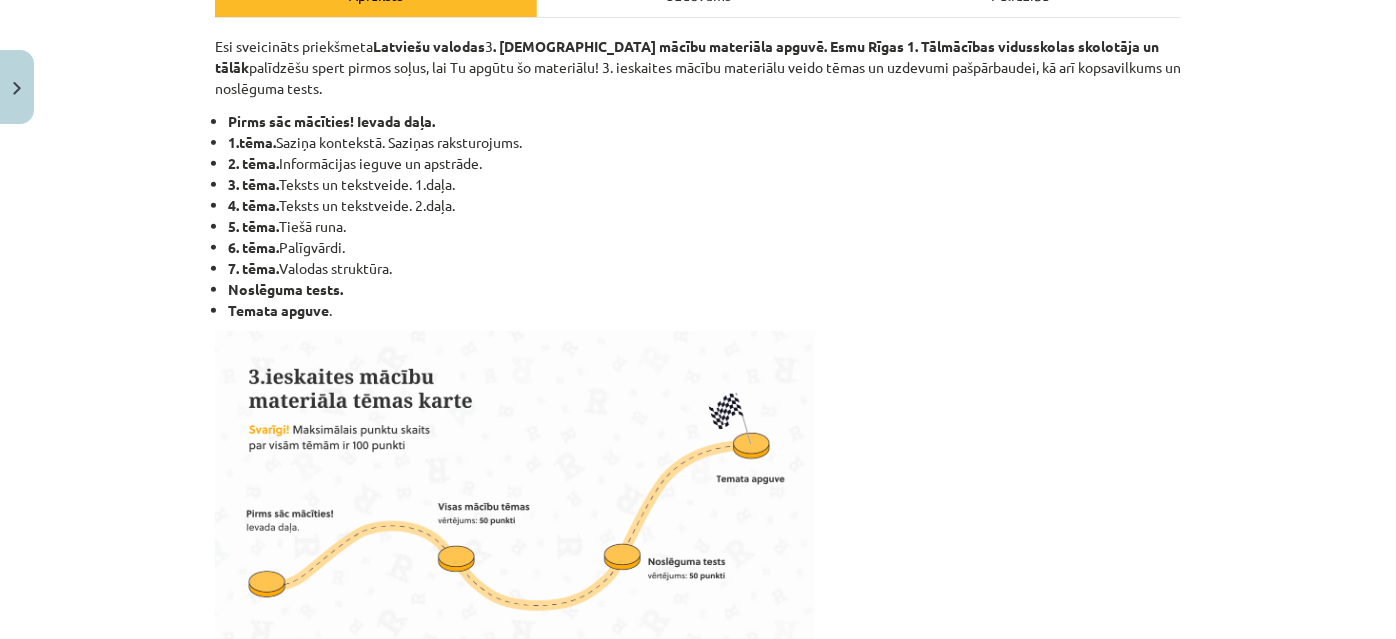 scroll, scrollTop: 363, scrollLeft: 0, axis: vertical 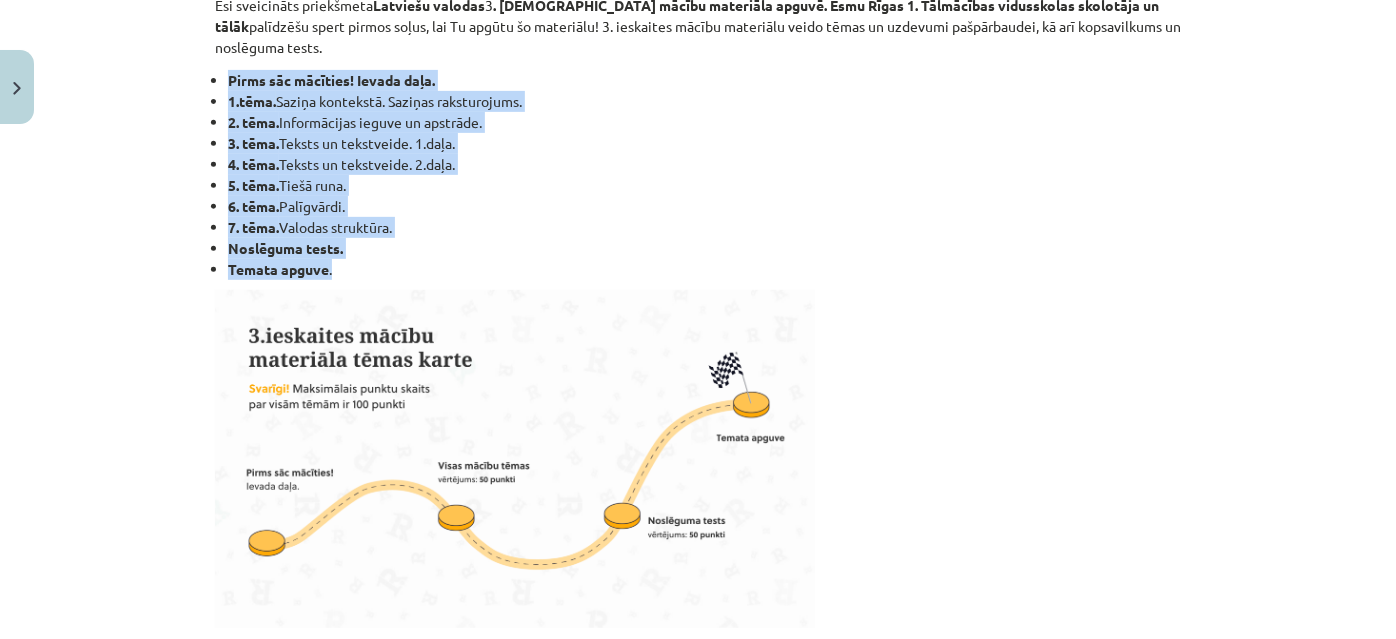 drag, startPoint x: 221, startPoint y: 75, endPoint x: 458, endPoint y: 263, distance: 302.51117 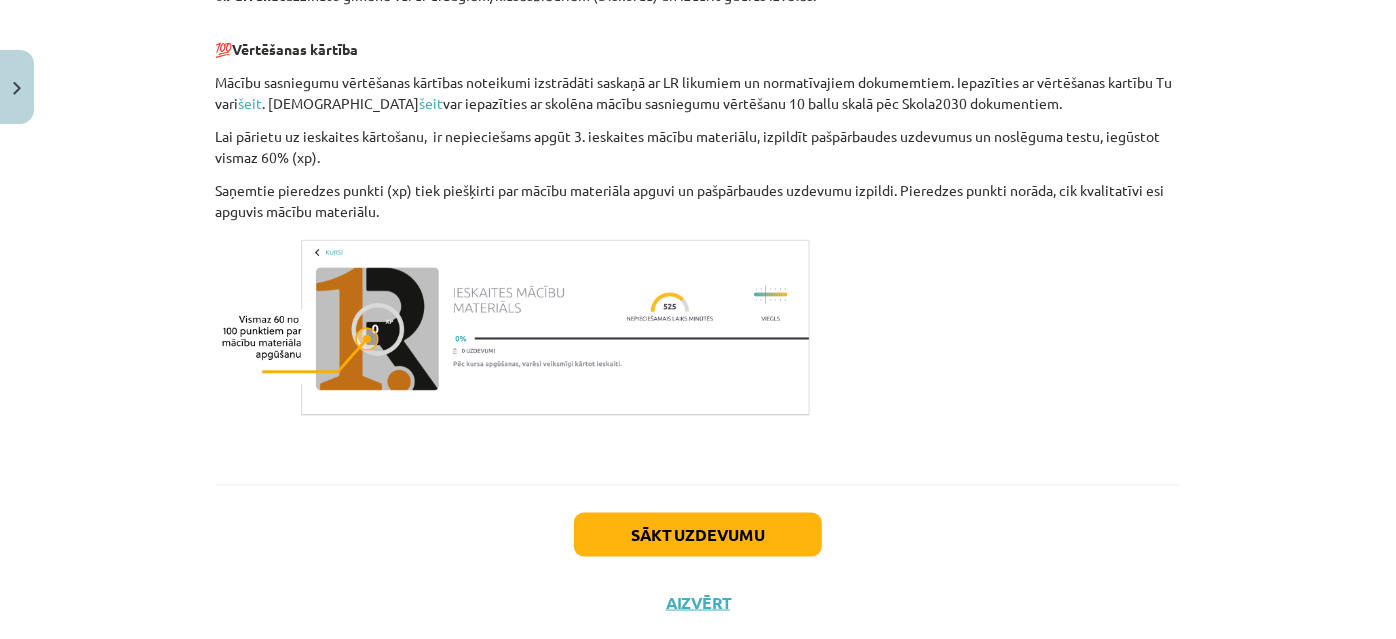 scroll, scrollTop: 1269, scrollLeft: 0, axis: vertical 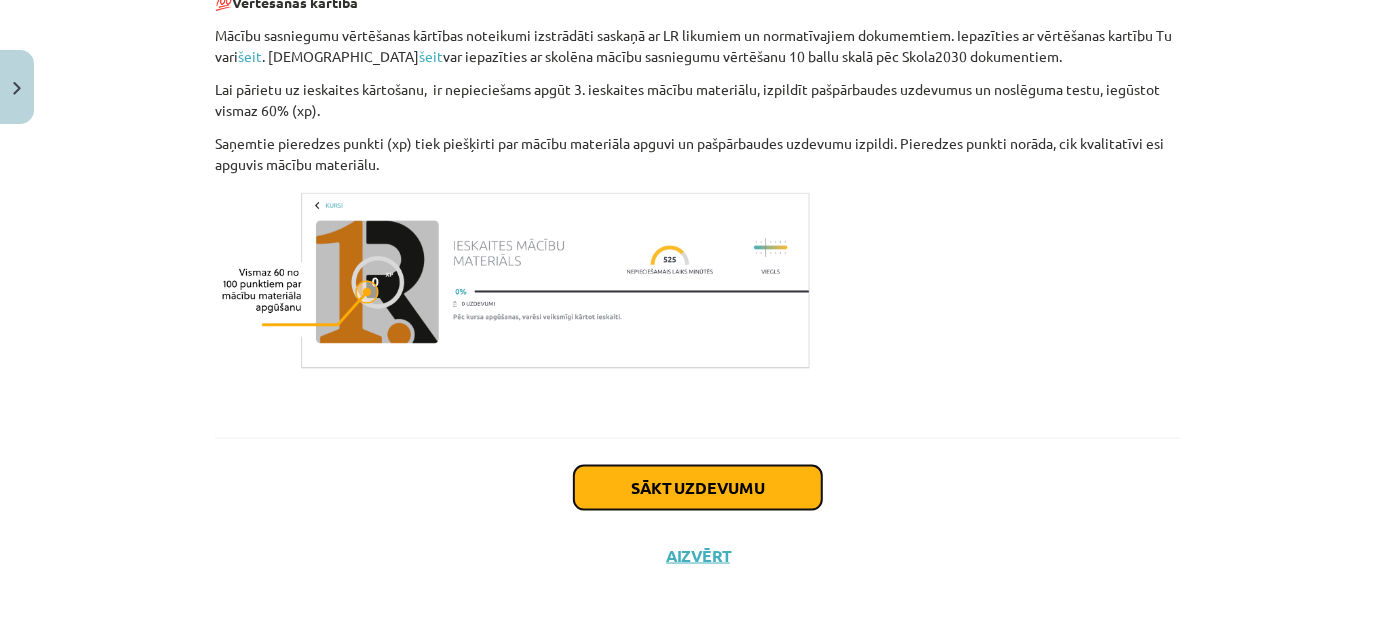 click on "Sākt uzdevumu" 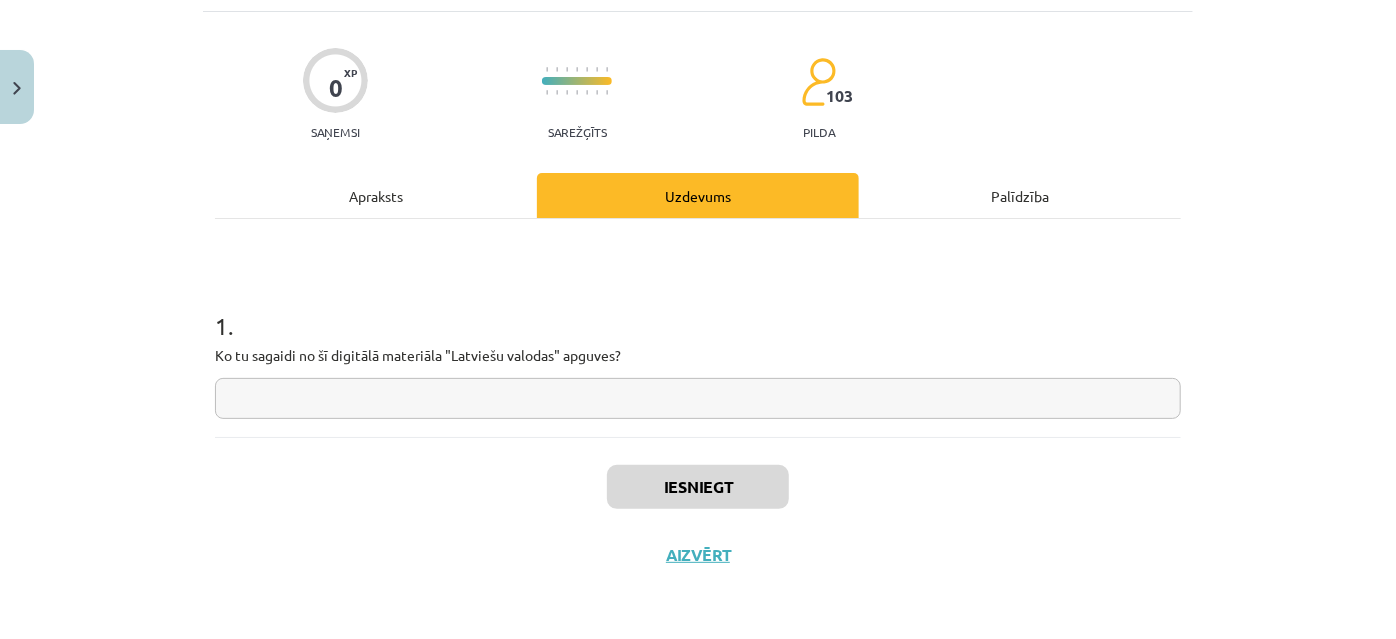 scroll, scrollTop: 50, scrollLeft: 0, axis: vertical 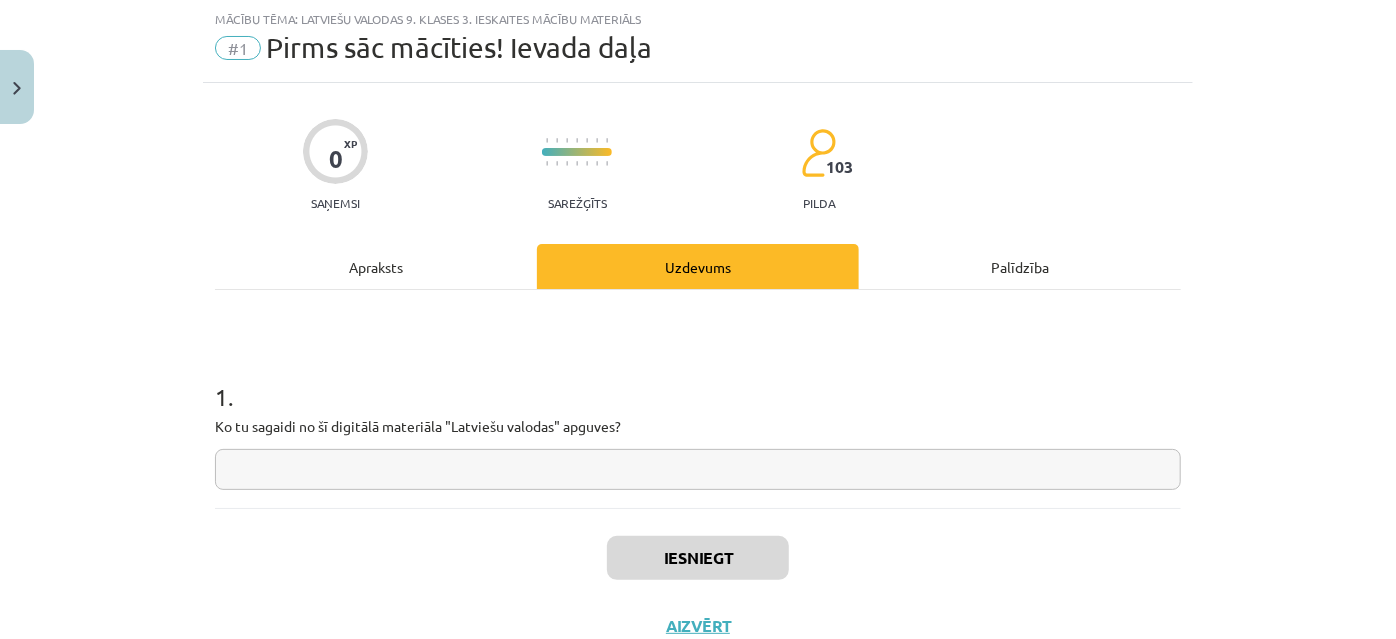 click 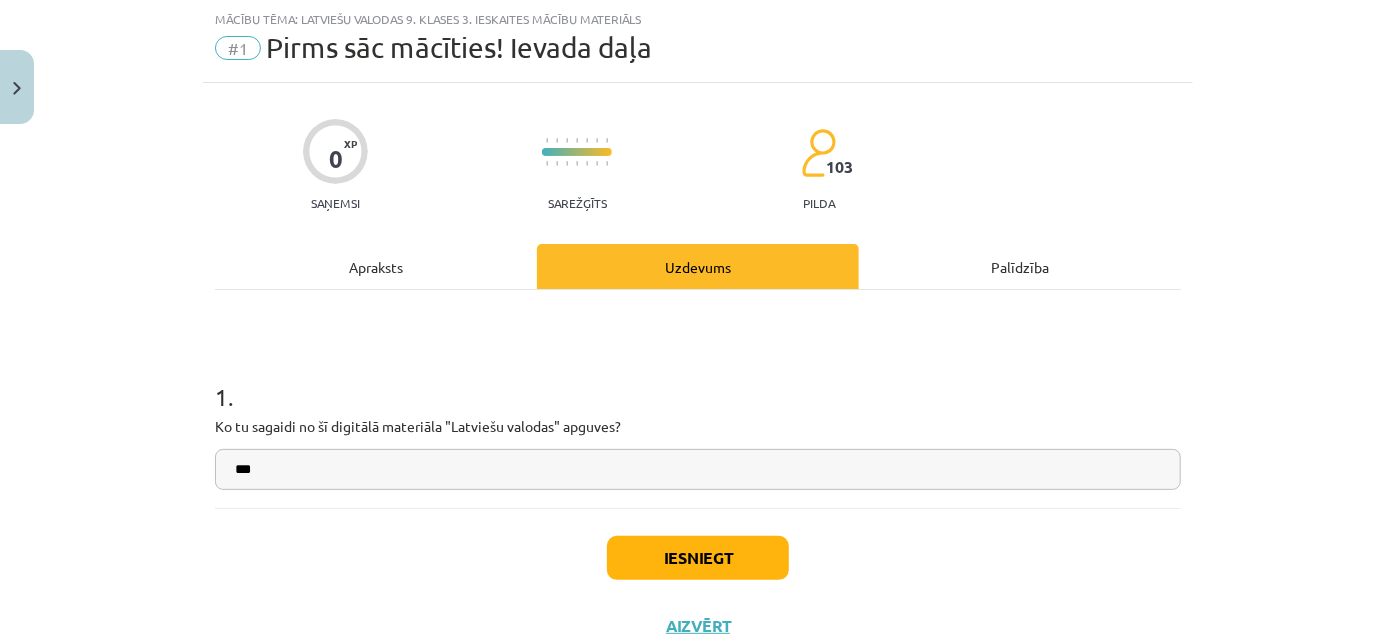 type on "***" 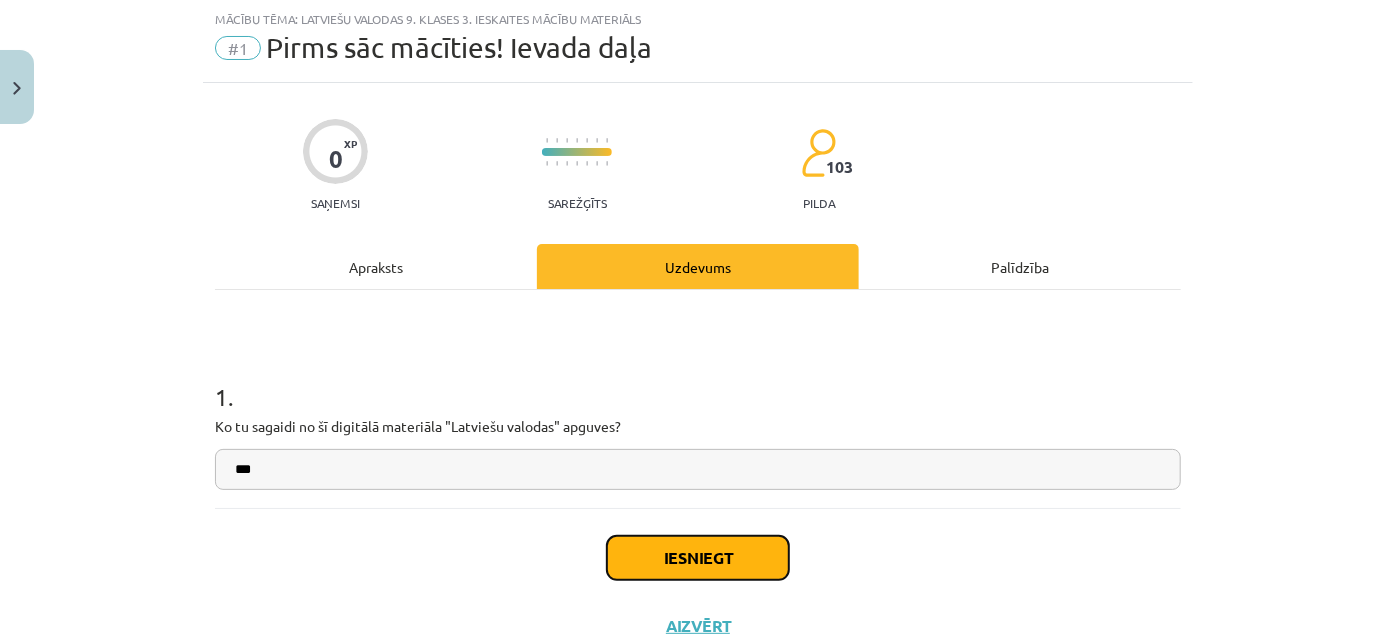 click on "Iesniegt" 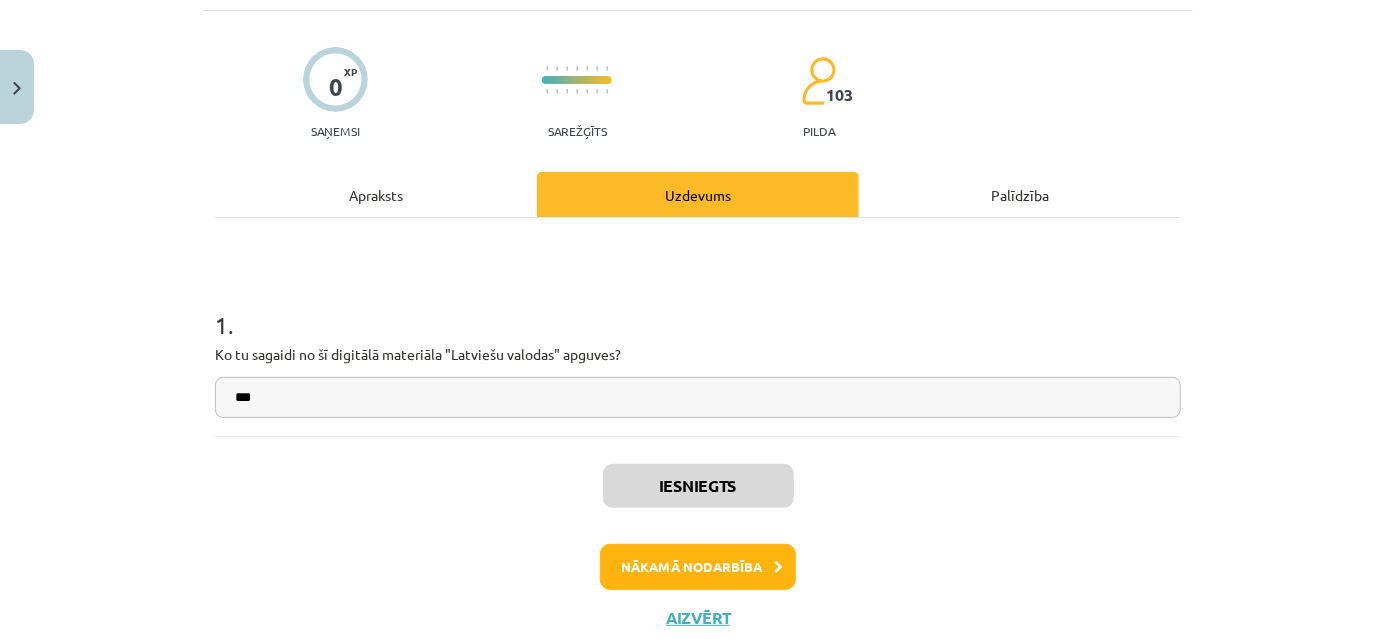 scroll, scrollTop: 182, scrollLeft: 0, axis: vertical 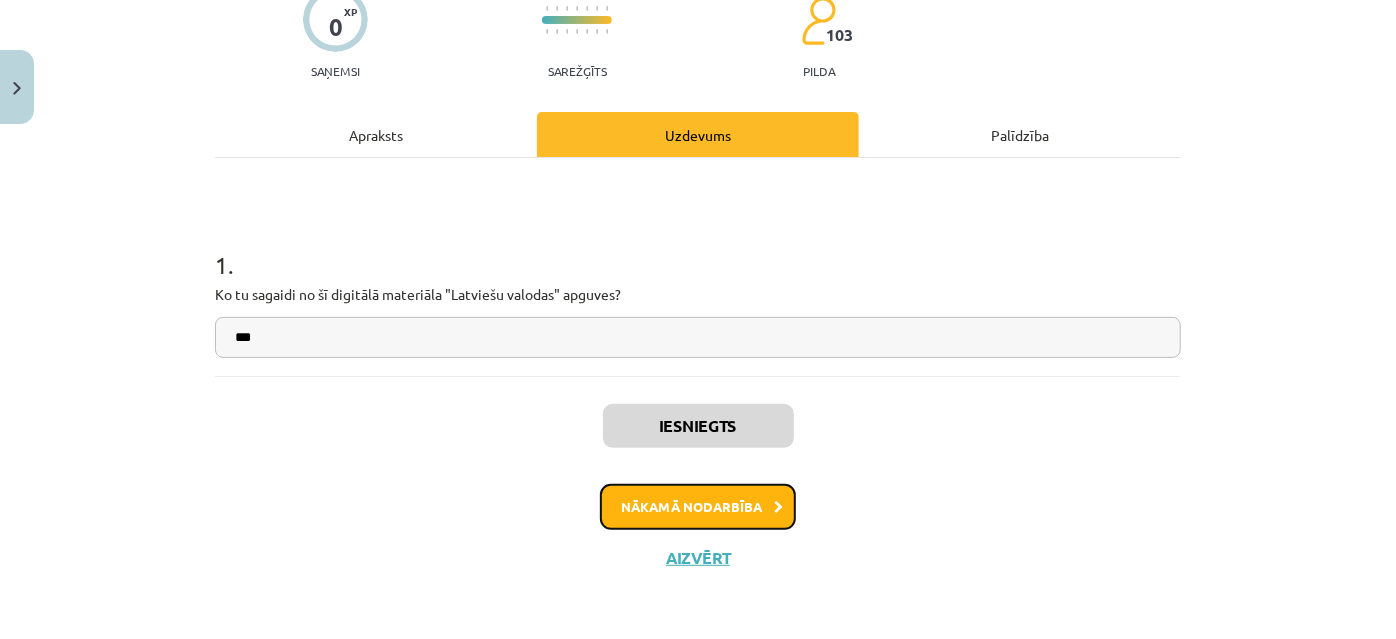click on "Nākamā nodarbība" 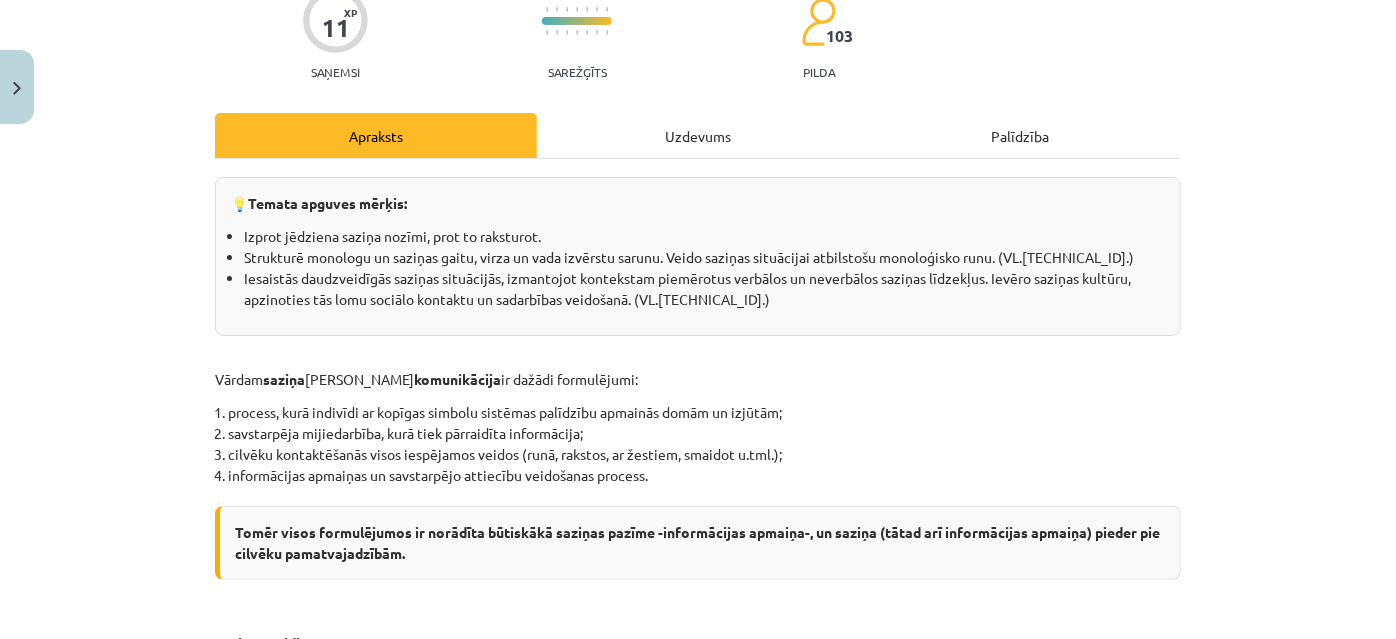 scroll, scrollTop: 0, scrollLeft: 0, axis: both 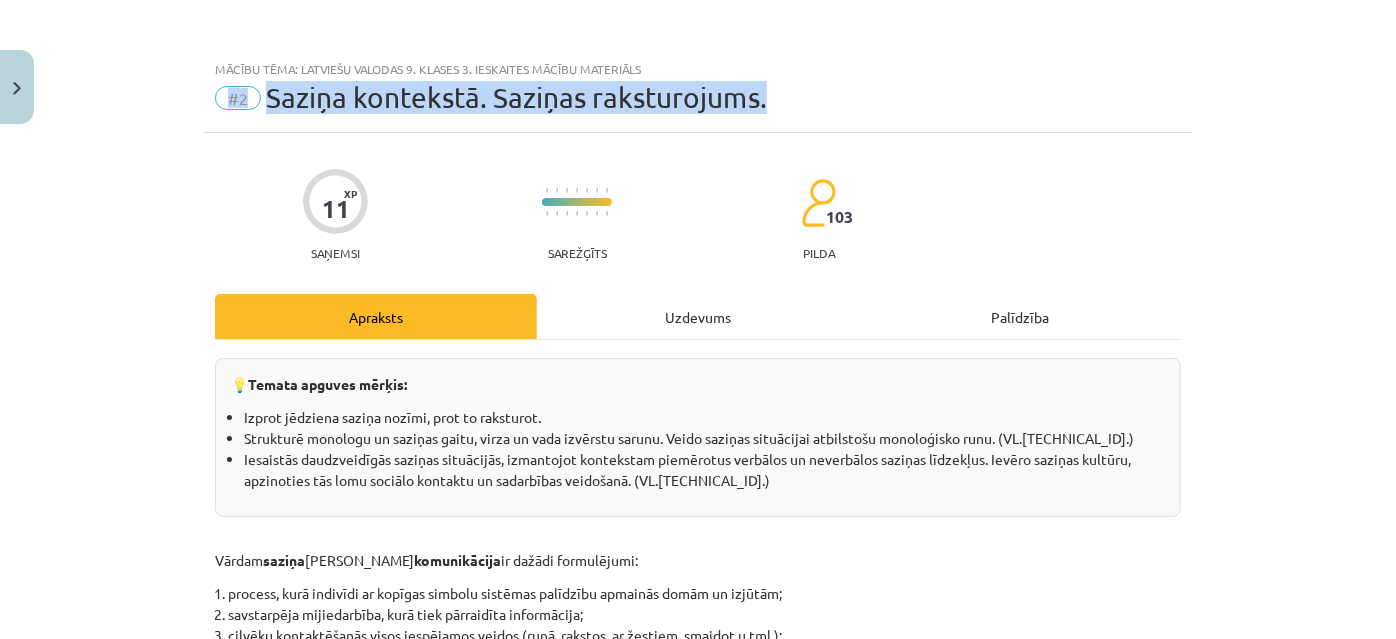 drag, startPoint x: 782, startPoint y: 97, endPoint x: 333, endPoint y: 99, distance: 449.00446 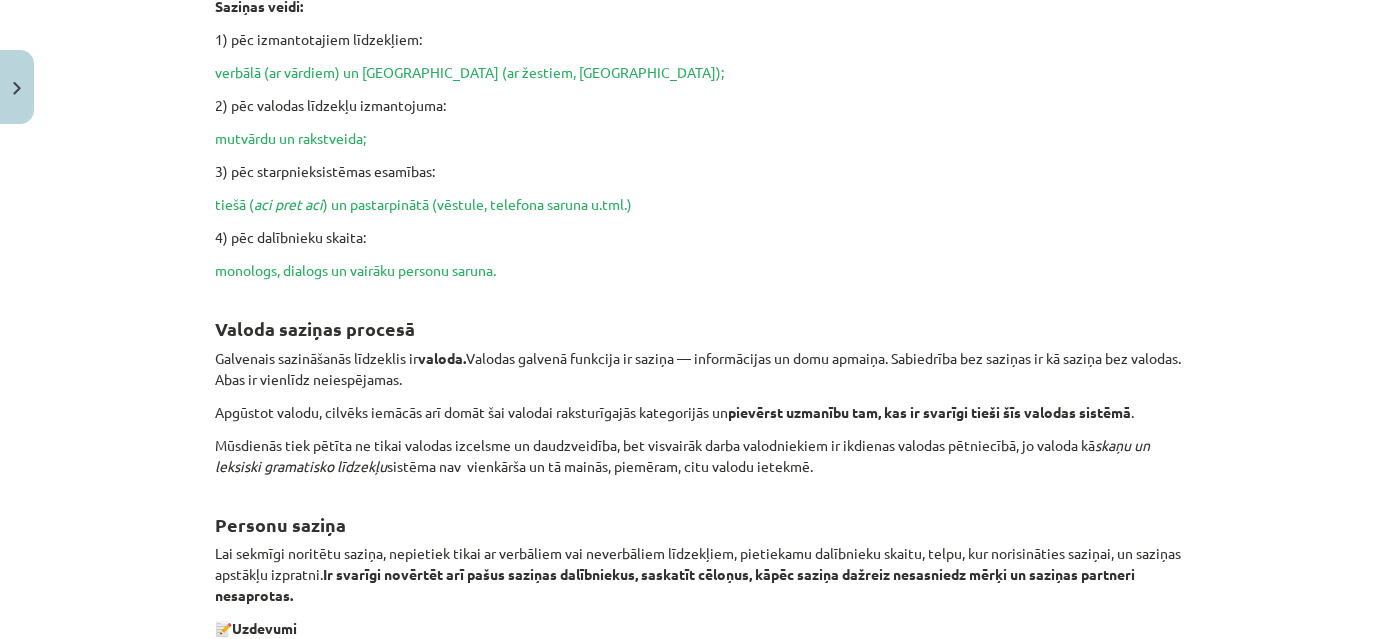 scroll, scrollTop: 1272, scrollLeft: 0, axis: vertical 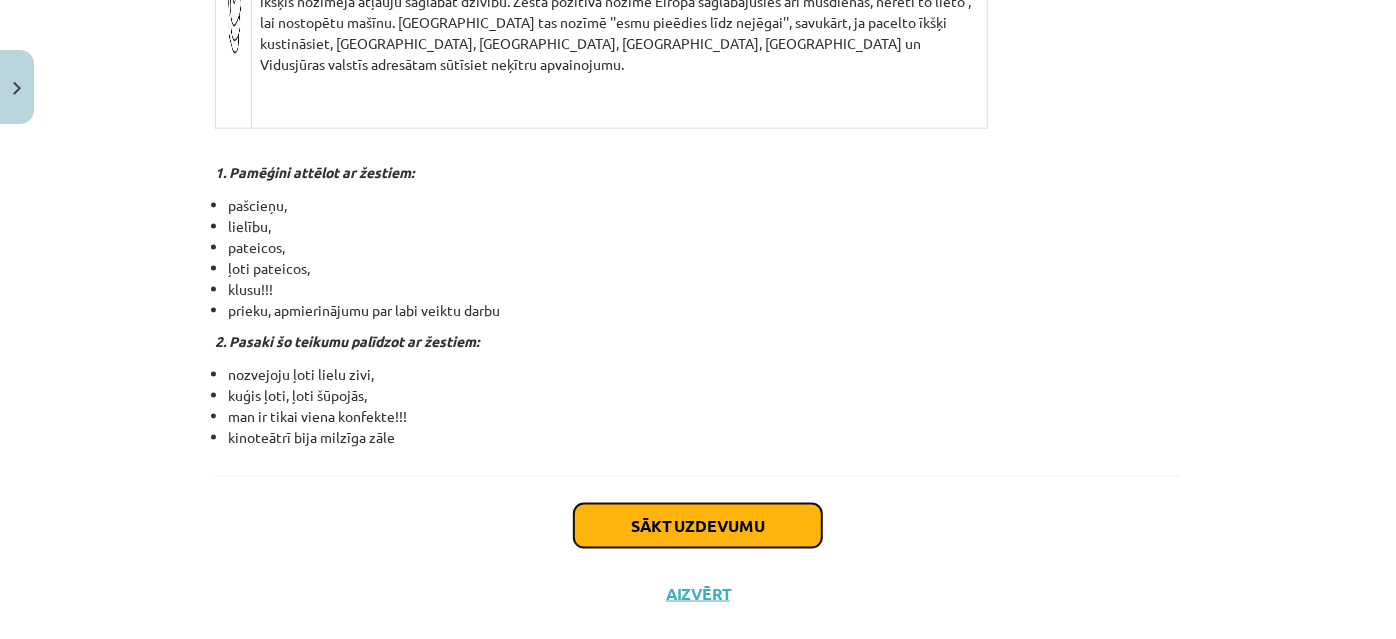 click on "Sākt uzdevumu" 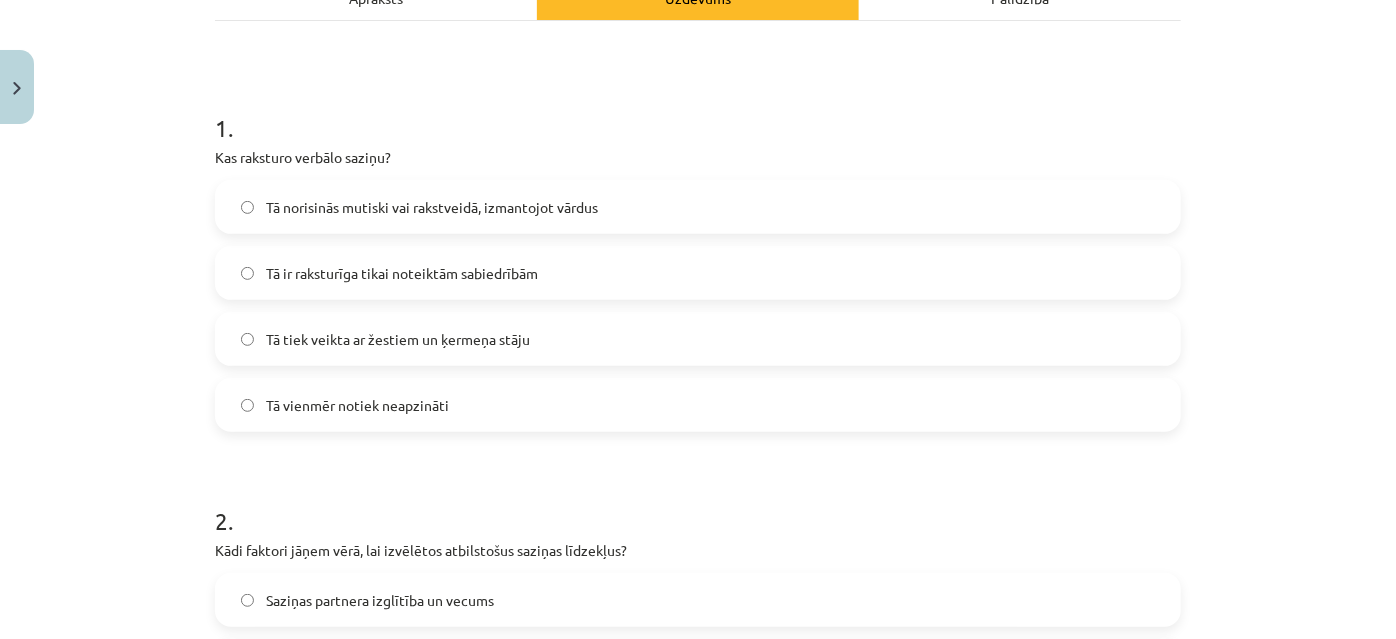 scroll, scrollTop: 322, scrollLeft: 0, axis: vertical 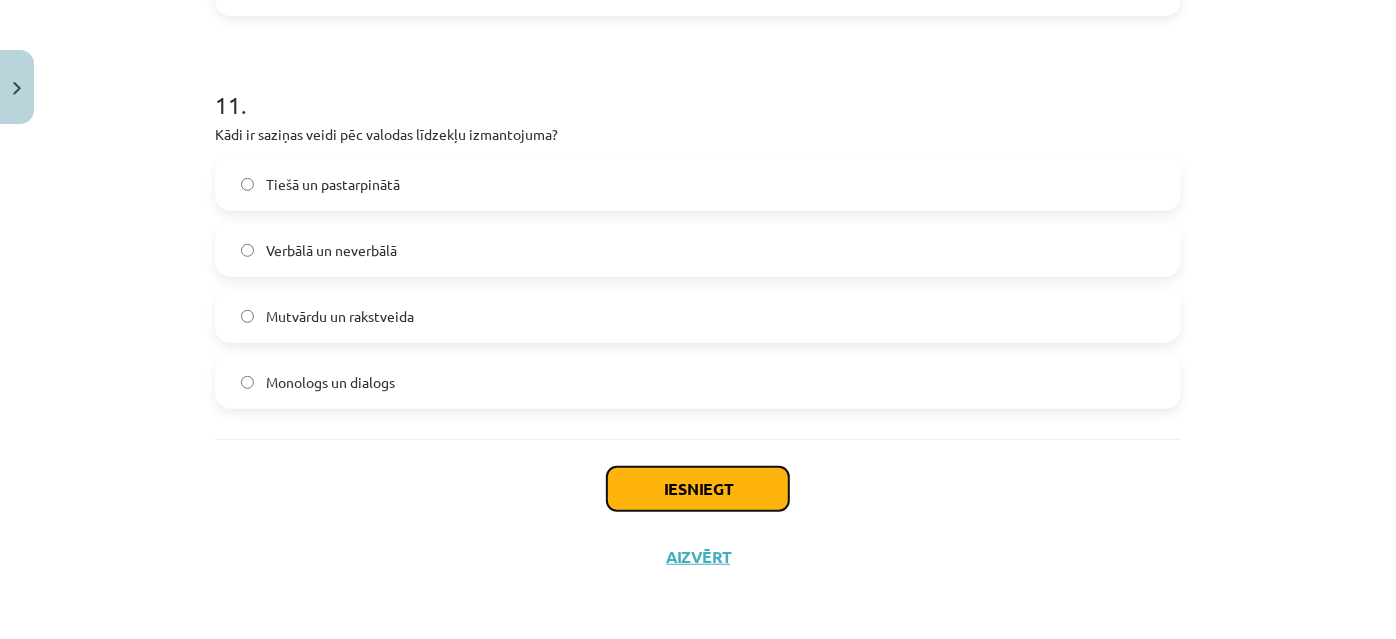 click on "Iesniegt" 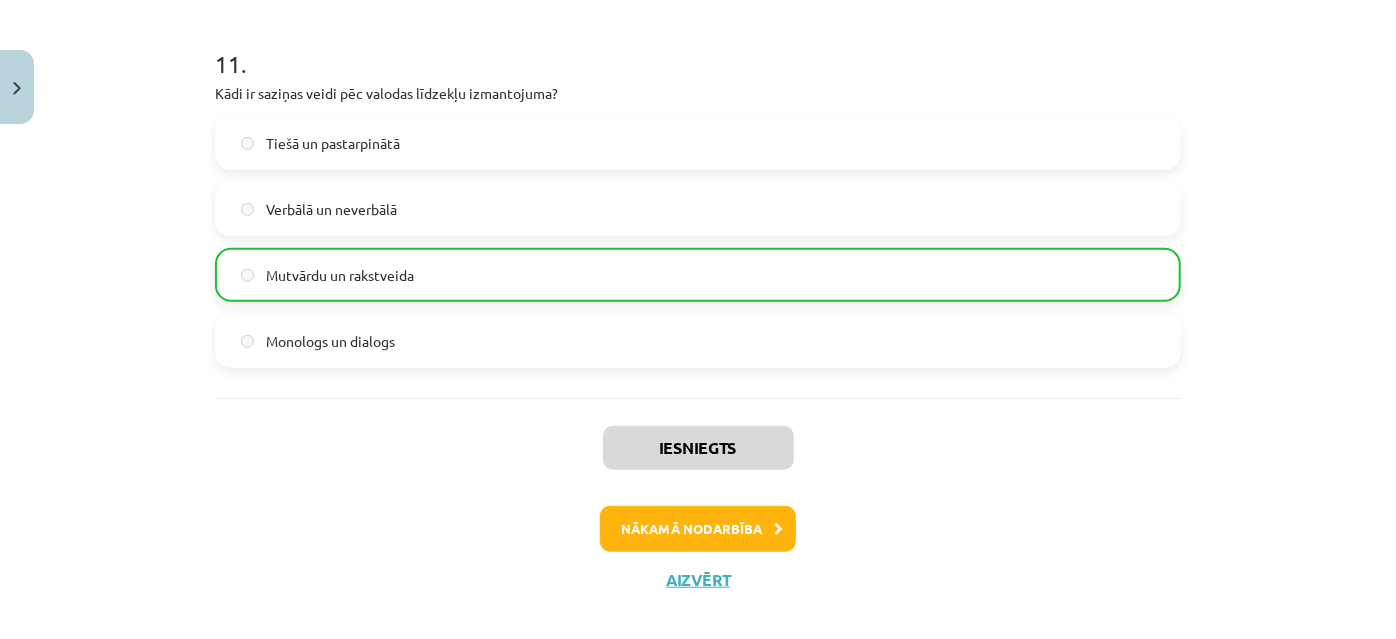 scroll, scrollTop: 4336, scrollLeft: 0, axis: vertical 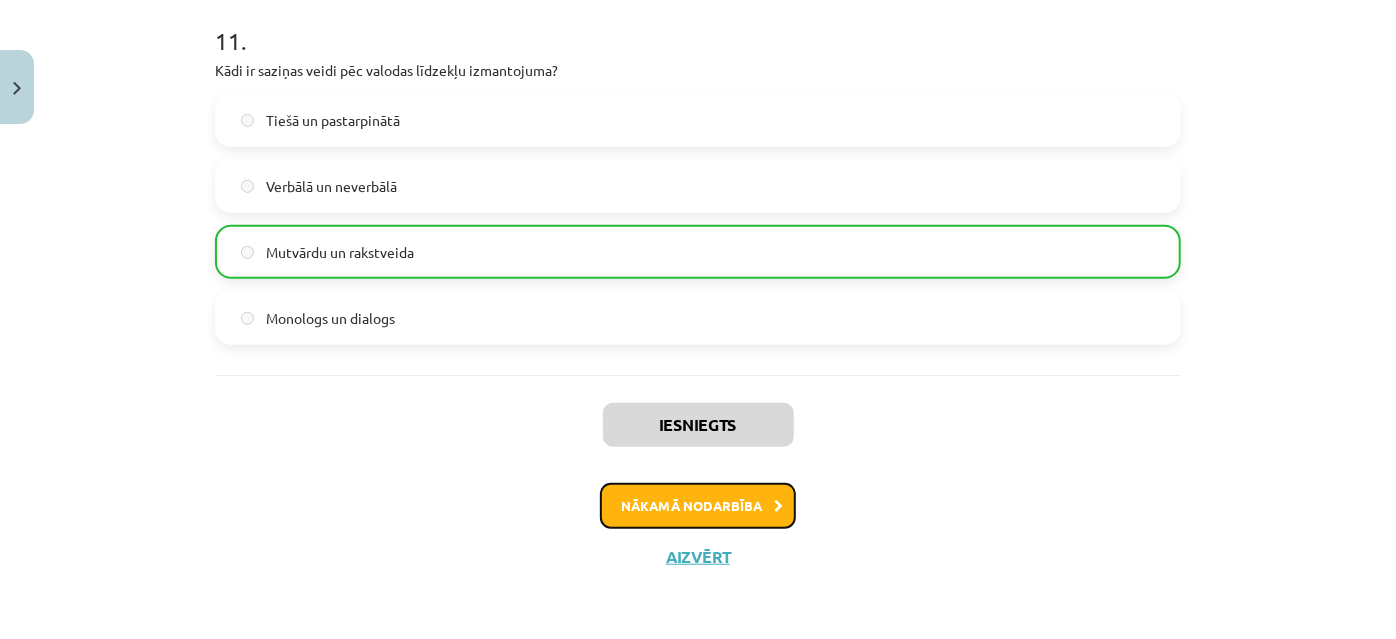 click on "Nākamā nodarbība" 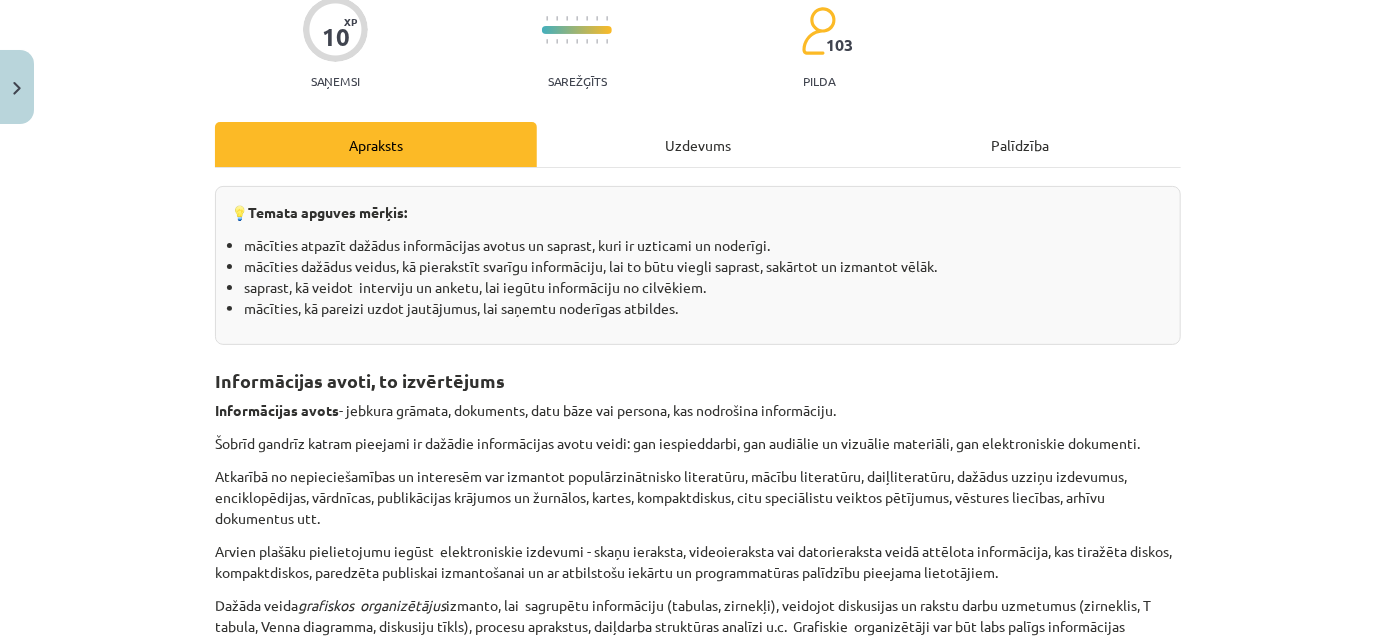 scroll, scrollTop: 50, scrollLeft: 0, axis: vertical 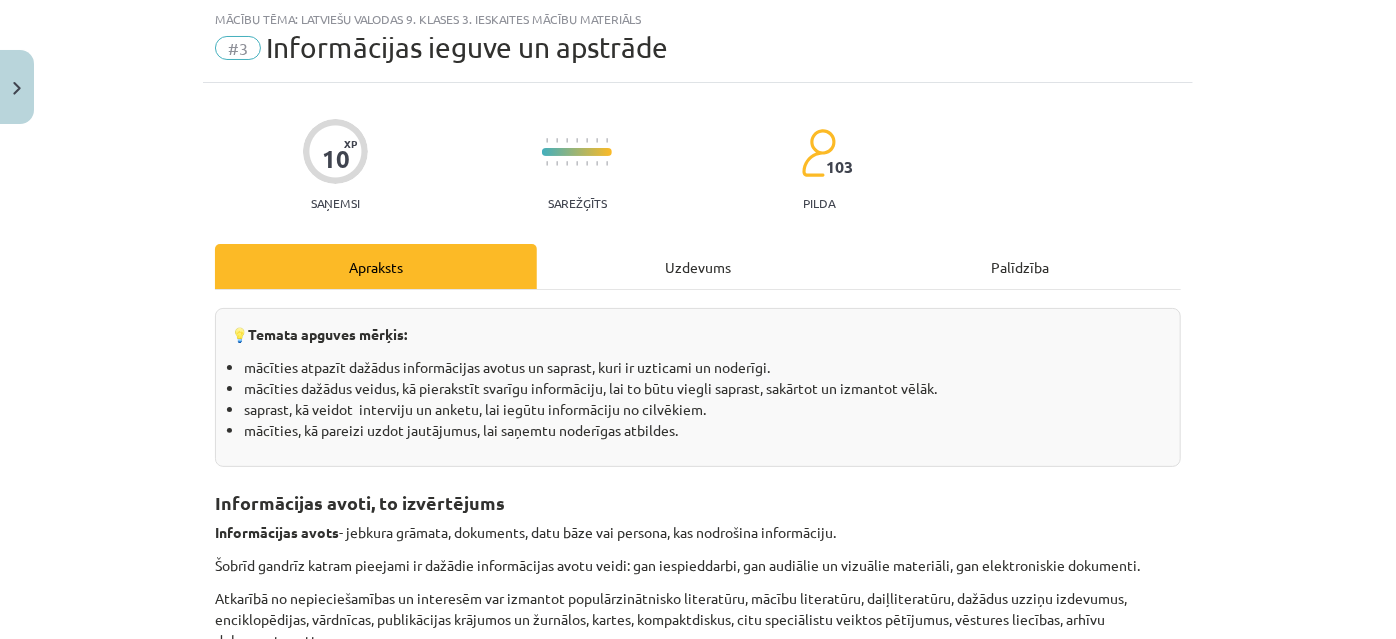 click on "Mācību tēma: Latviešu valodas 9. klases 3. ieskaites mācību materiāls #3 Informācijas ieguve un apstrāde 10 XP Saņemsi Sarežģīts 103 pilda Apraksts Uzdevums Palīdzība
💡  Temata apguves mērķis:
mācīties atpazīt dažādus informācijas avotus un saprast, kuri ir uzticami un noderīgi.
mācīties dažādus veidus, kā pierakstīt svarīgu informāciju, lai to būtu viegli saprast, sakārtot un izmantot vēlāk.
saprast, kā veidot  interviju un anketu, lai iegūtu informāciju no cilvēkiem.
mācīties, kā pareizi uzdot jautājumus, lai saņemtu noderīgas atbildes.
Informācijas avoti, to izvērtējums
Informācijas avots  - jebkura grāmata, dokuments, datu bāze vai persona, kas nodrošina informāciju.
Šobrīd gandrīz katram pieejami ir dažādie informācijas avotu veidi: gan iespieddarbi, gan audiālie un vizuālie materiāli, gan elektroniskie dokumenti.
Dažāda veida  grafiskos  organizētājus
zirneklis" 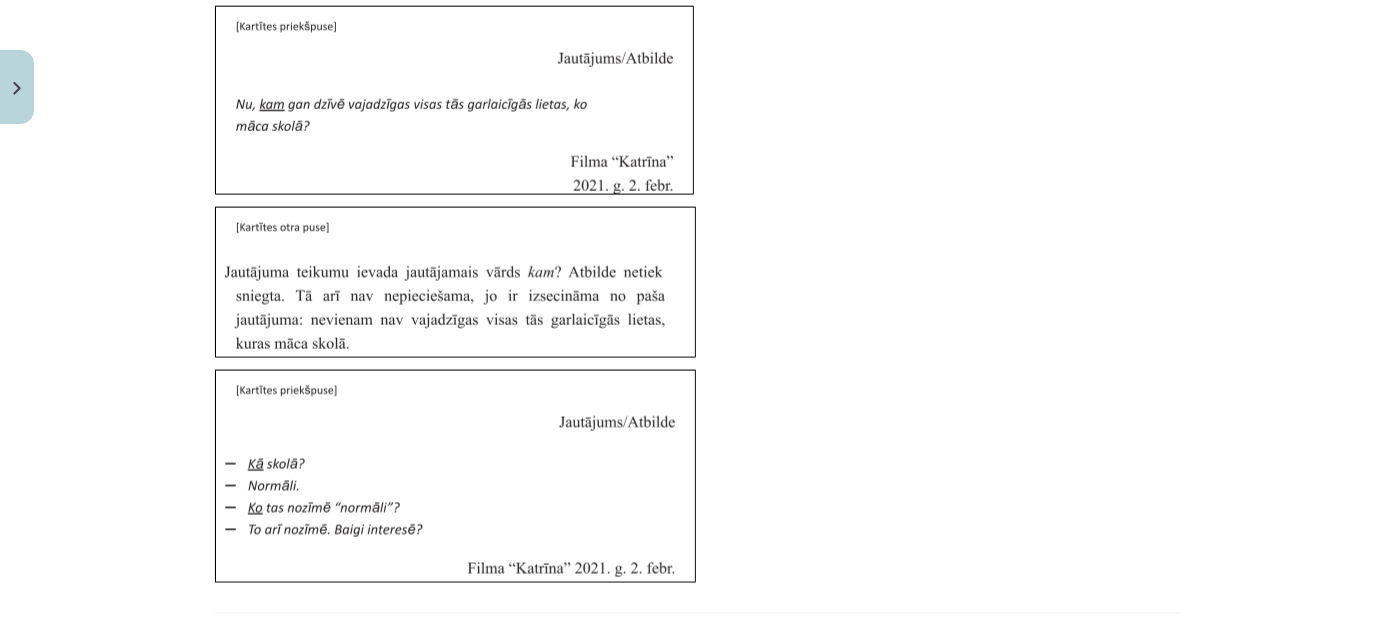 scroll, scrollTop: 5312, scrollLeft: 0, axis: vertical 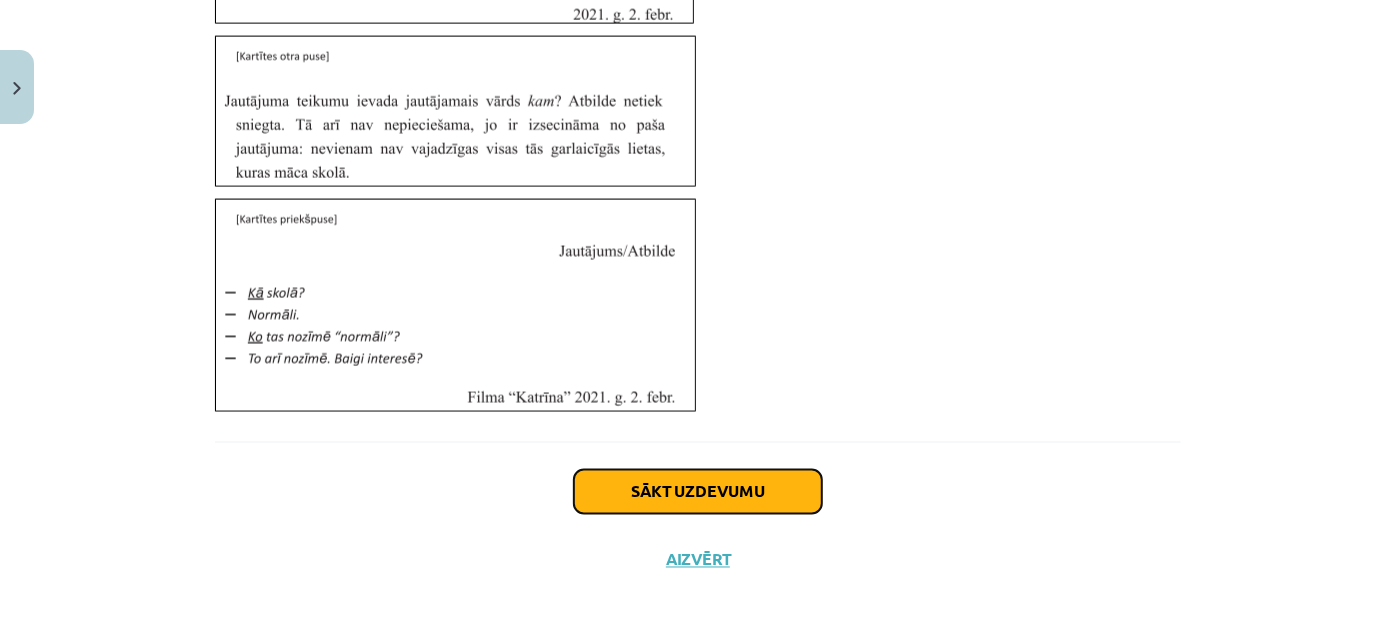 click on "Sākt uzdevumu" 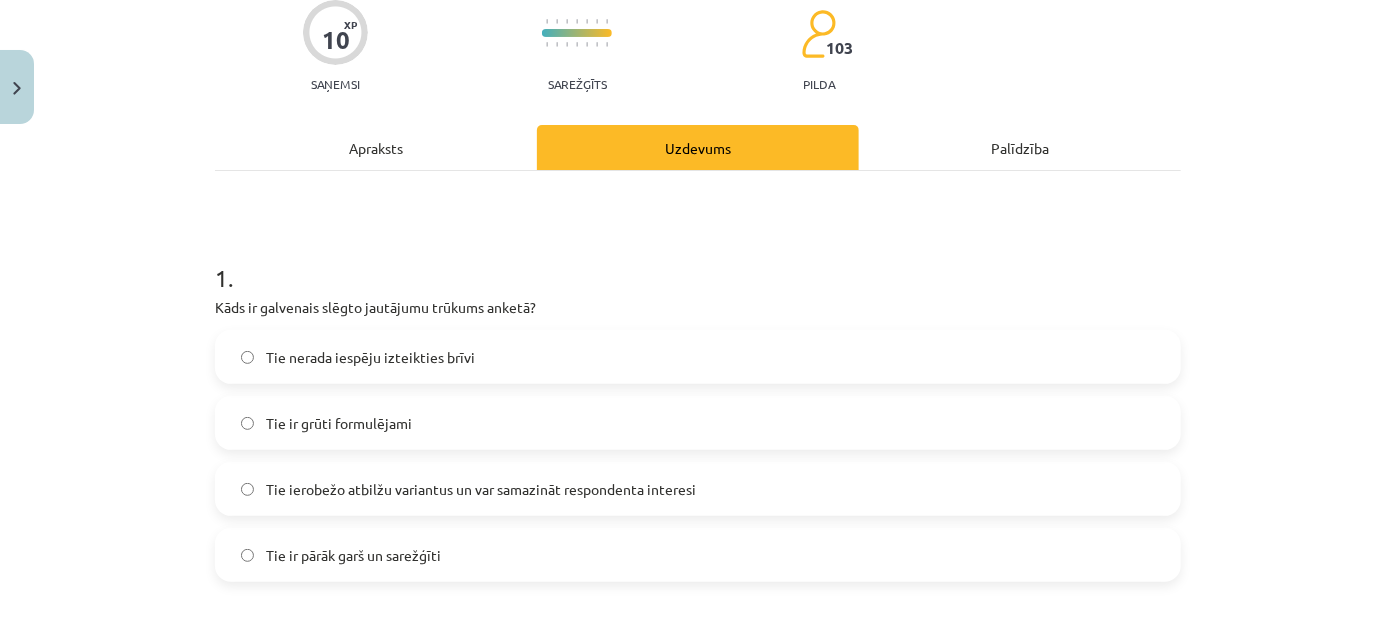 scroll, scrollTop: 322, scrollLeft: 0, axis: vertical 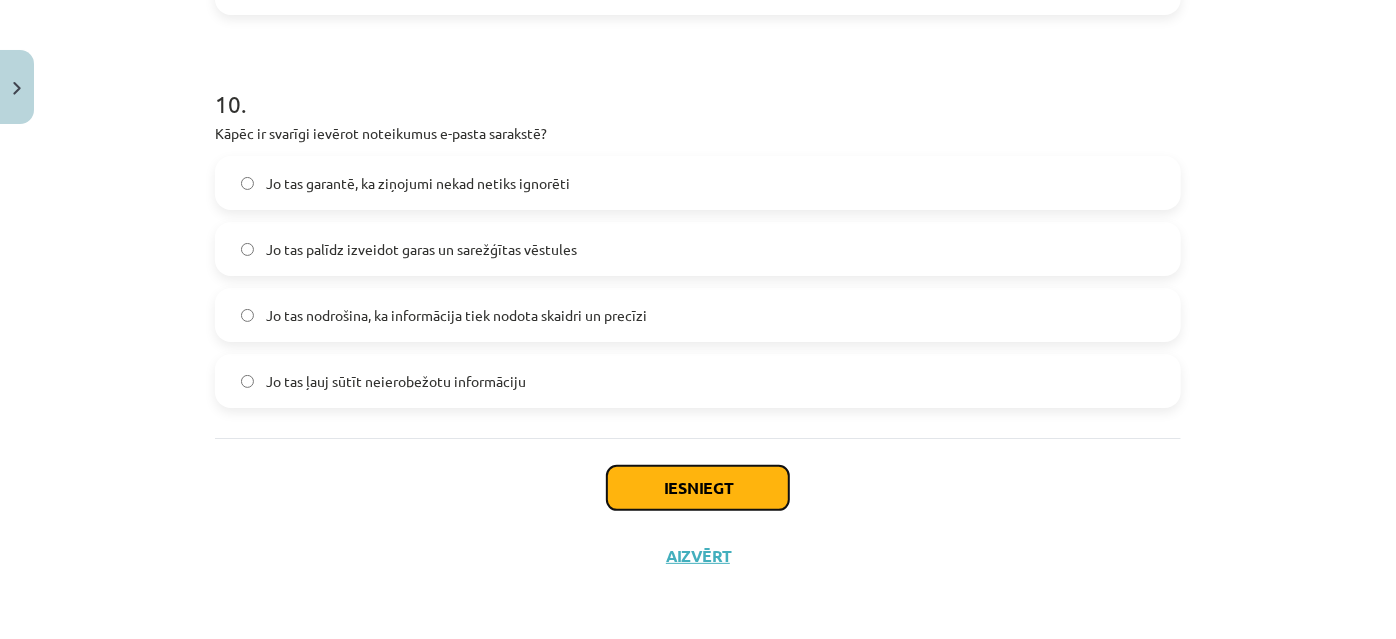 click on "Iesniegt" 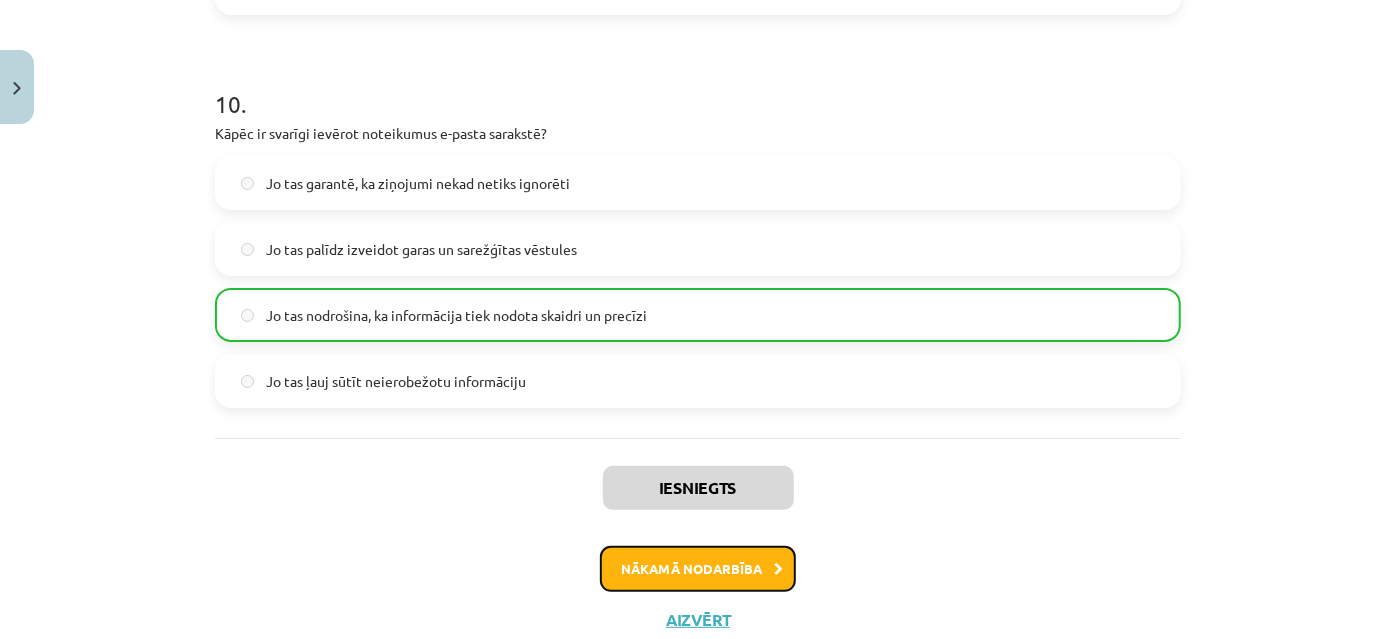click on "Nākamā nodarbība" 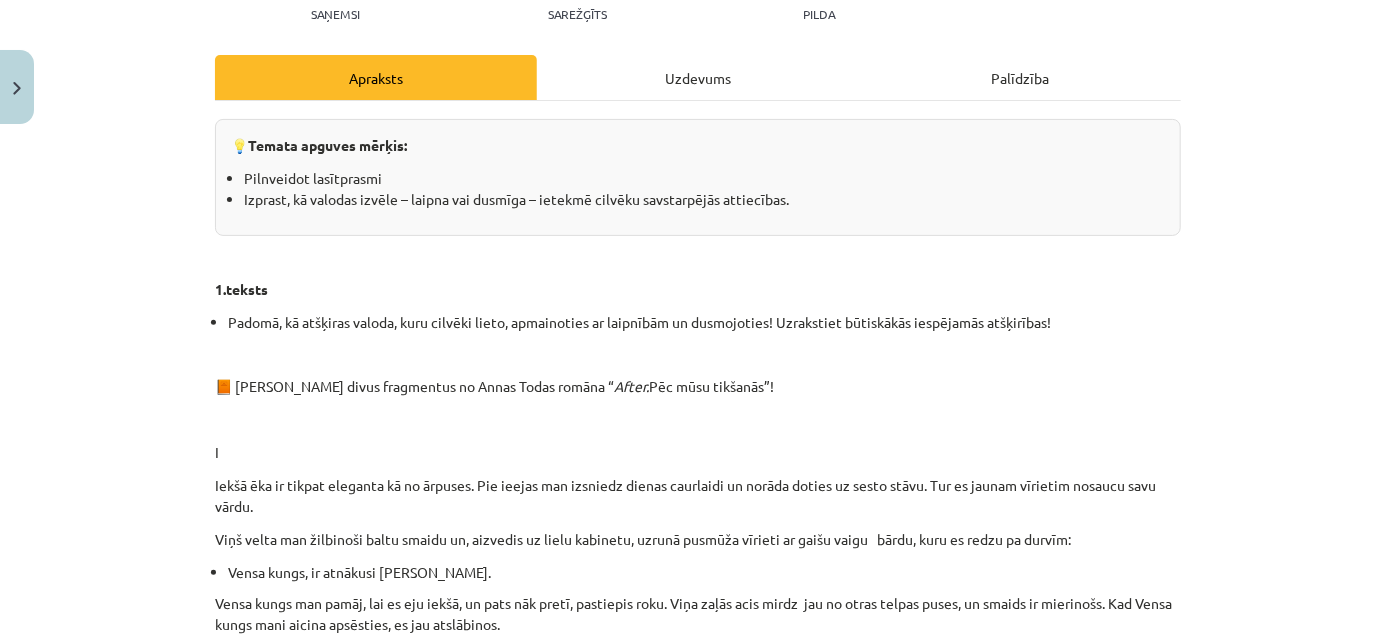 scroll, scrollTop: 0, scrollLeft: 0, axis: both 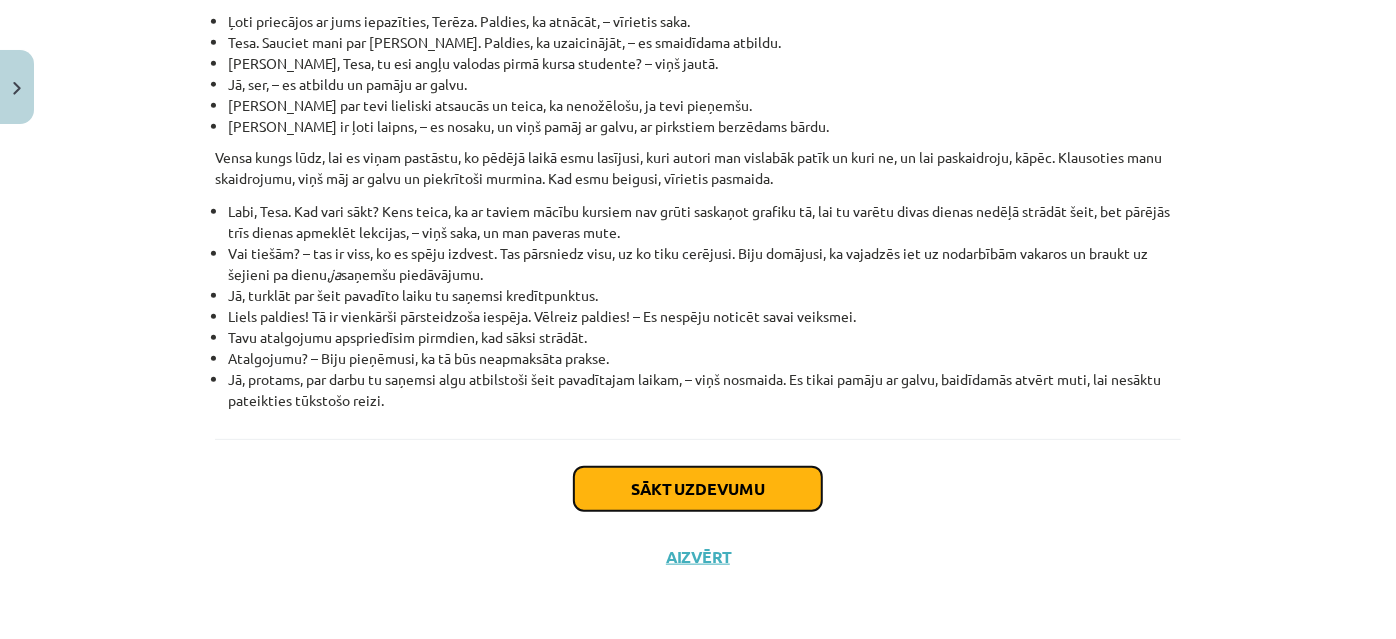 click on "Sākt uzdevumu" 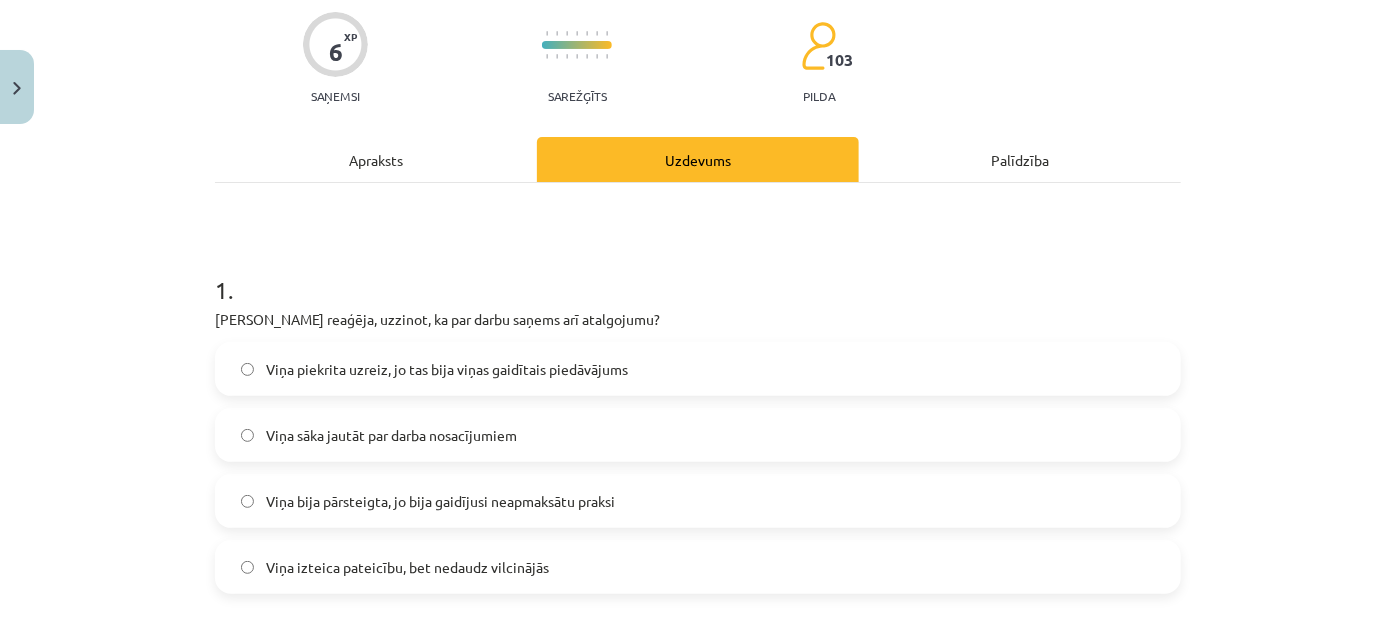 scroll, scrollTop: 322, scrollLeft: 0, axis: vertical 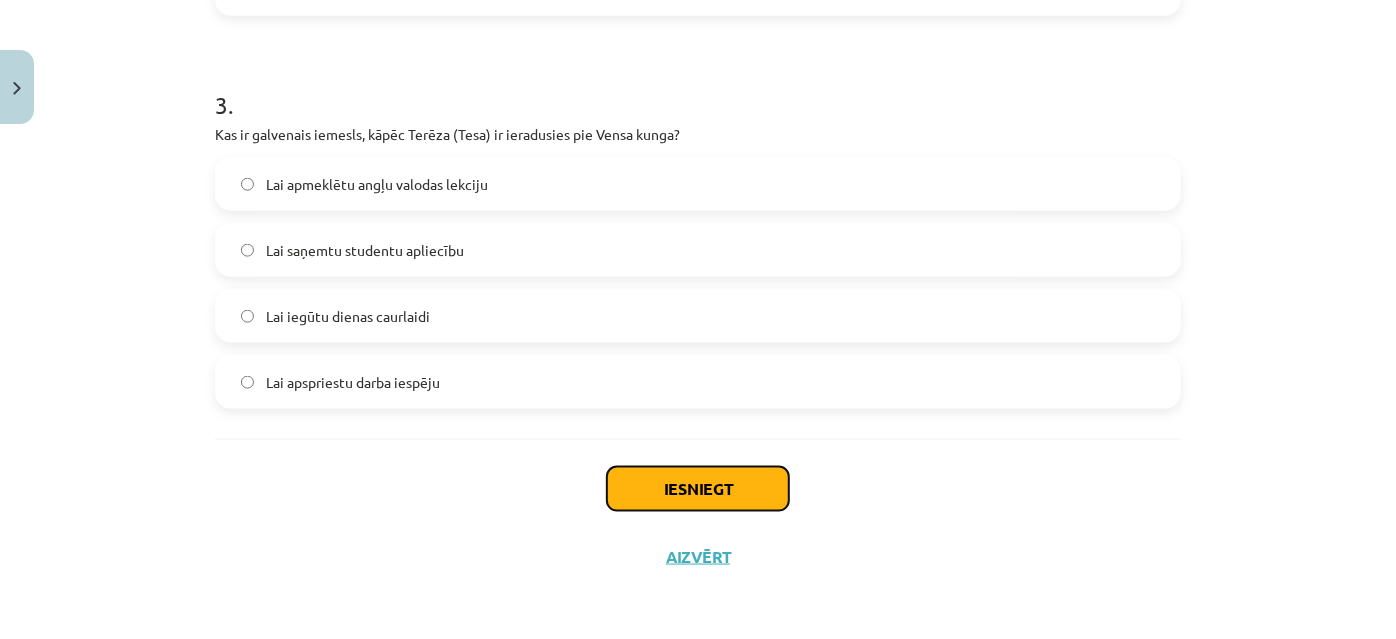 click on "Iesniegt" 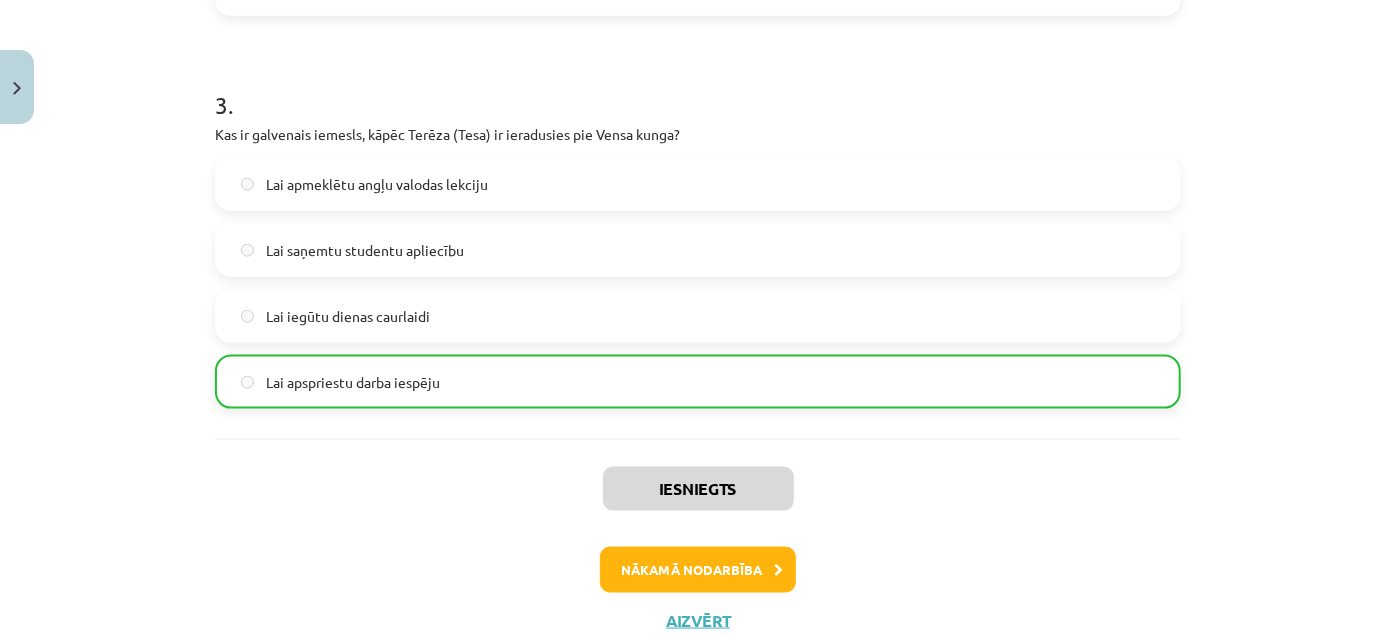 scroll, scrollTop: 1192, scrollLeft: 0, axis: vertical 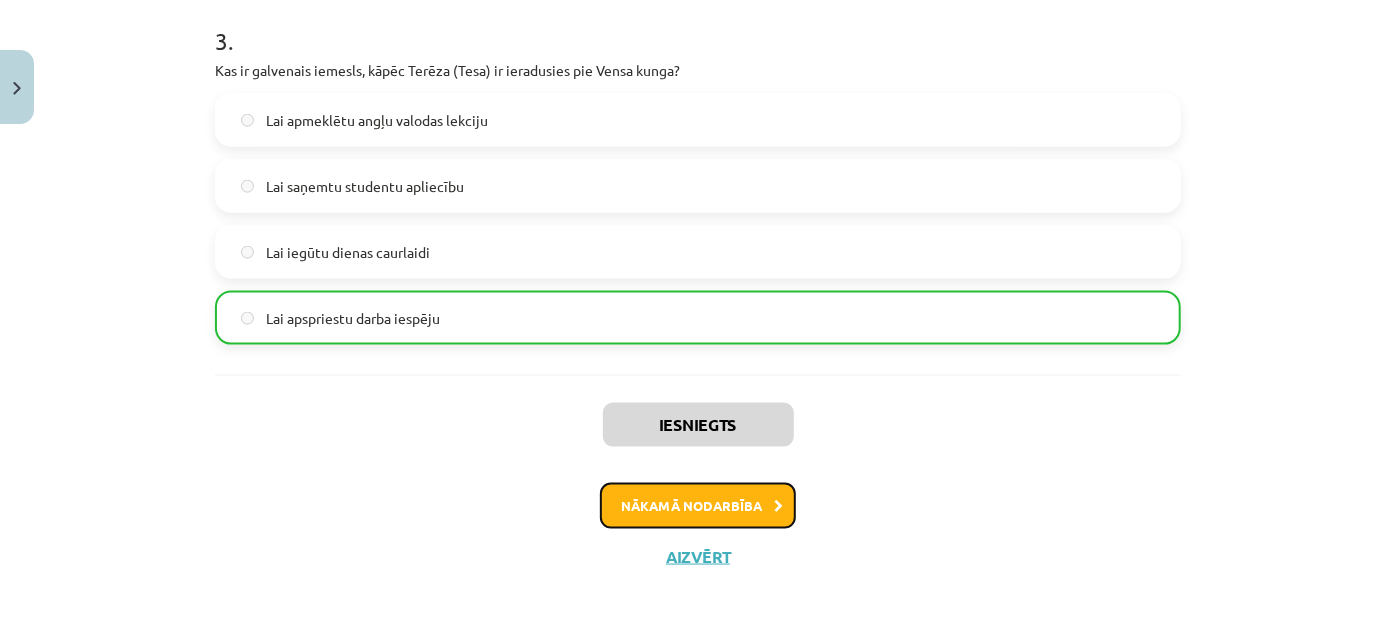 click on "Nākamā nodarbība" 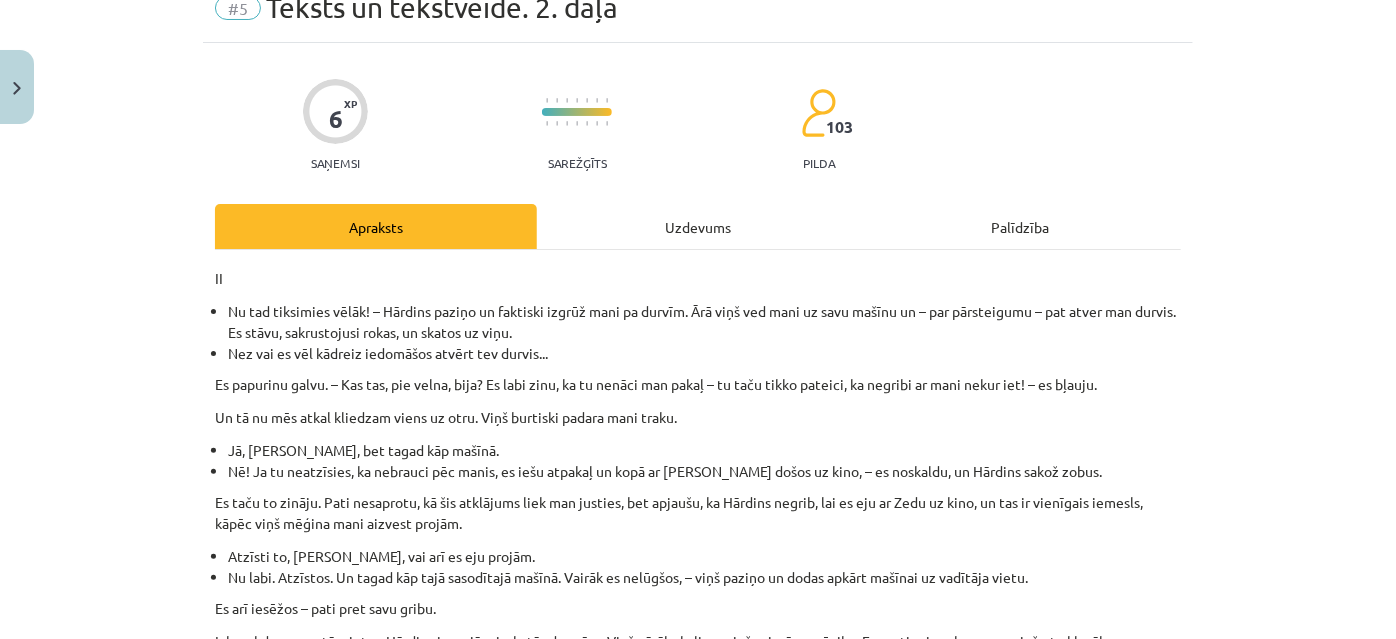scroll, scrollTop: 0, scrollLeft: 0, axis: both 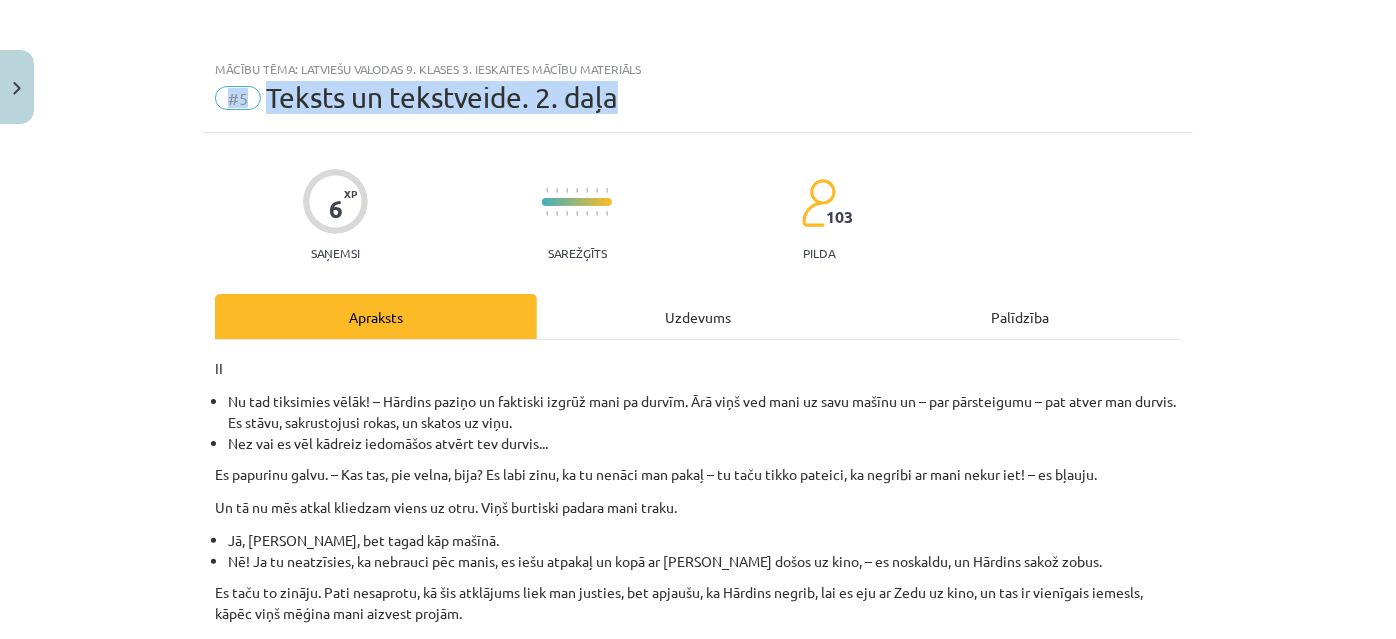 drag, startPoint x: 631, startPoint y: 105, endPoint x: 201, endPoint y: 97, distance: 430.0744 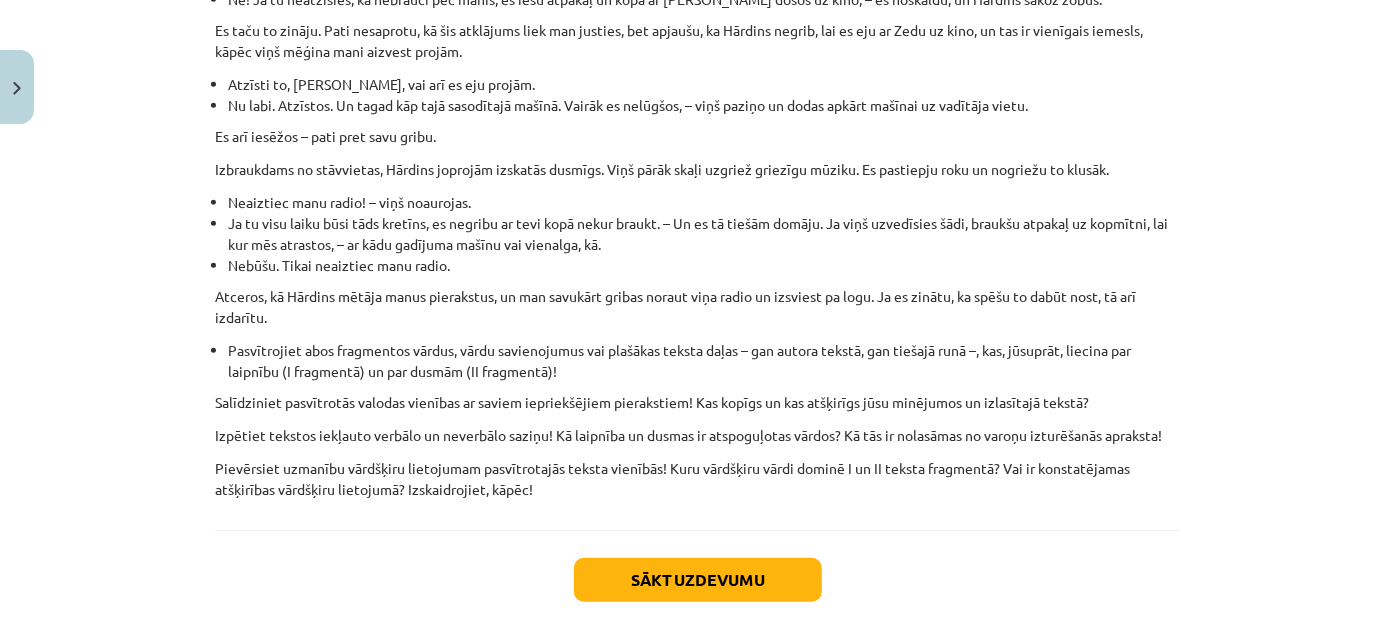 scroll, scrollTop: 653, scrollLeft: 0, axis: vertical 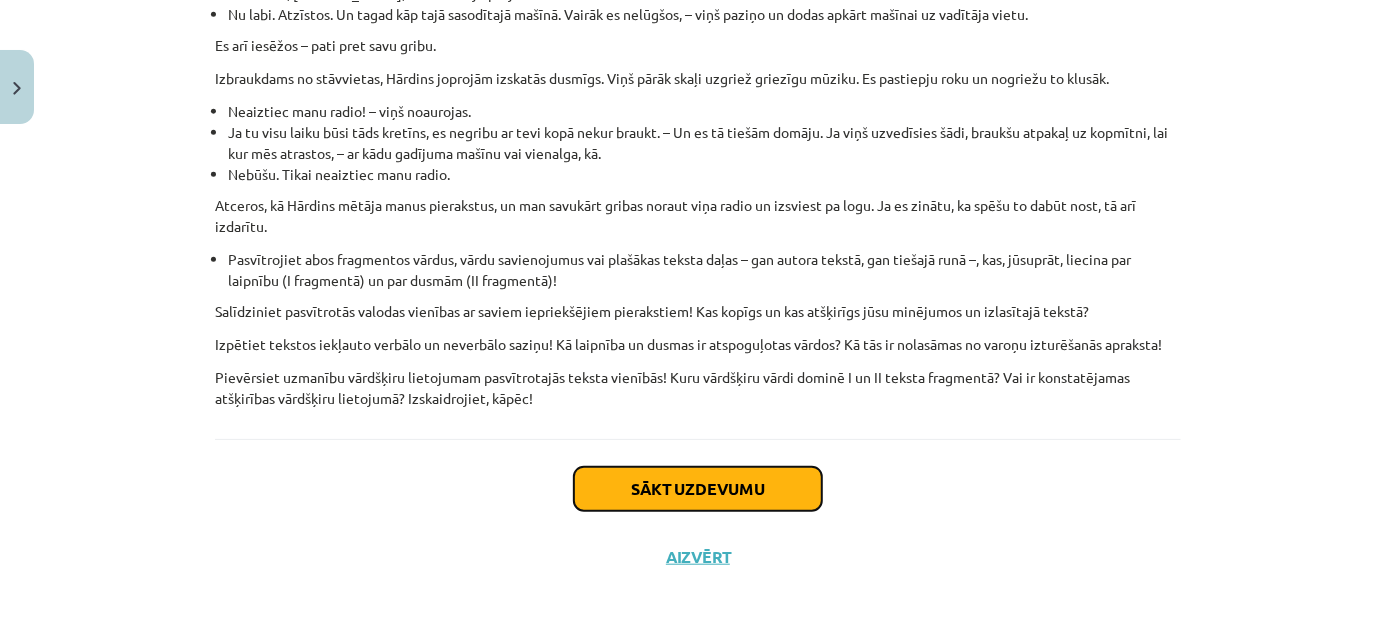 click on "Sākt uzdevumu" 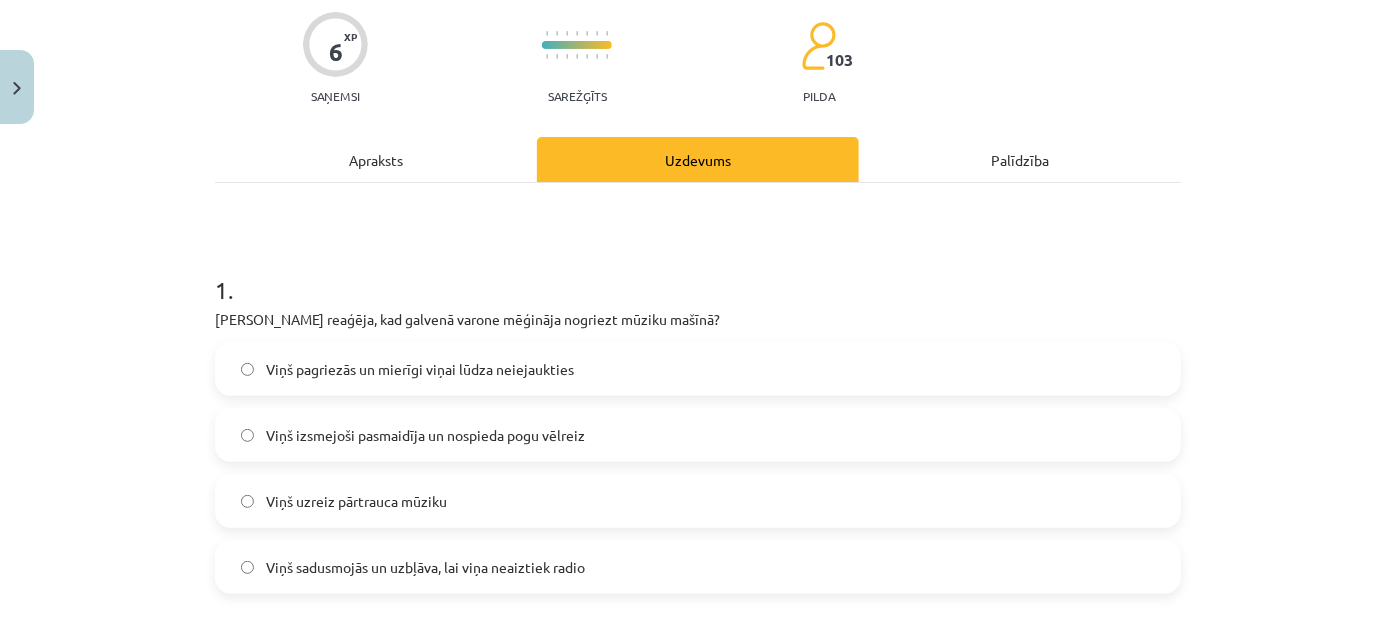 scroll, scrollTop: 322, scrollLeft: 0, axis: vertical 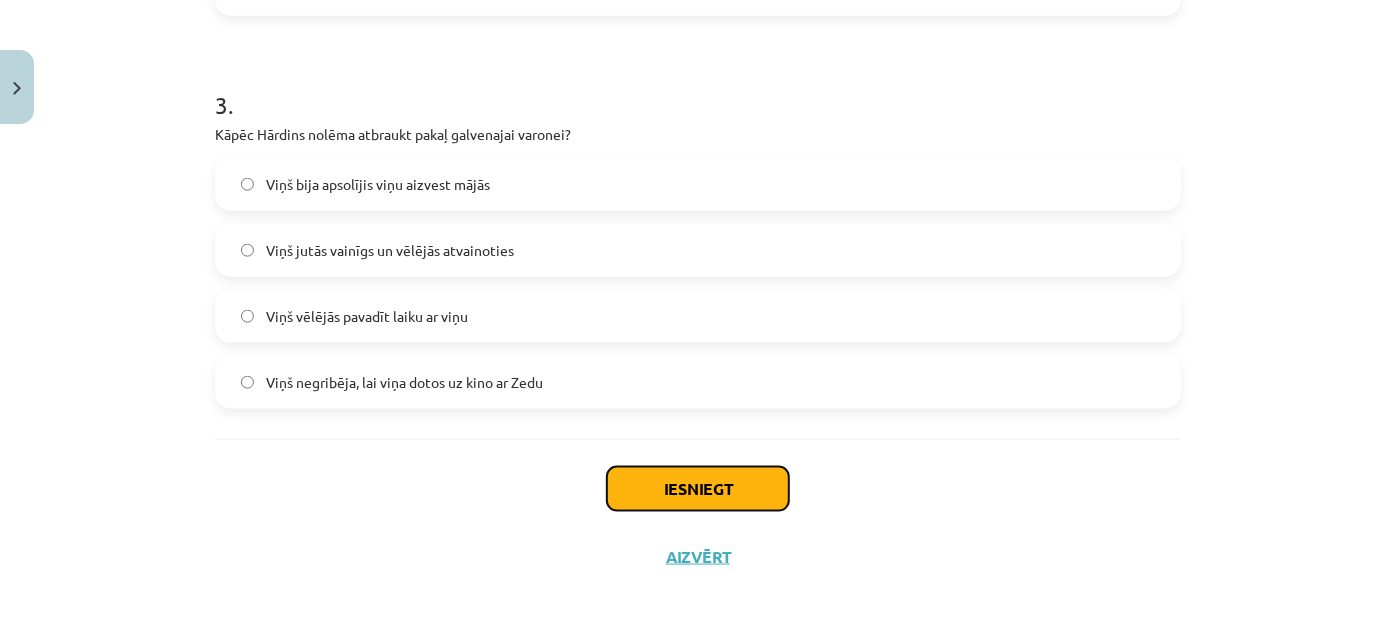 click on "Iesniegt" 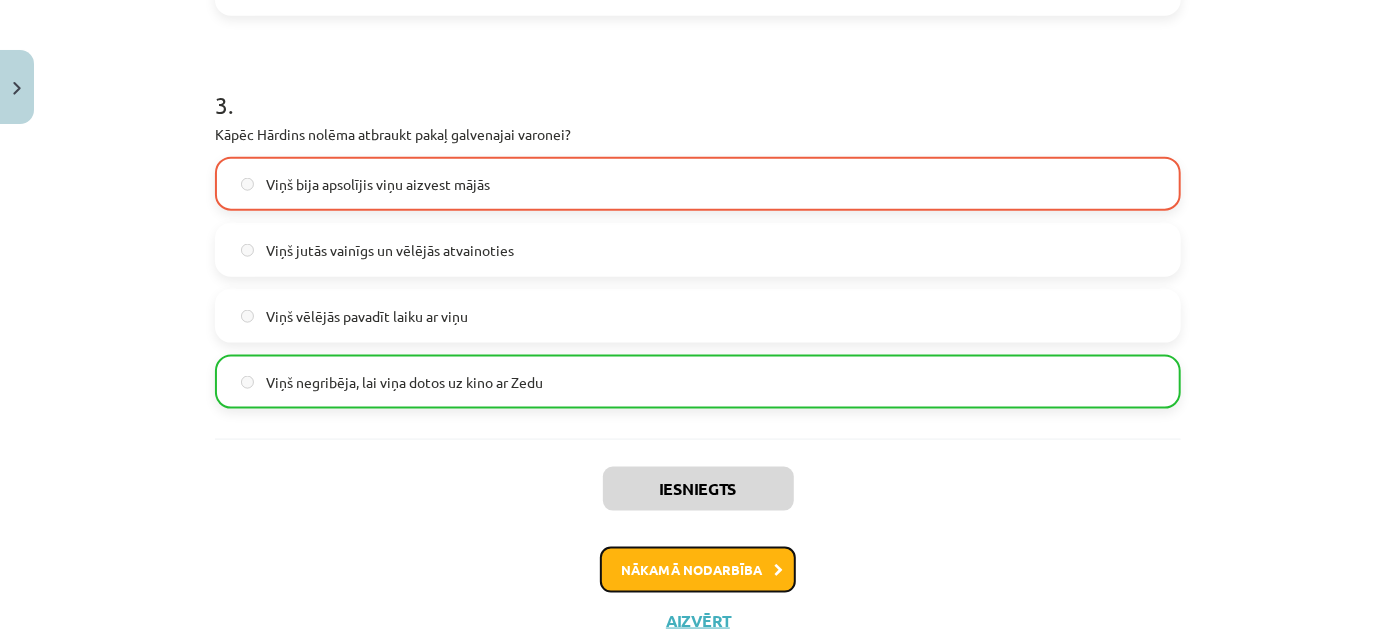 click on "Nākamā nodarbība" 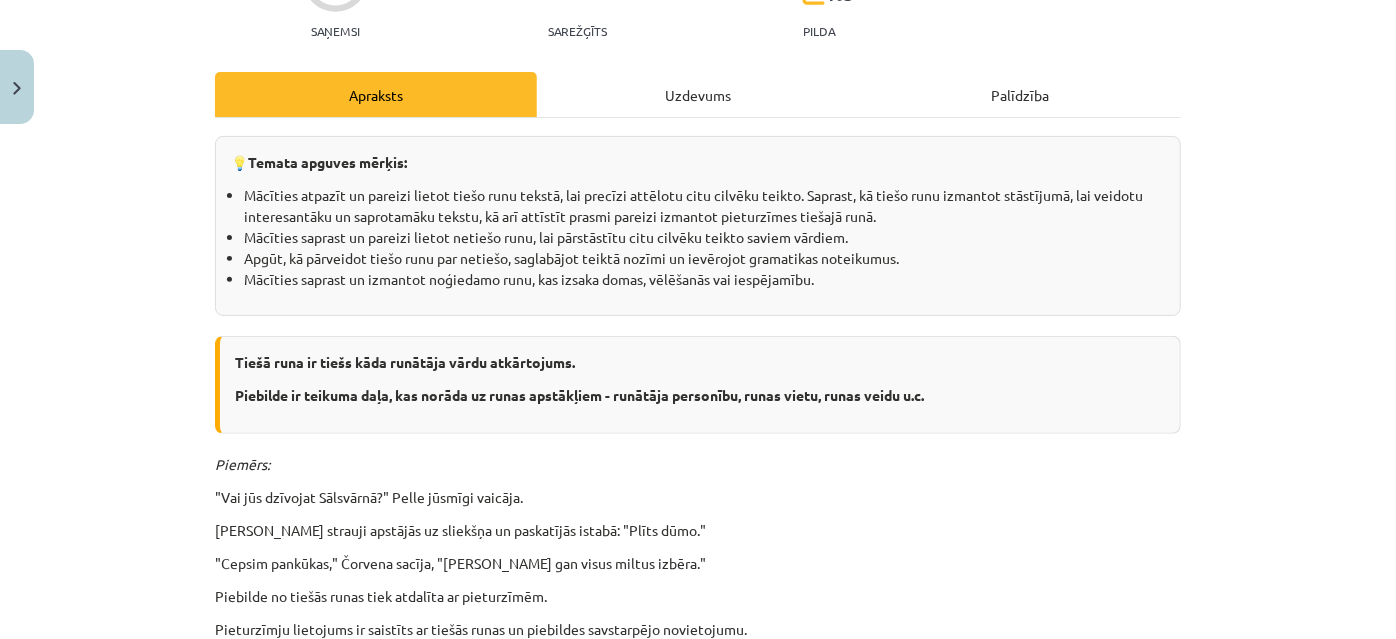 scroll, scrollTop: 0, scrollLeft: 0, axis: both 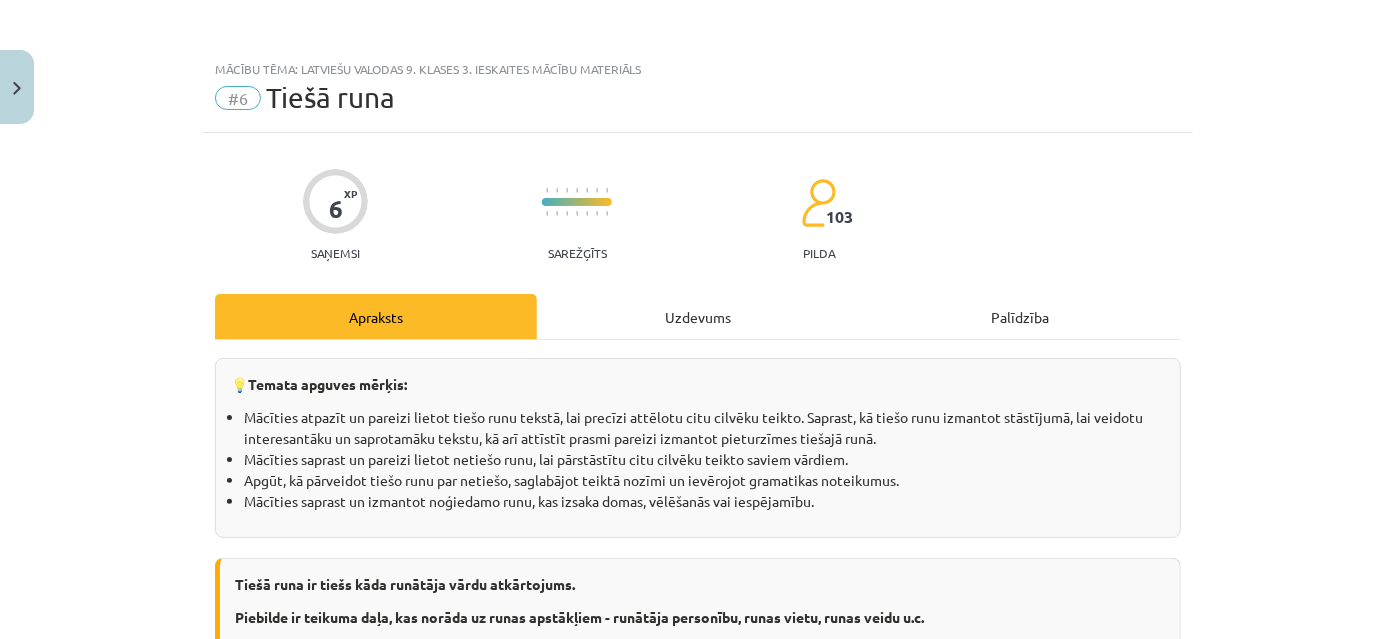 click on "Mācīties atpazīt un pareizi lietot tiešo runu tekstā, lai precīzi attēlotu citu cilvēku teikto. Saprast, kā tiešo runu izmantot stāstījumā, lai veidotu interesantāku un saprotamāku tekstu, kā arī attīstīt prasmi pareizi izmantot pieturzīmes tiešajā runā." 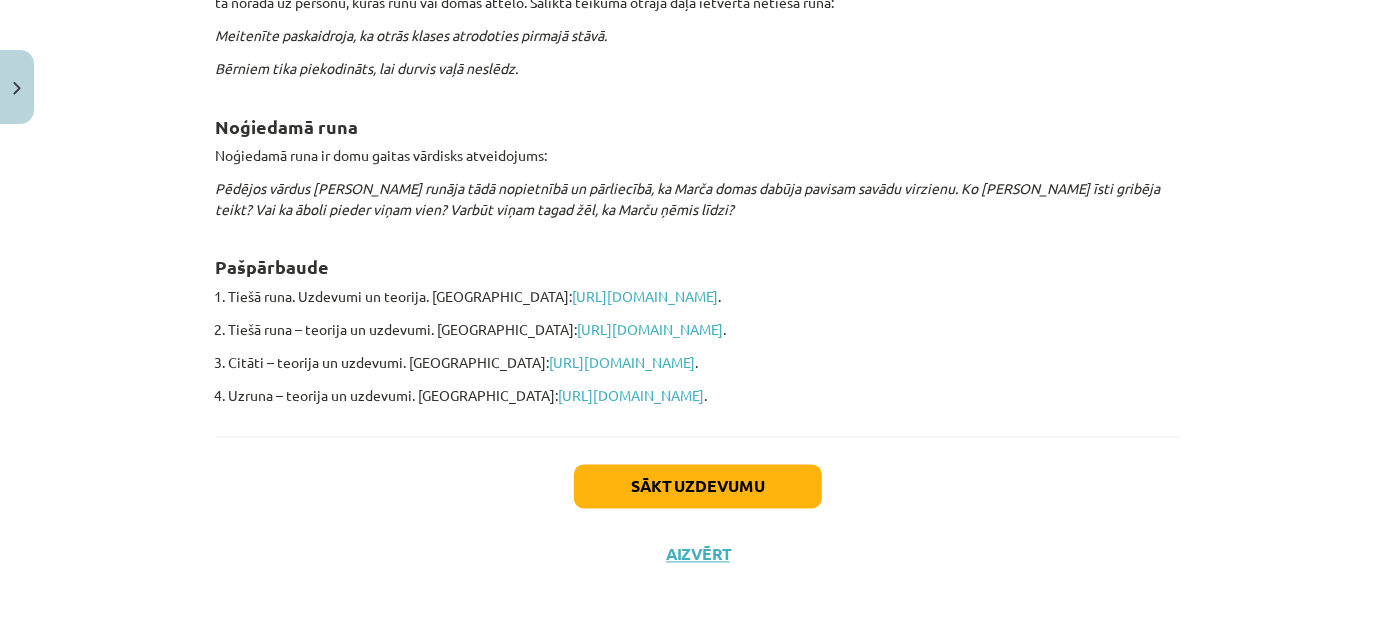 scroll, scrollTop: 1721, scrollLeft: 0, axis: vertical 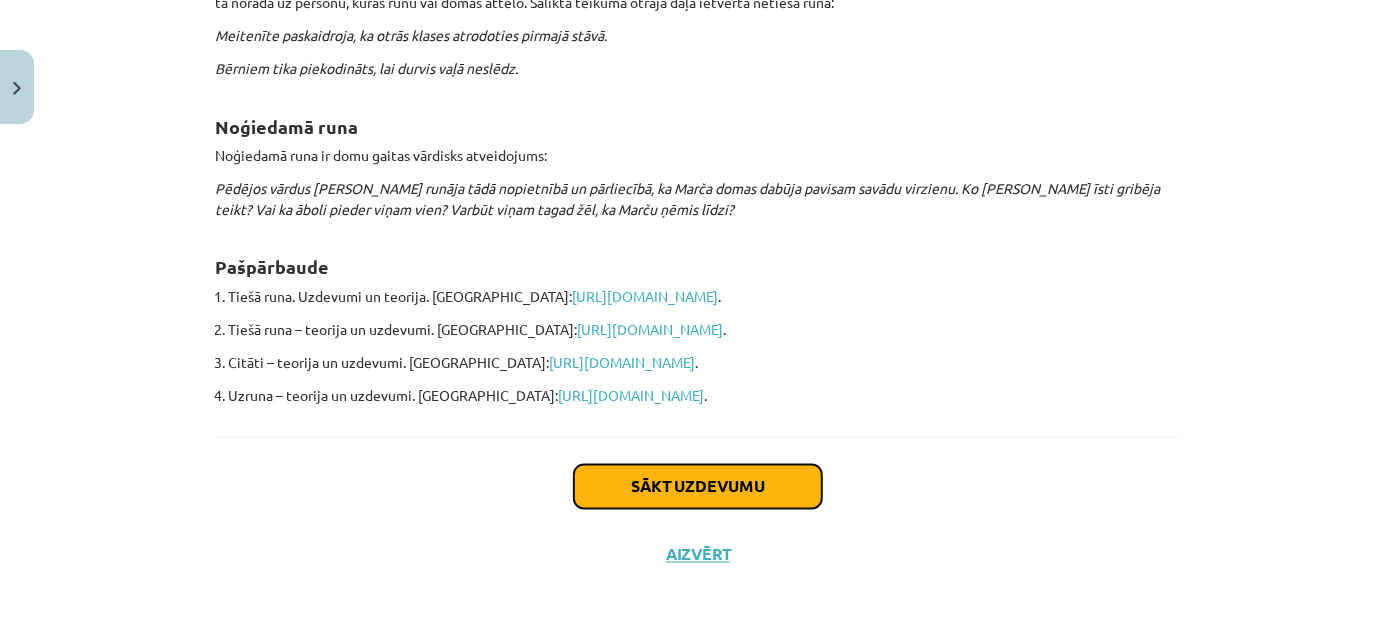 click on "Sākt uzdevumu" 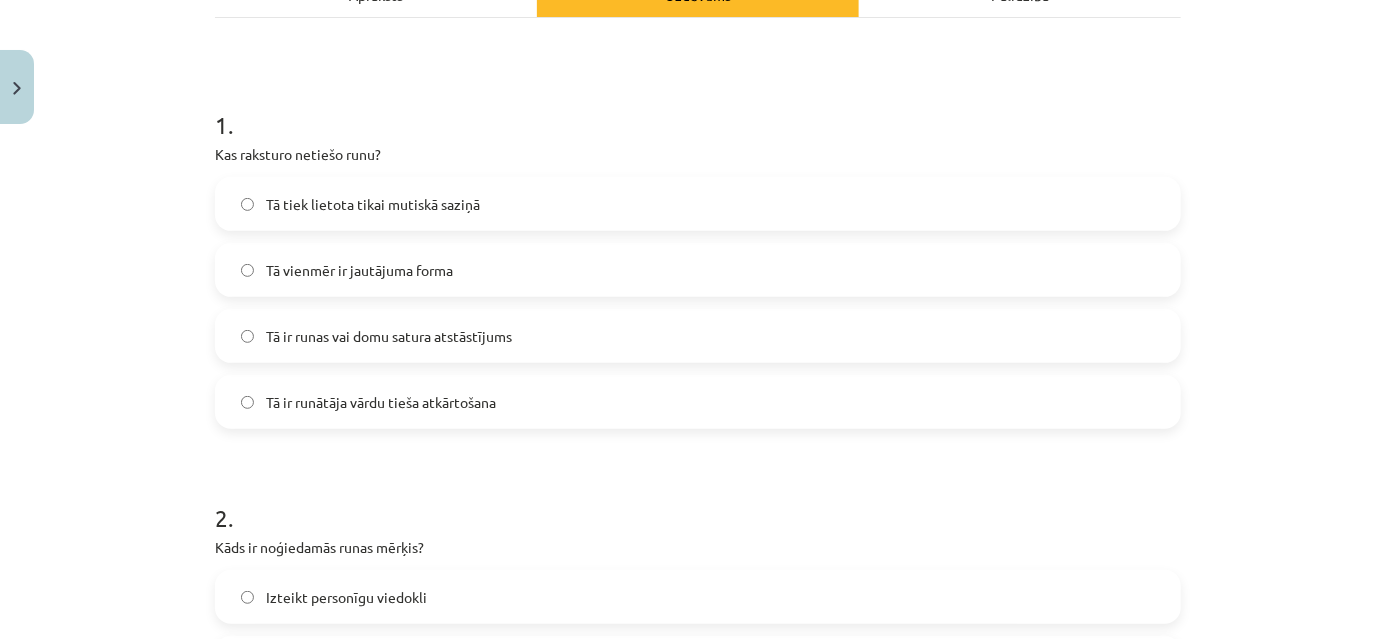 scroll, scrollTop: 686, scrollLeft: 0, axis: vertical 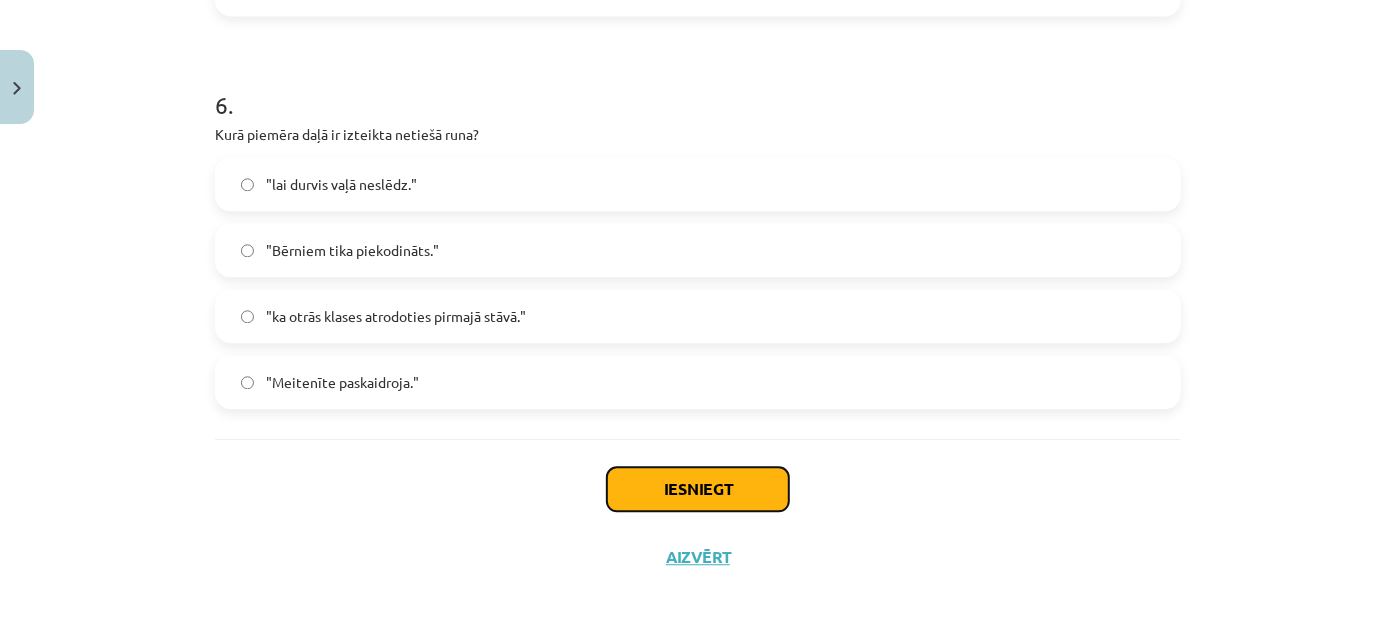 click on "Iesniegt" 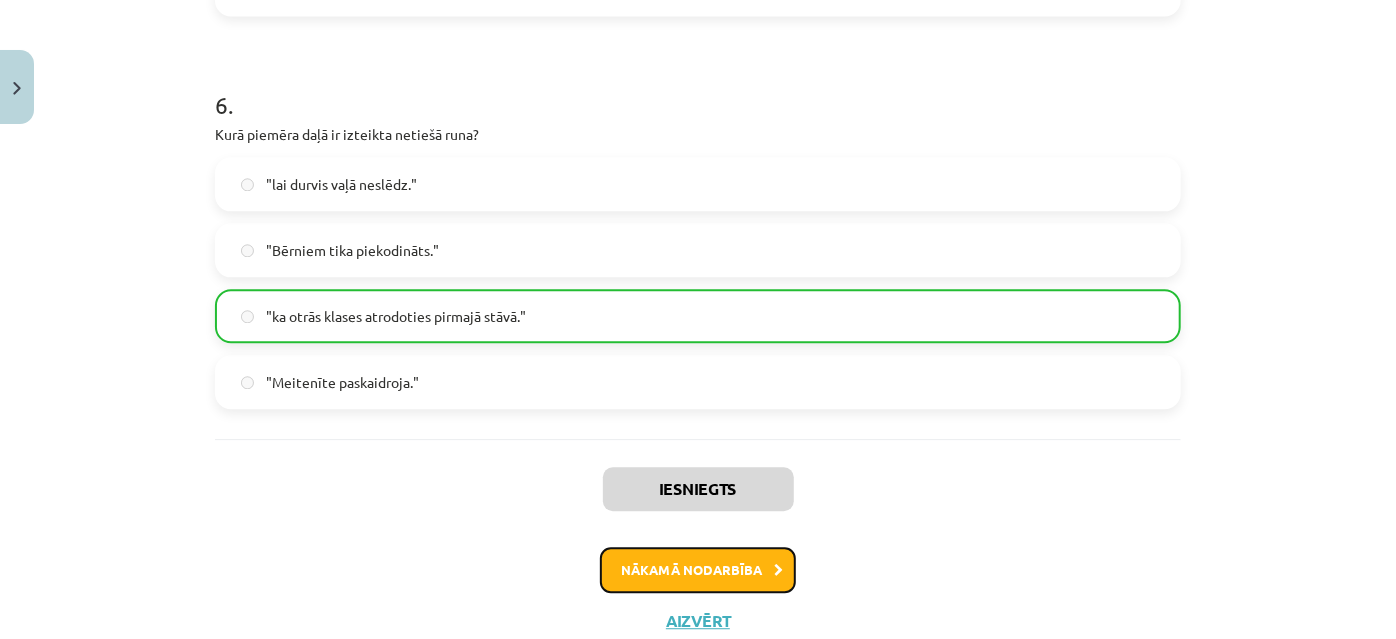 click on "Nākamā nodarbība" 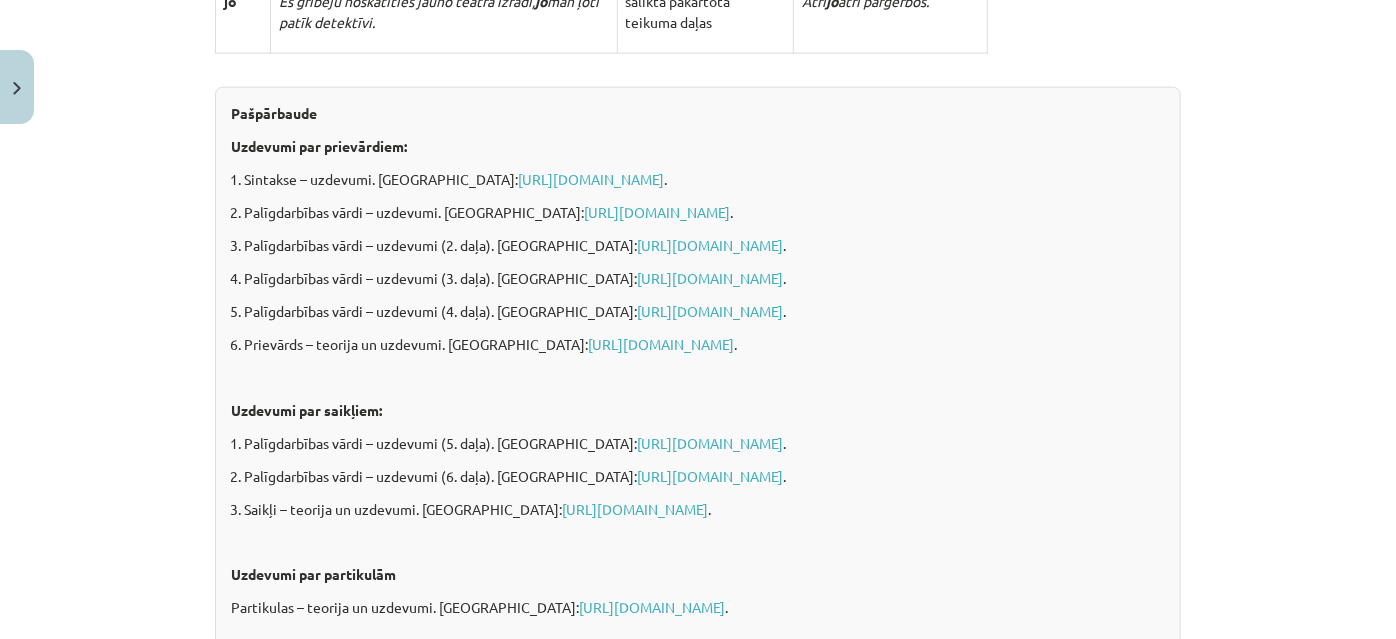 scroll, scrollTop: 9322, scrollLeft: 0, axis: vertical 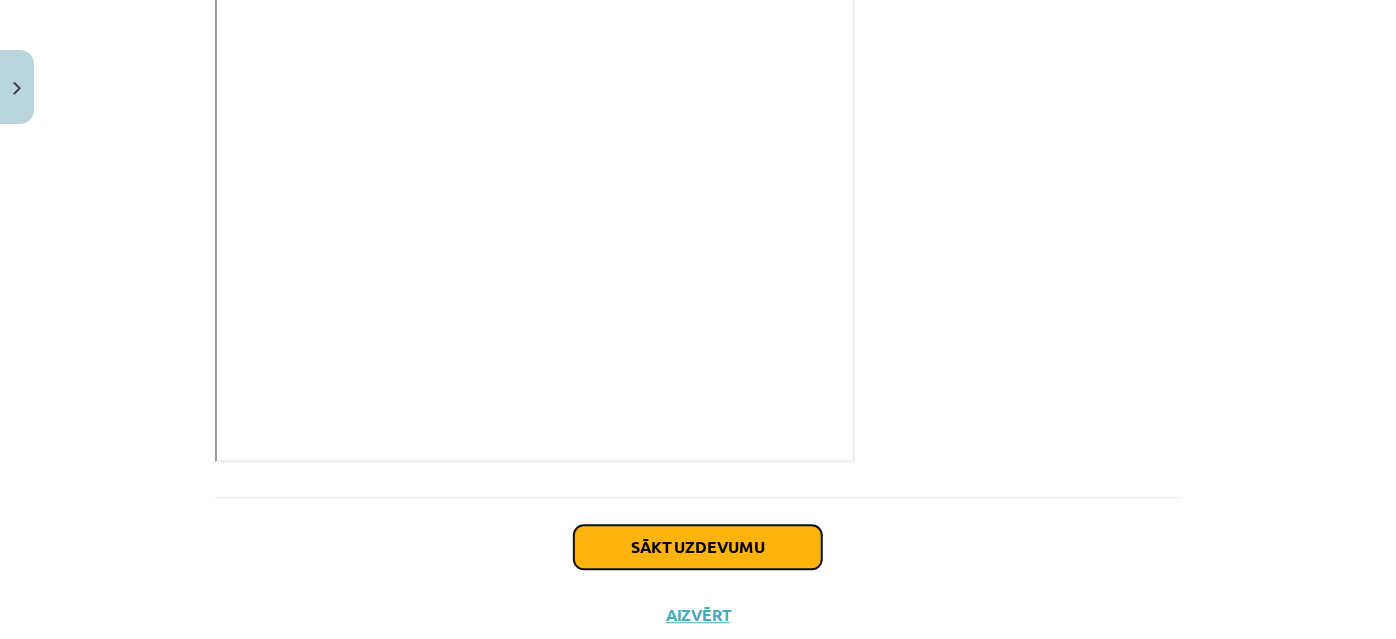 click on "Sākt uzdevumu" 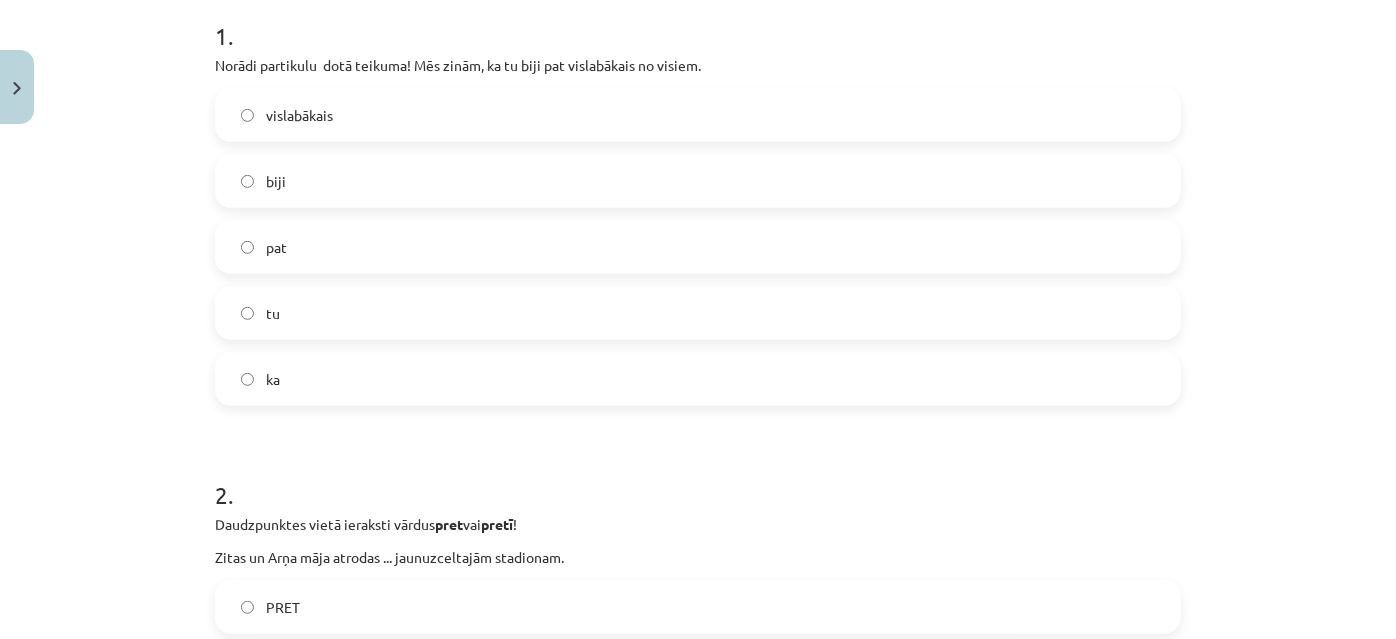 scroll, scrollTop: 413, scrollLeft: 0, axis: vertical 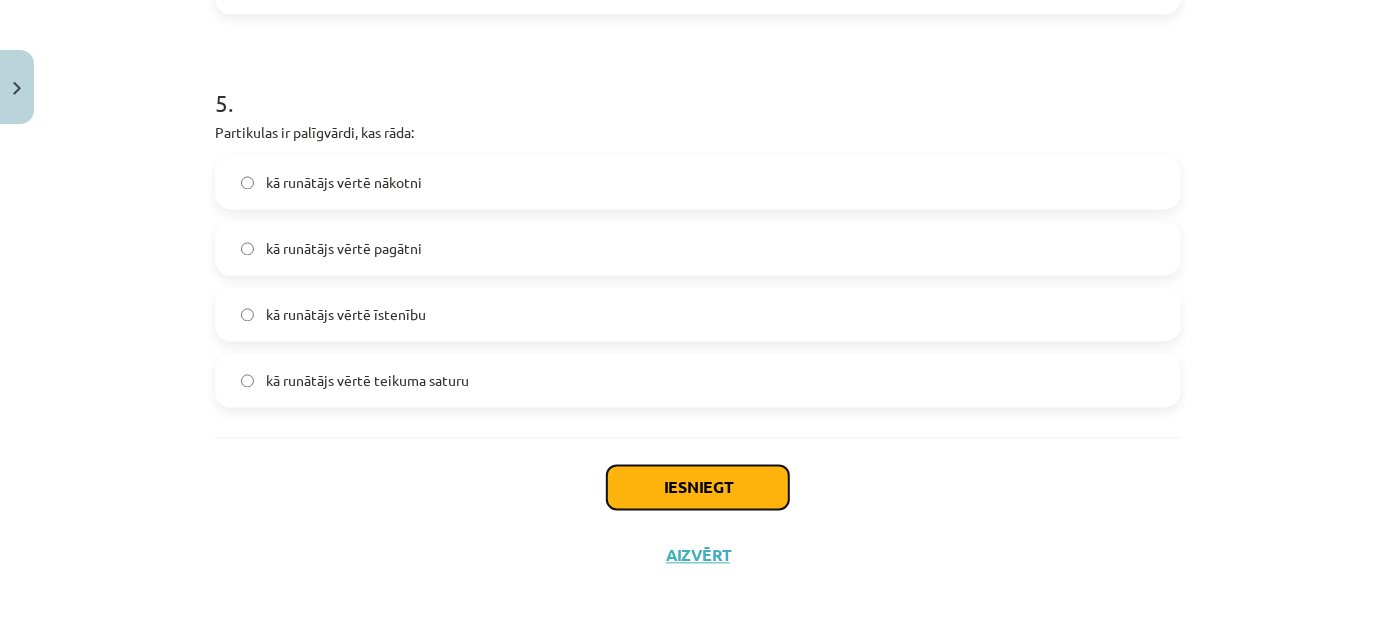click on "Iesniegt" 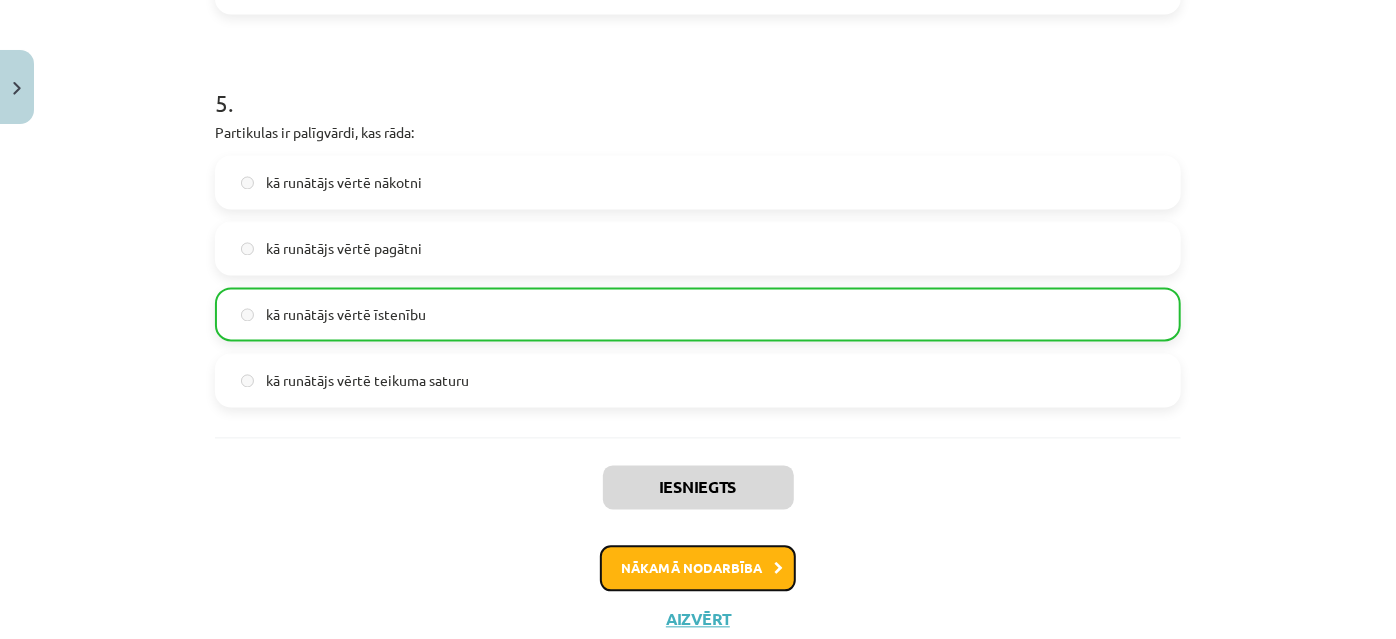 click on "Nākamā nodarbība" 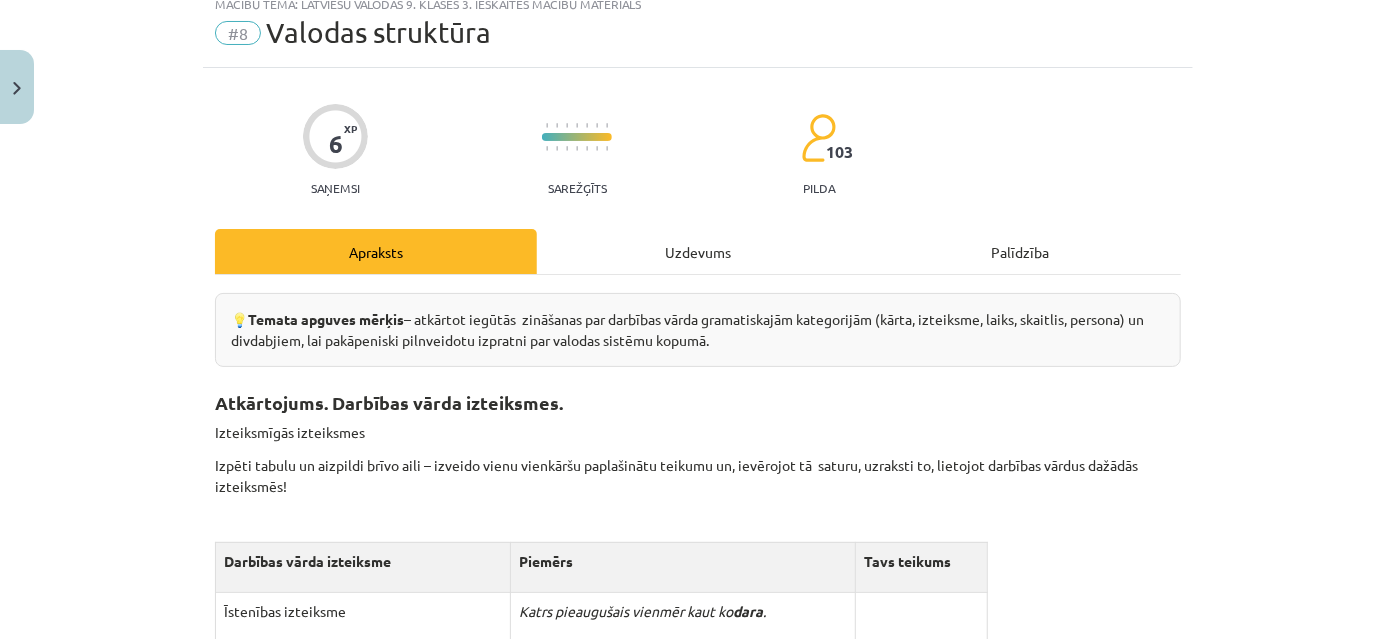 scroll, scrollTop: 0, scrollLeft: 0, axis: both 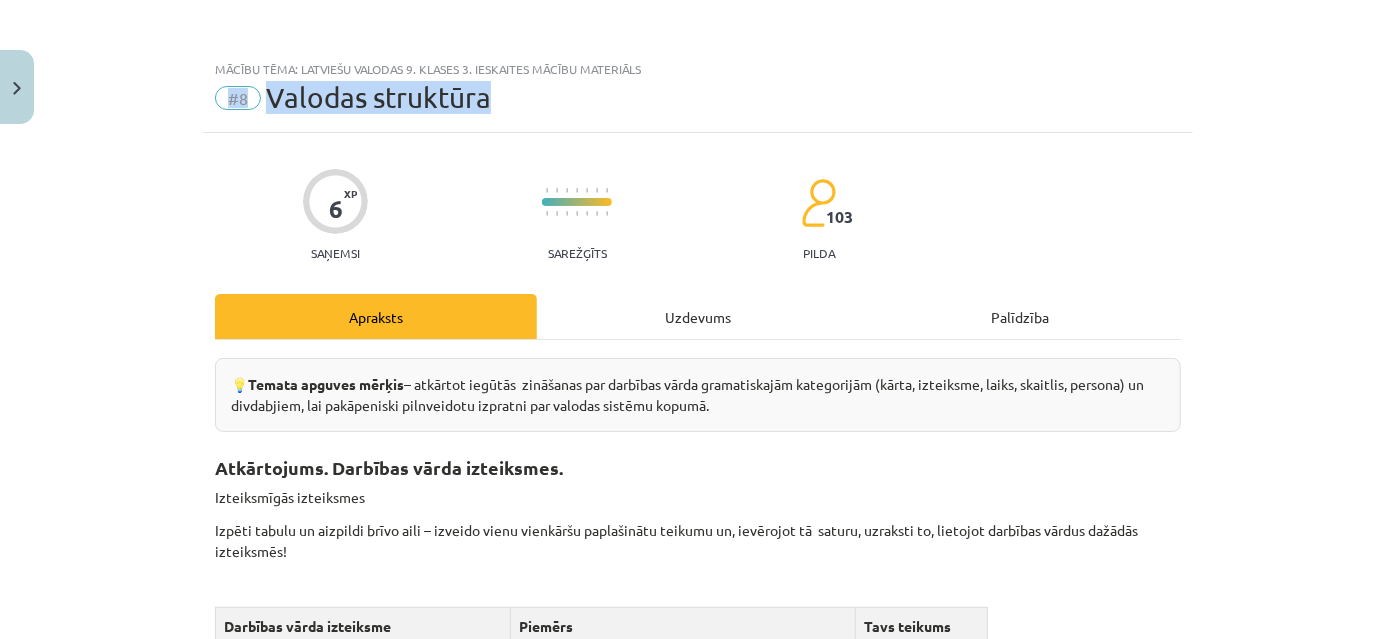 drag, startPoint x: 490, startPoint y: 103, endPoint x: 216, endPoint y: 91, distance: 274.26263 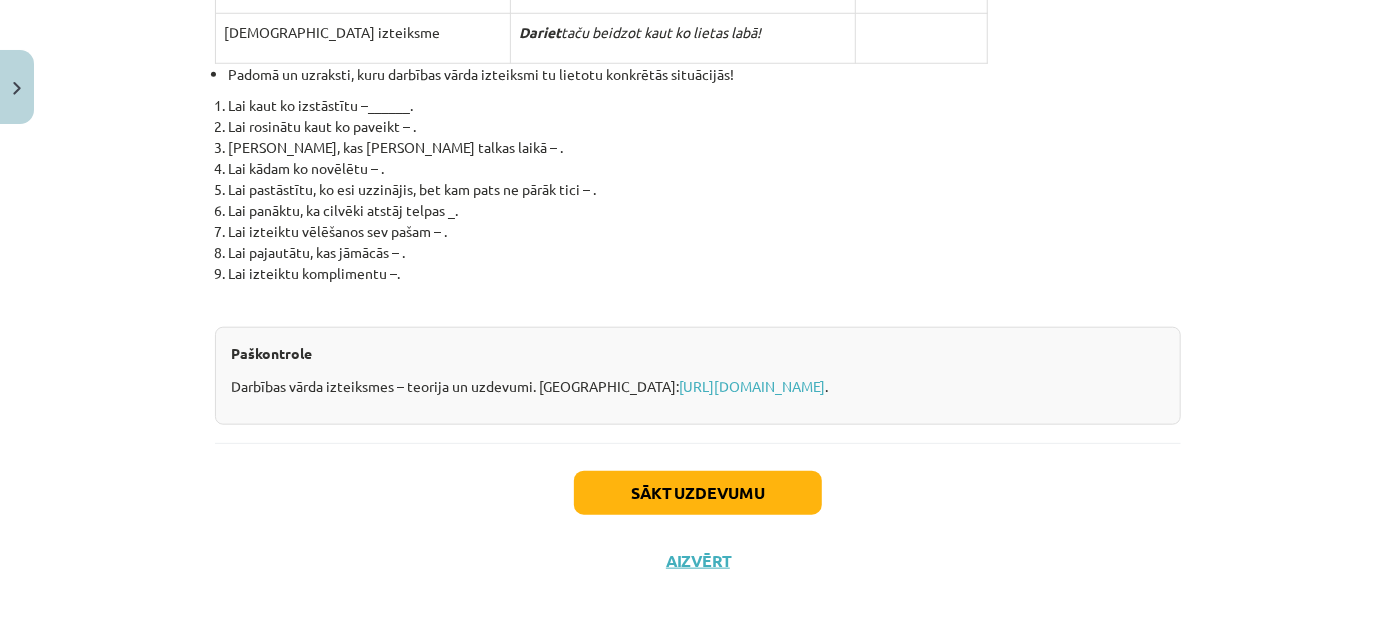 scroll, scrollTop: 878, scrollLeft: 0, axis: vertical 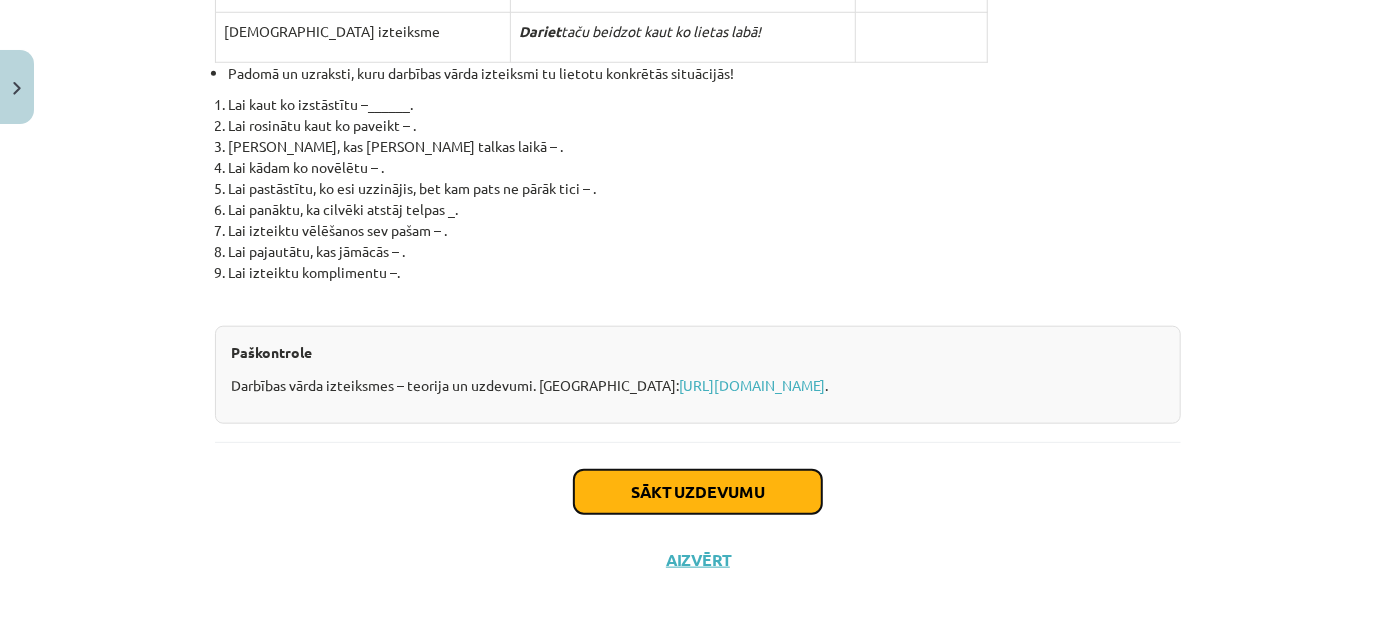 click on "Sākt uzdevumu" 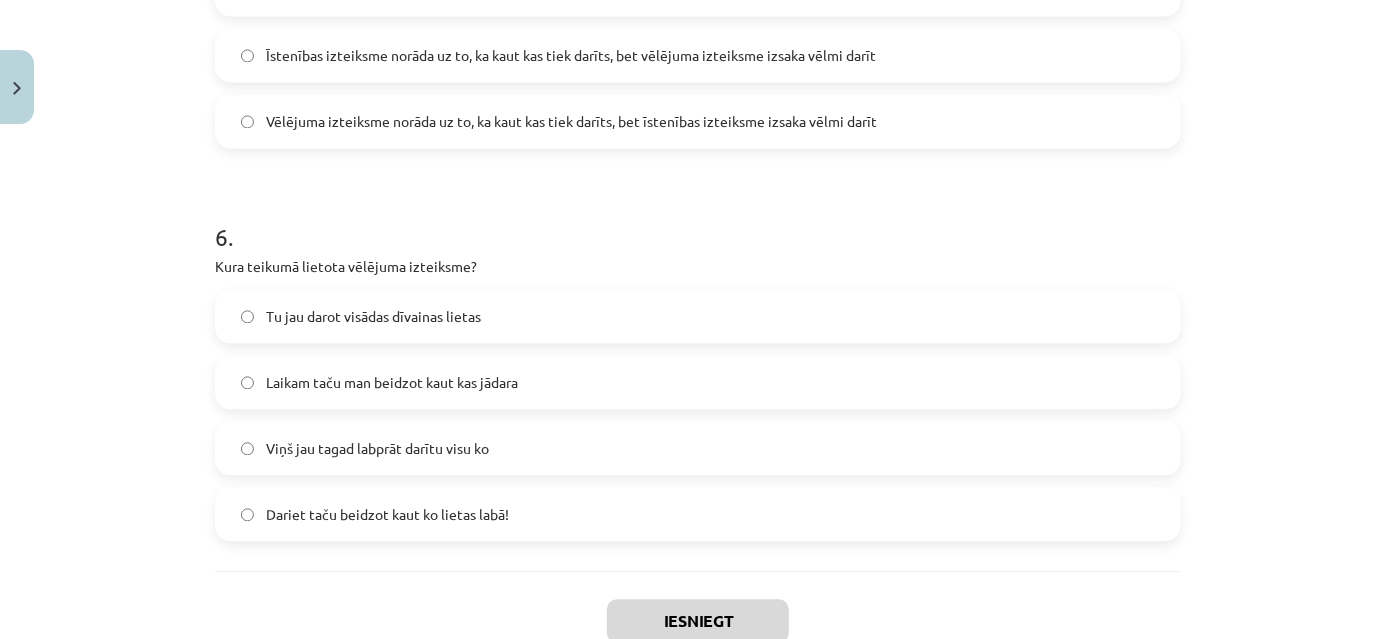 scroll, scrollTop: 2242, scrollLeft: 0, axis: vertical 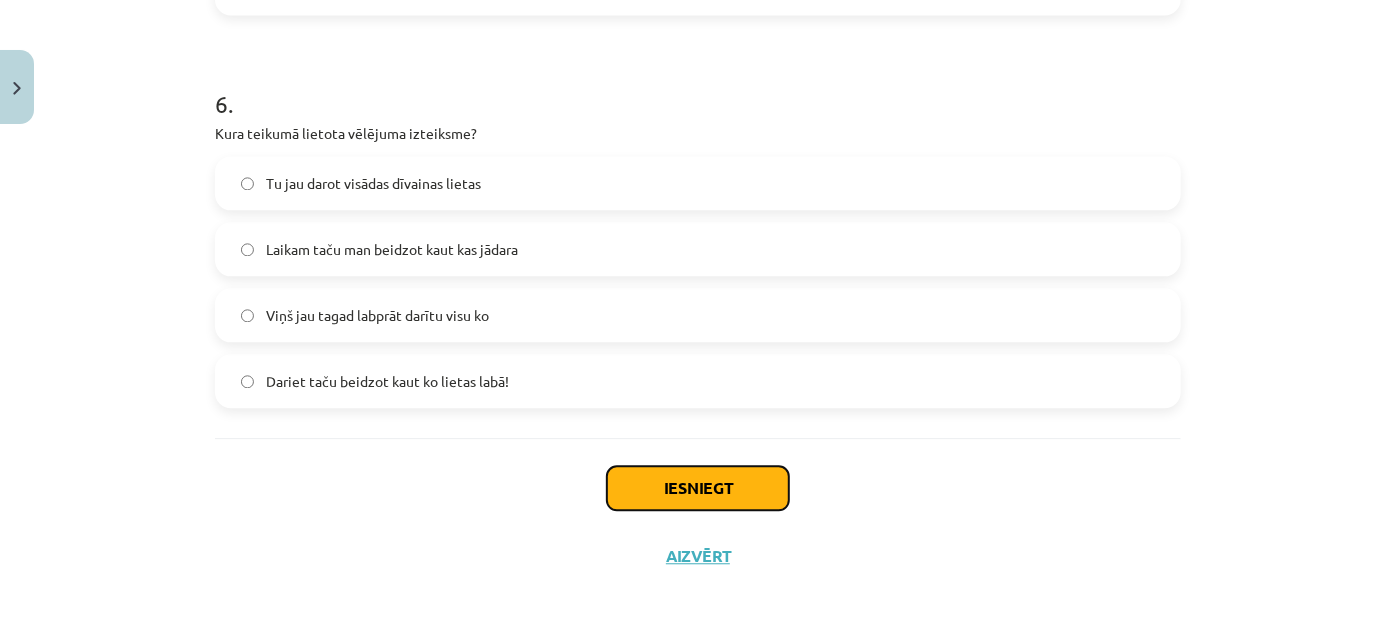 click on "Iesniegt" 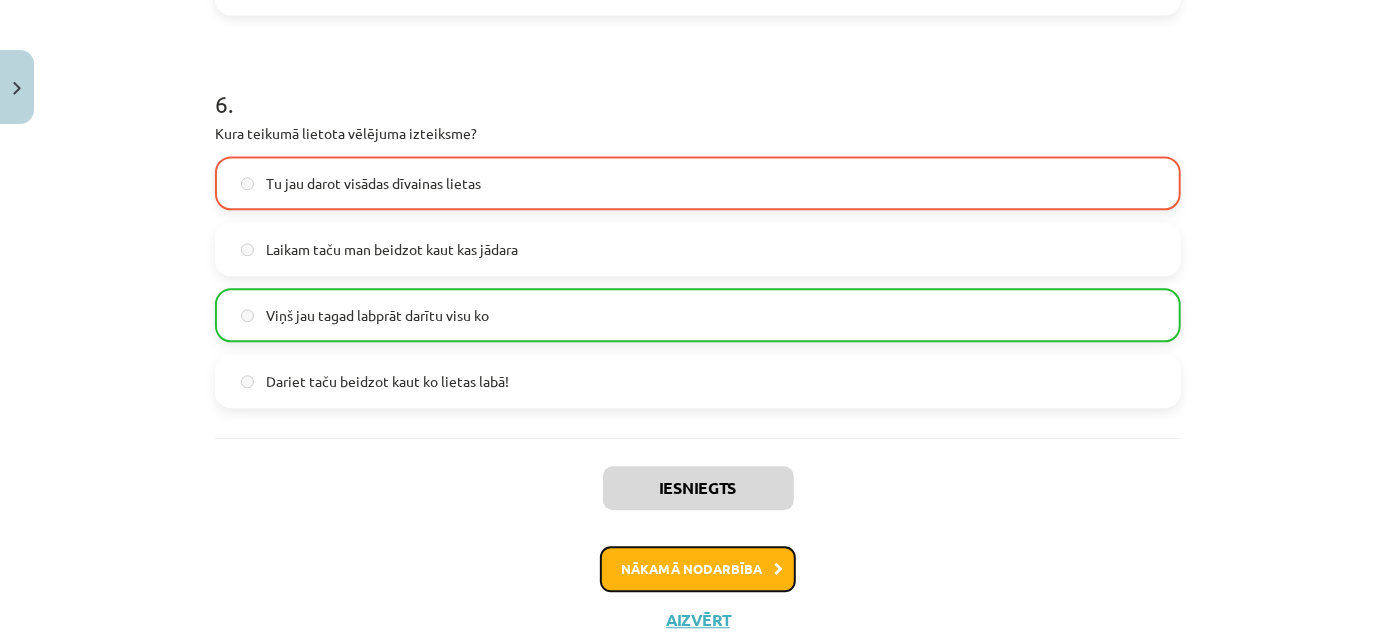 click on "Nākamā nodarbība" 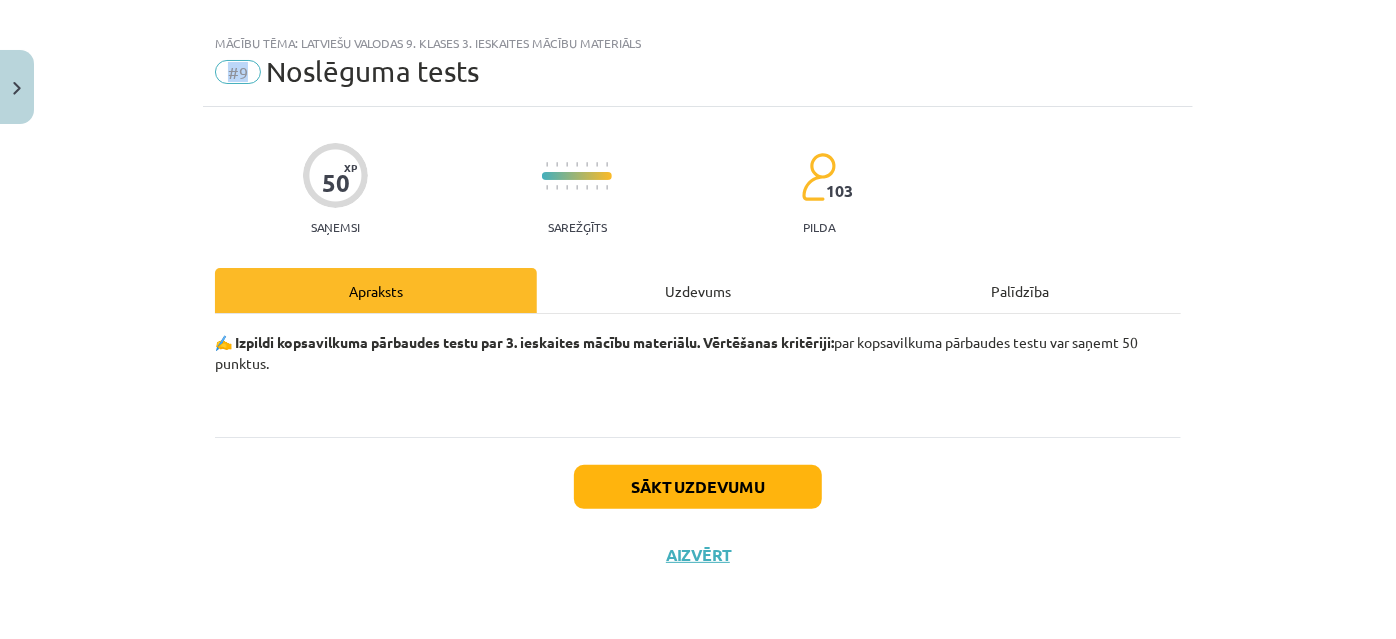 scroll, scrollTop: 24, scrollLeft: 0, axis: vertical 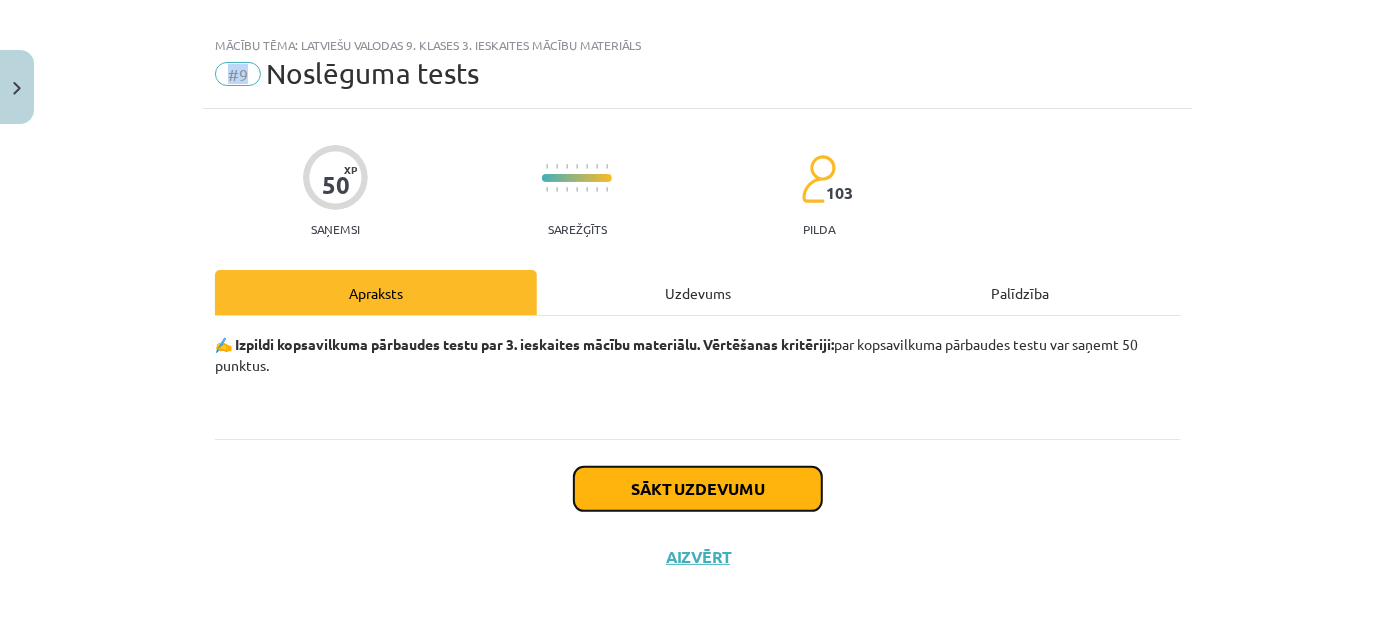 click on "Sākt uzdevumu" 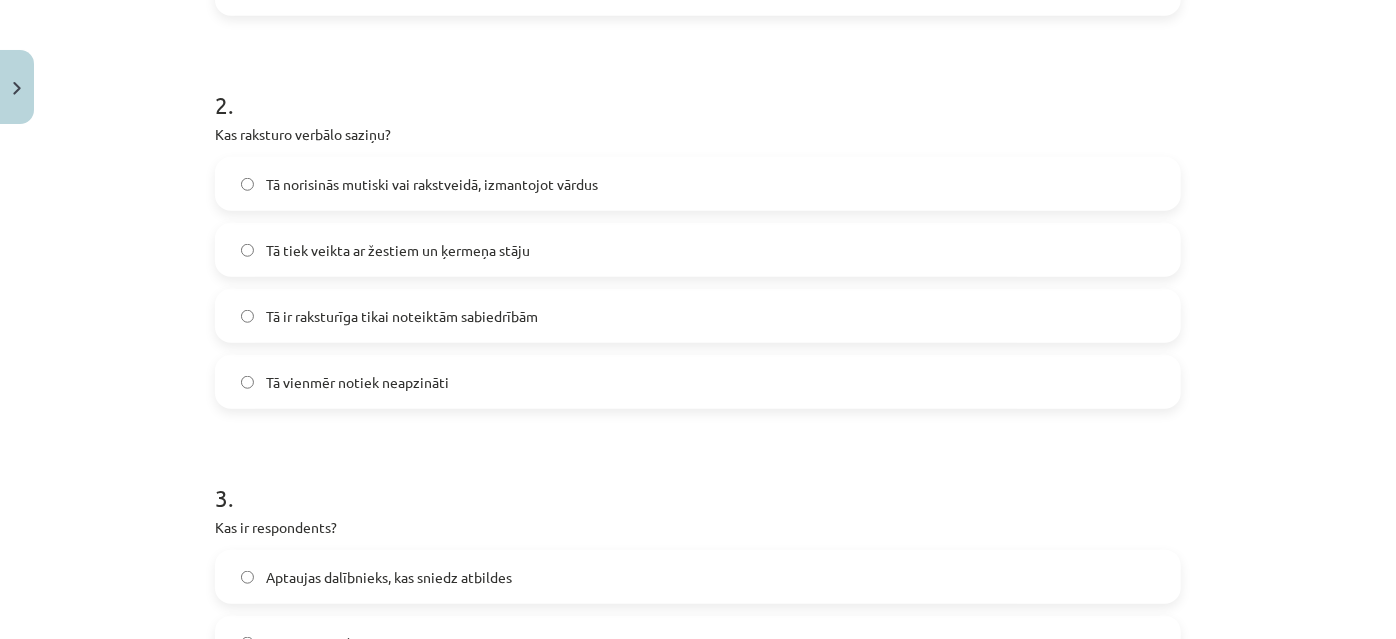 scroll, scrollTop: 752, scrollLeft: 0, axis: vertical 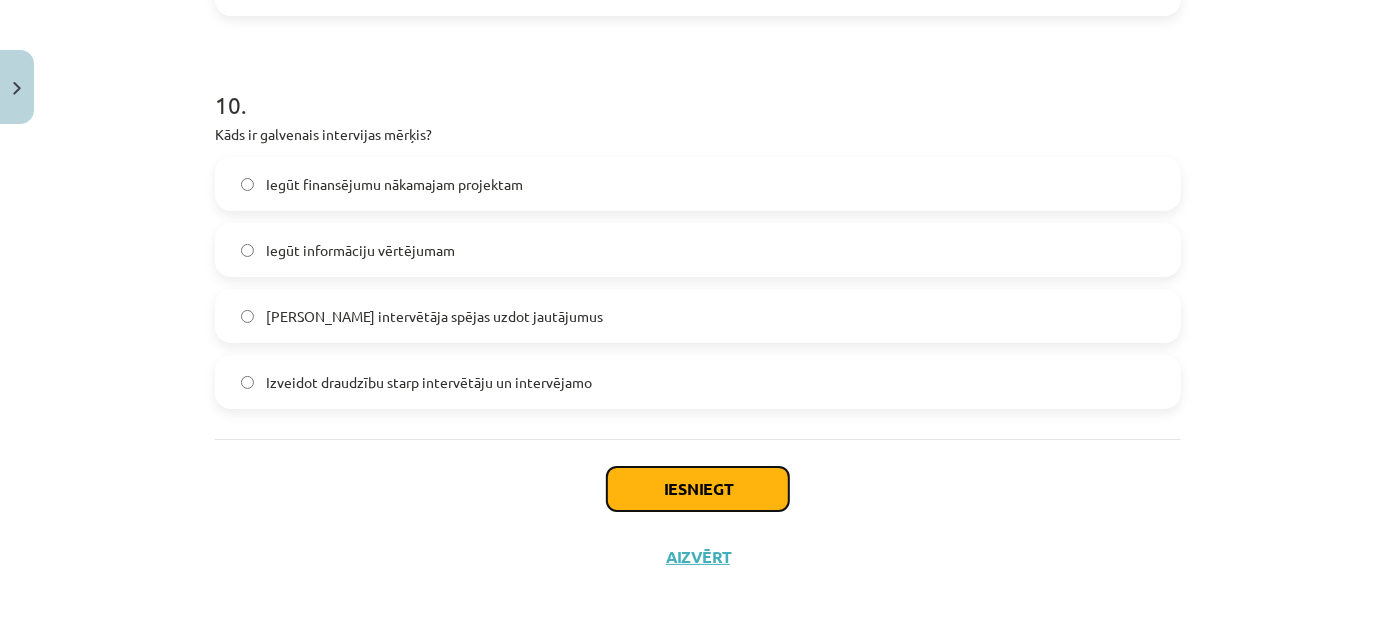 click on "Iesniegt" 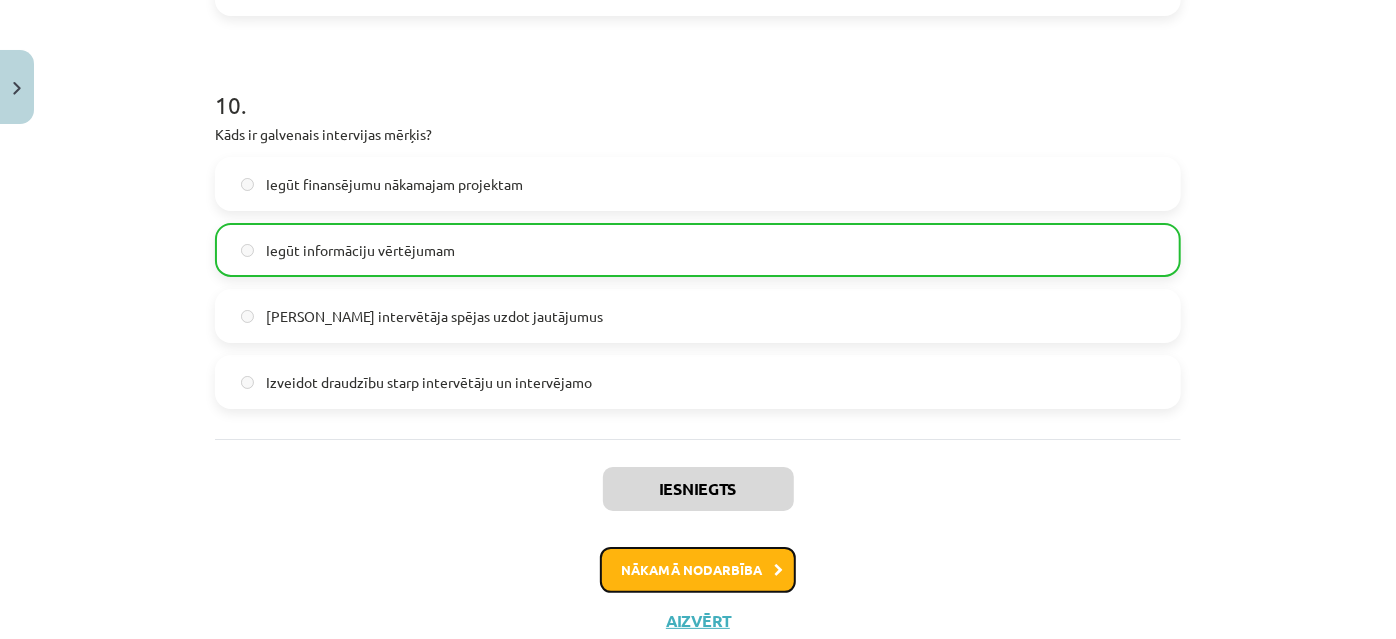 click on "Nākamā nodarbība" 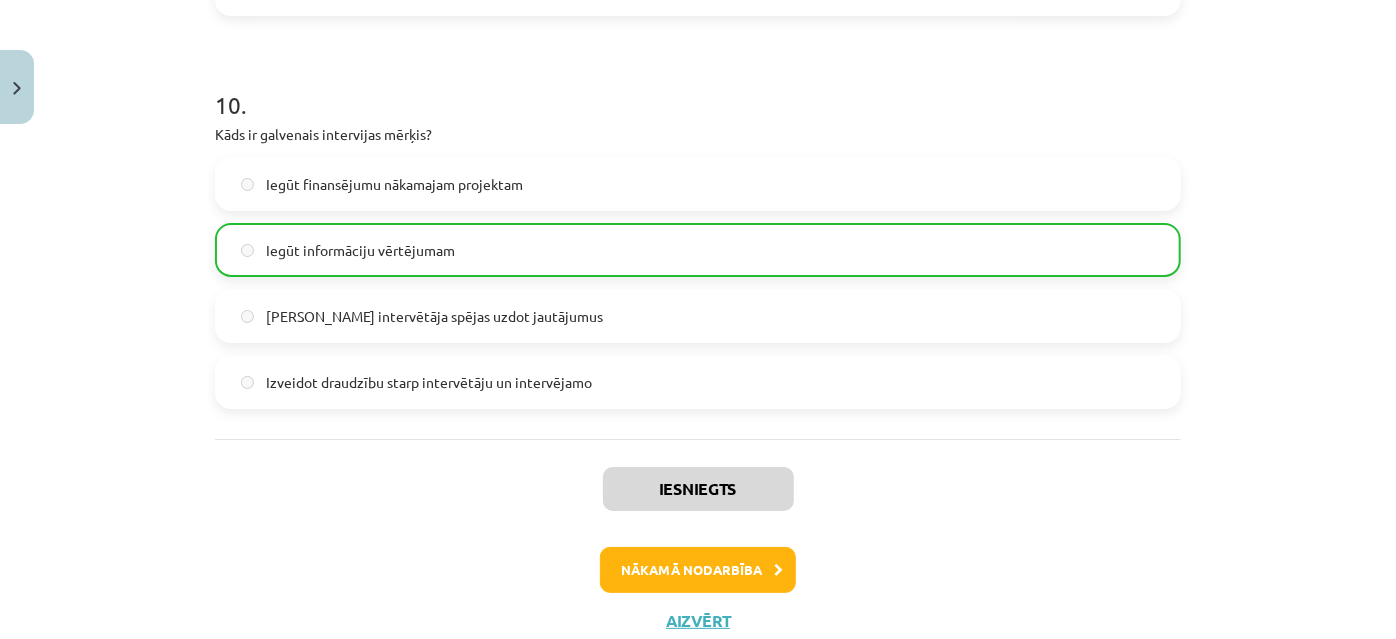 scroll, scrollTop: 0, scrollLeft: 0, axis: both 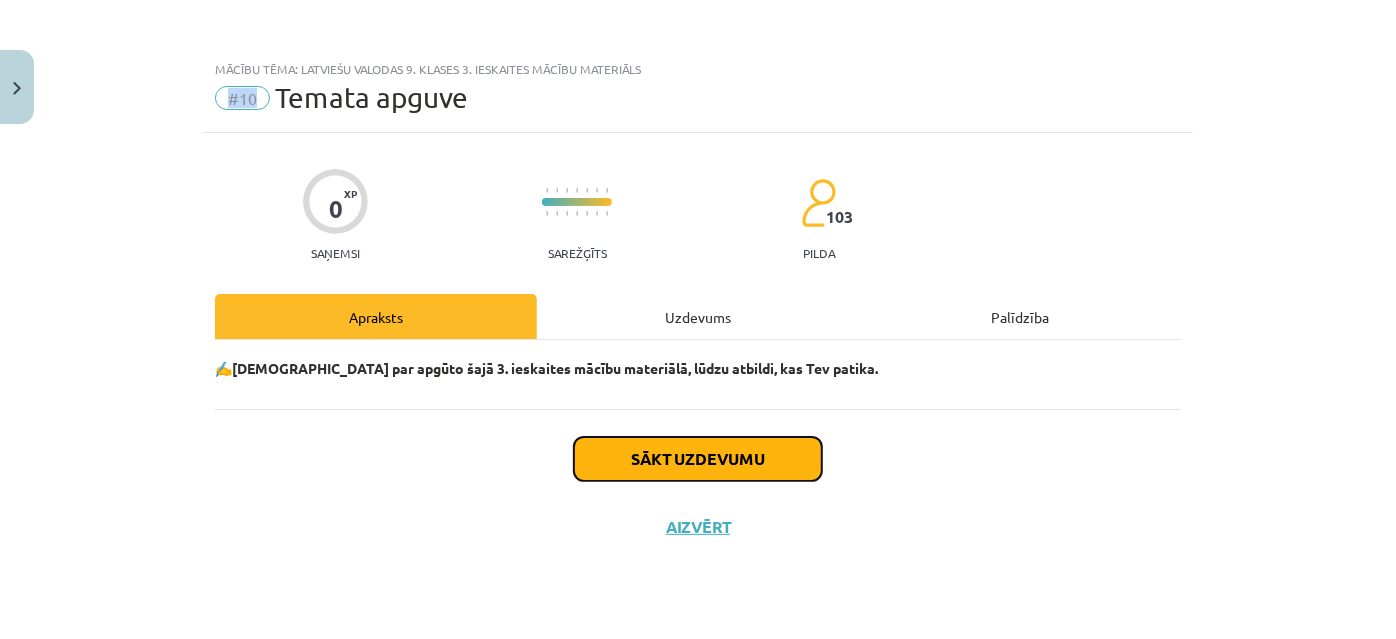 click on "Sākt uzdevumu" 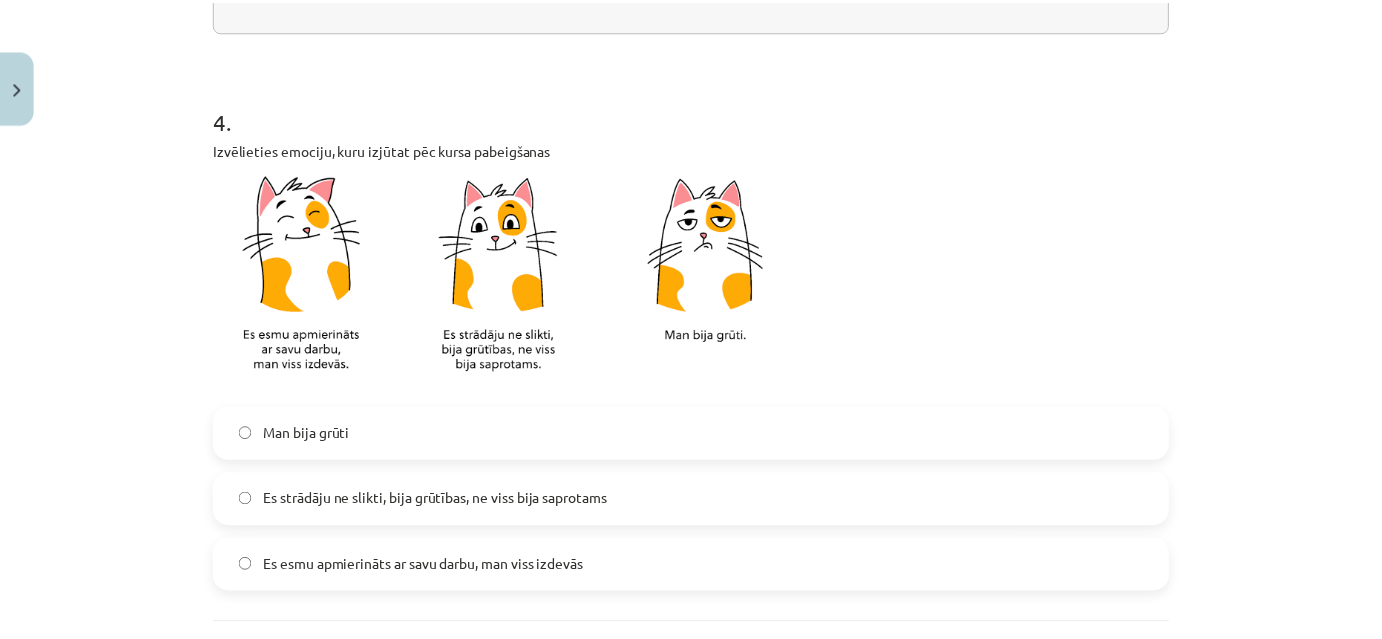 scroll, scrollTop: 1875, scrollLeft: 0, axis: vertical 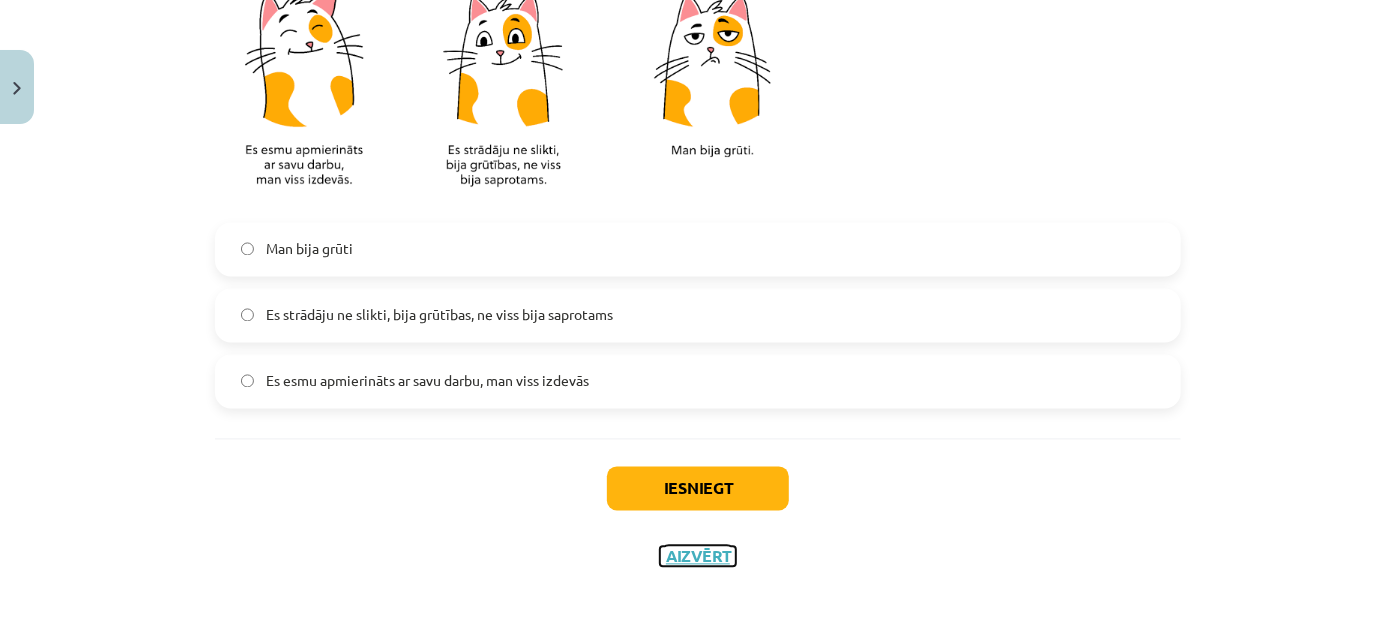 click on "Aizvērt" 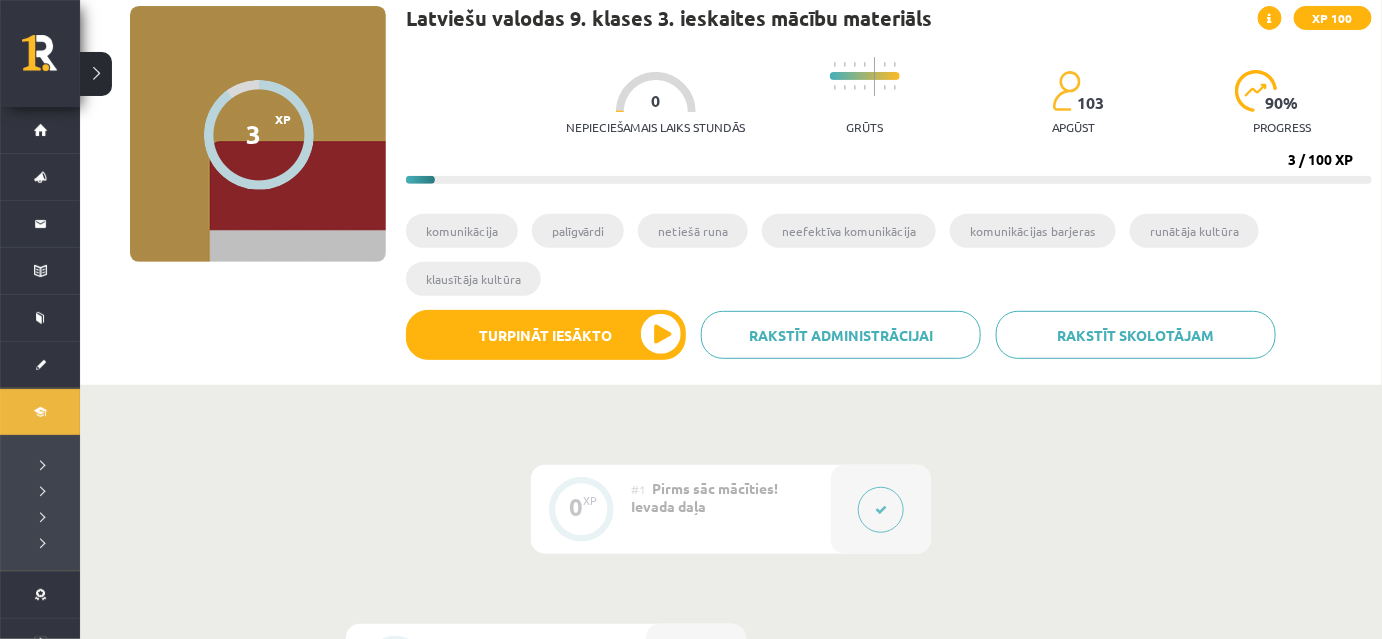 scroll, scrollTop: 0, scrollLeft: 0, axis: both 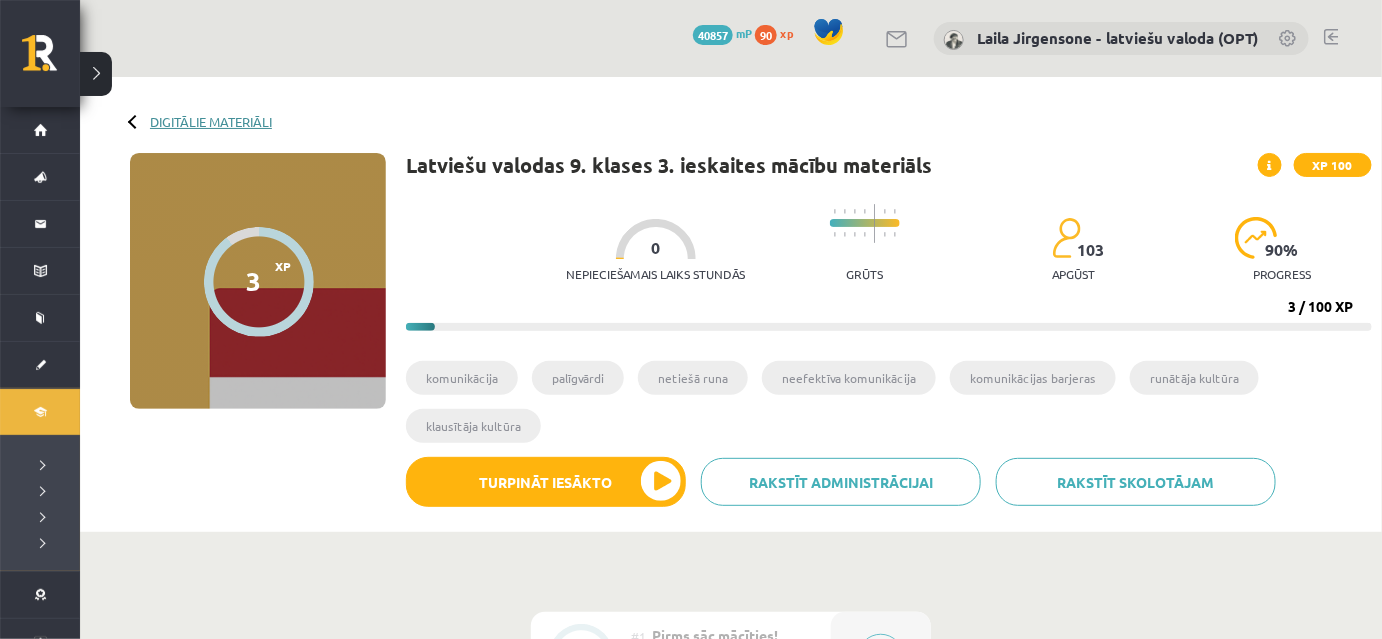 click on "Digitālie materiāli" 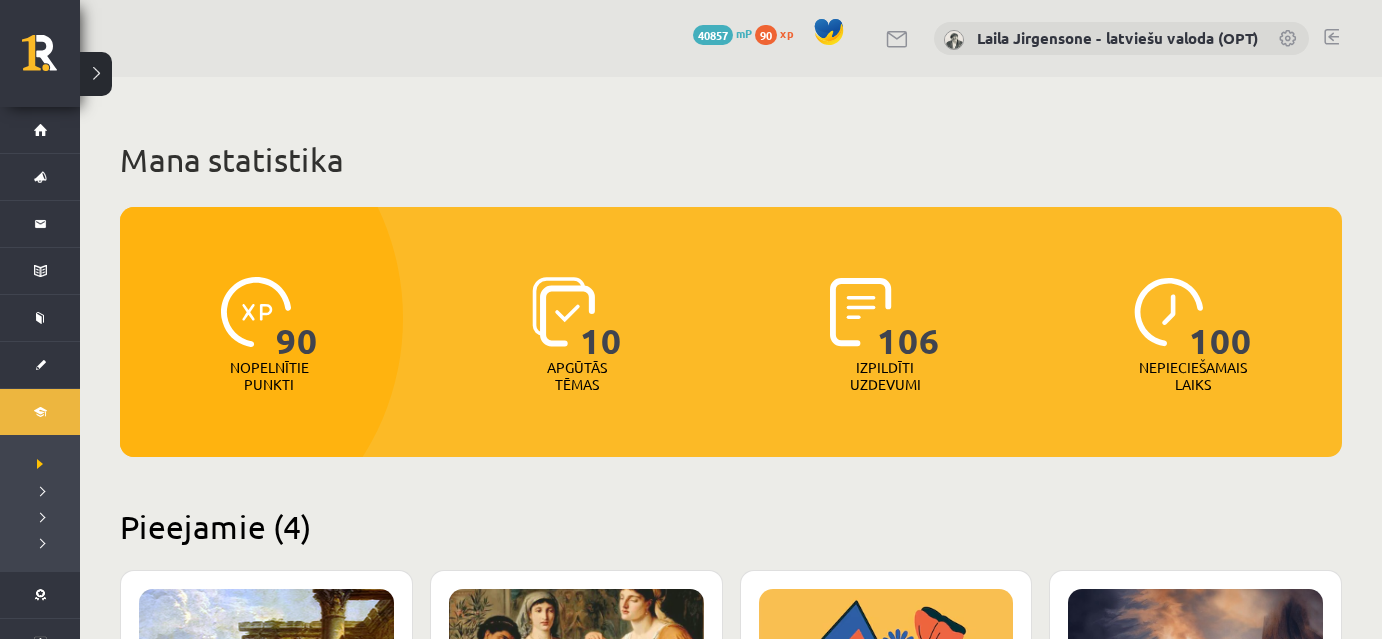 scroll, scrollTop: 0, scrollLeft: 0, axis: both 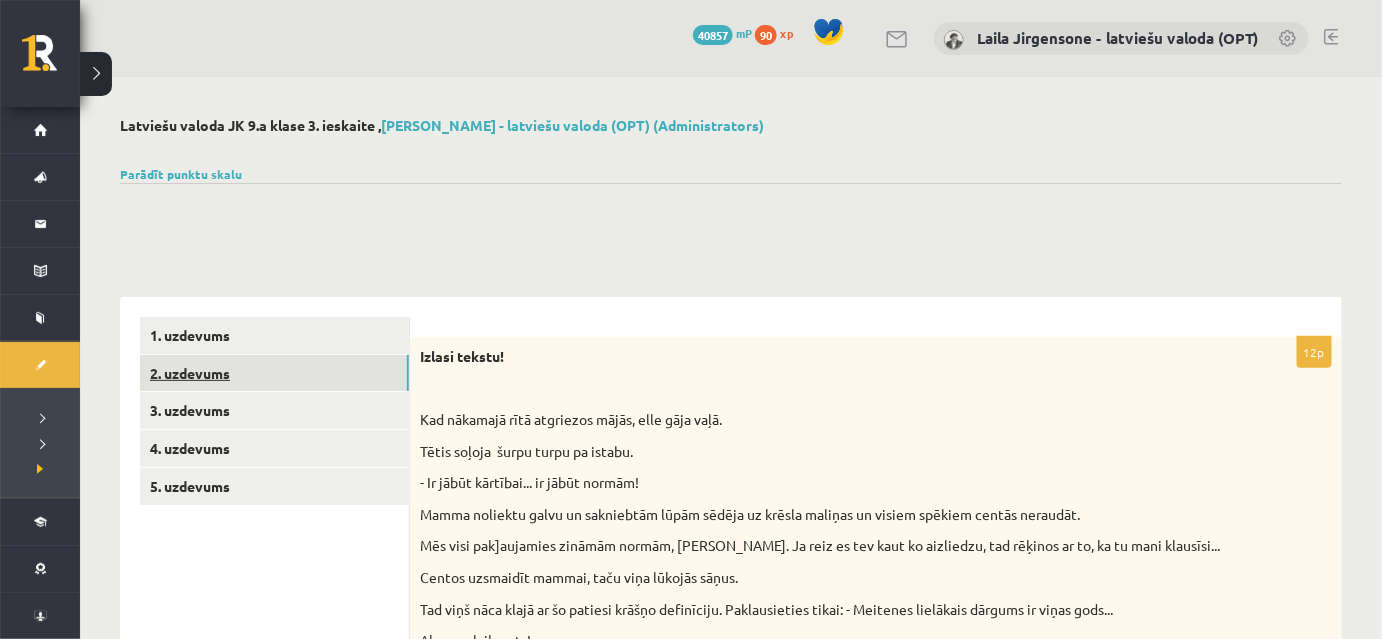 click on "2. uzdevums" at bounding box center [274, 373] 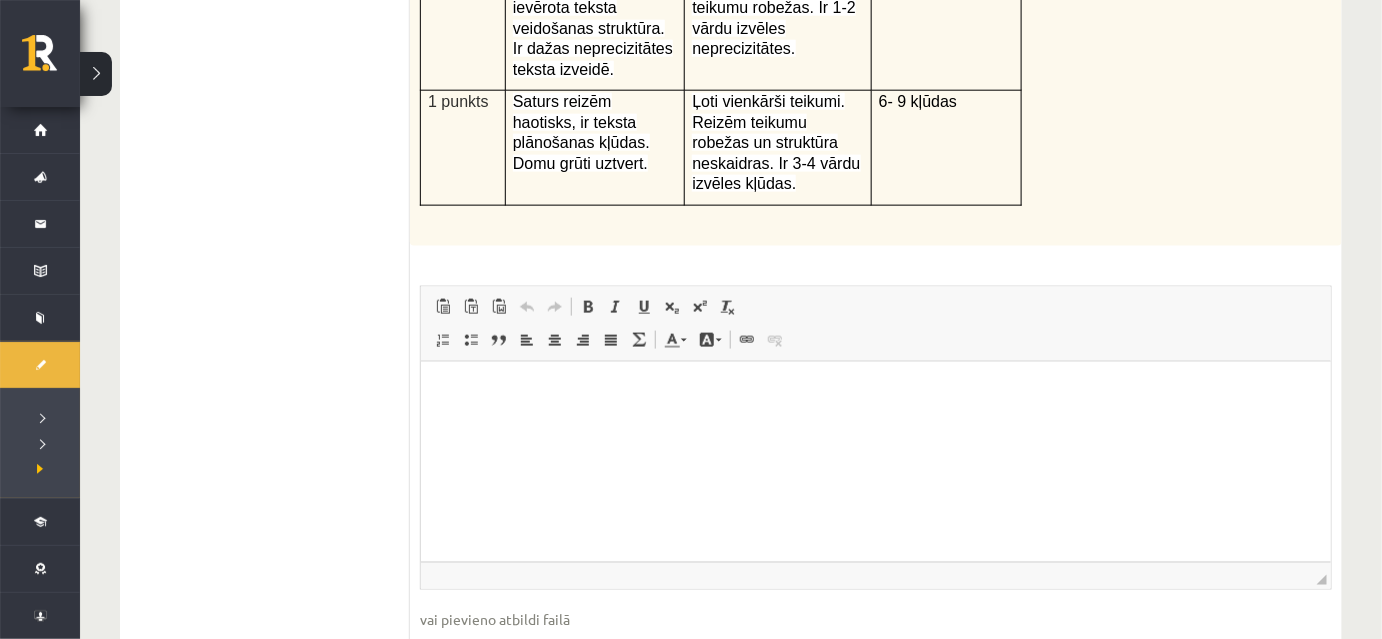 scroll, scrollTop: 272, scrollLeft: 0, axis: vertical 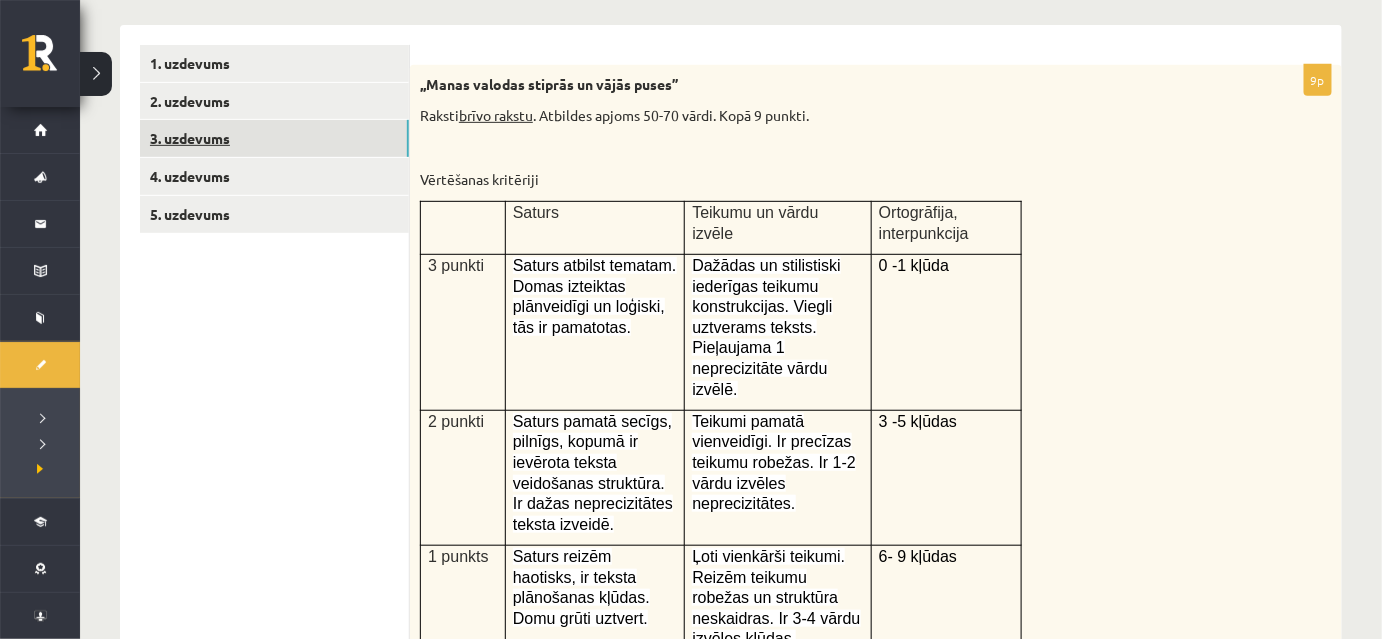 click on "3. uzdevums" at bounding box center (274, 138) 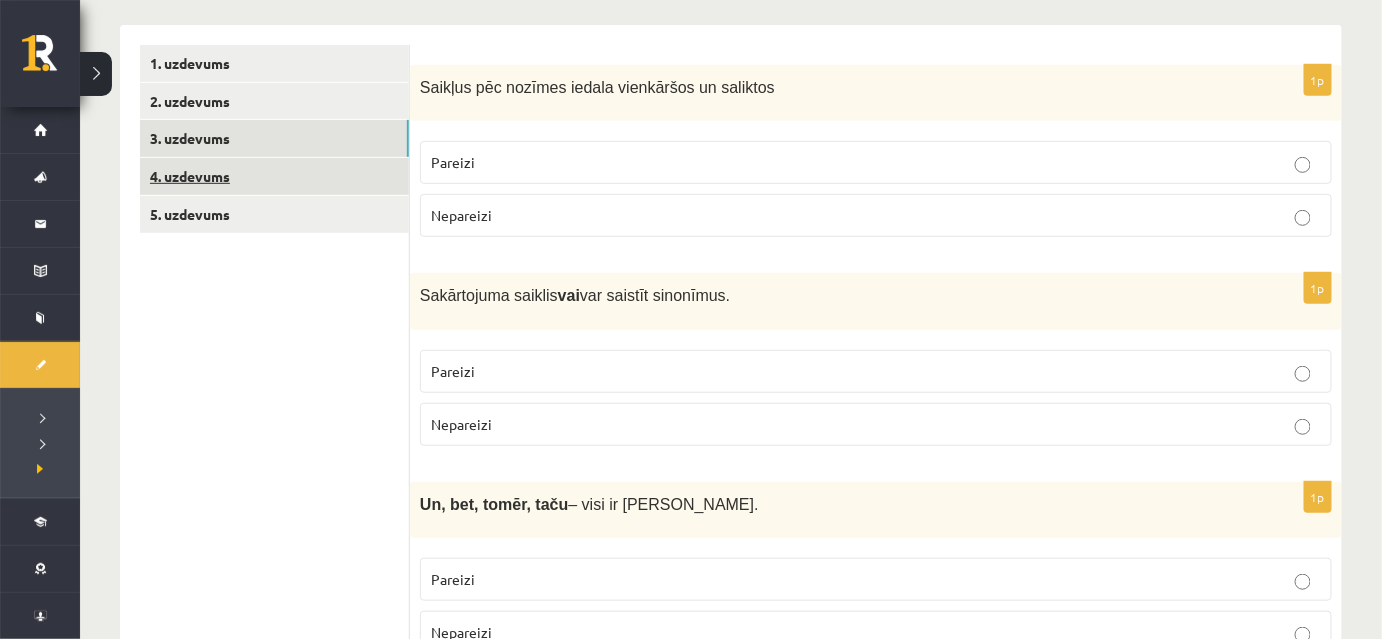 click on "4. uzdevums" at bounding box center (274, 176) 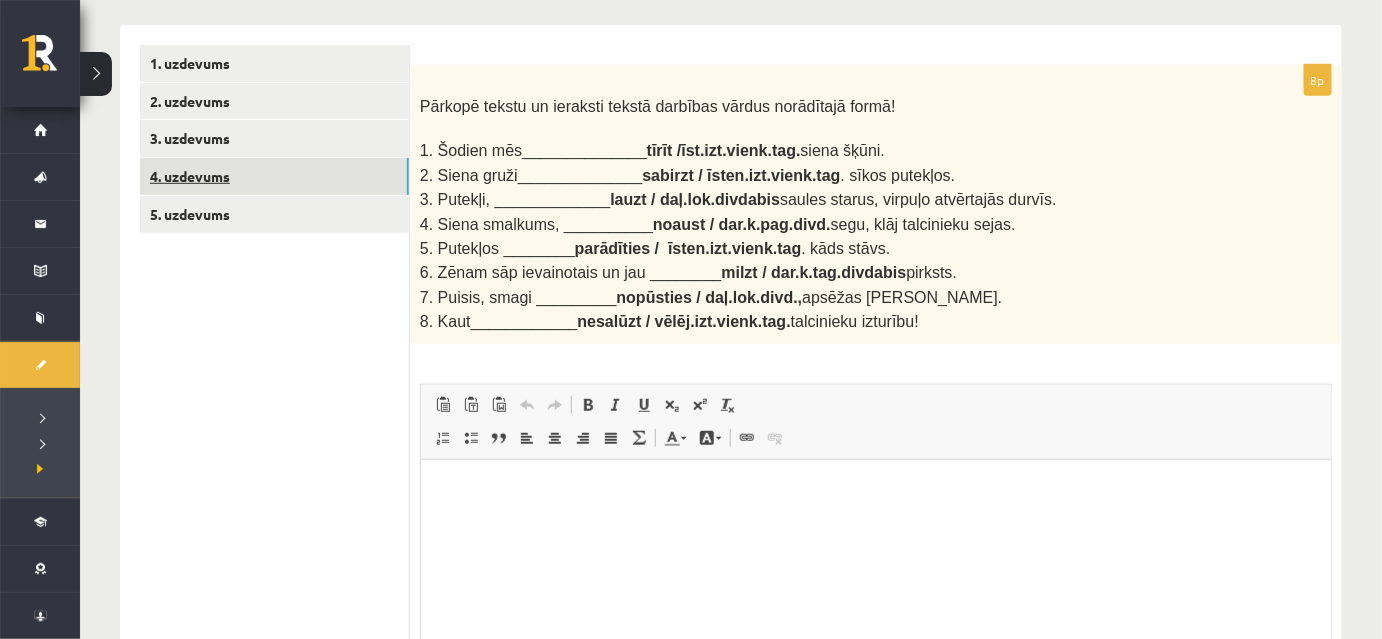 scroll, scrollTop: 0, scrollLeft: 0, axis: both 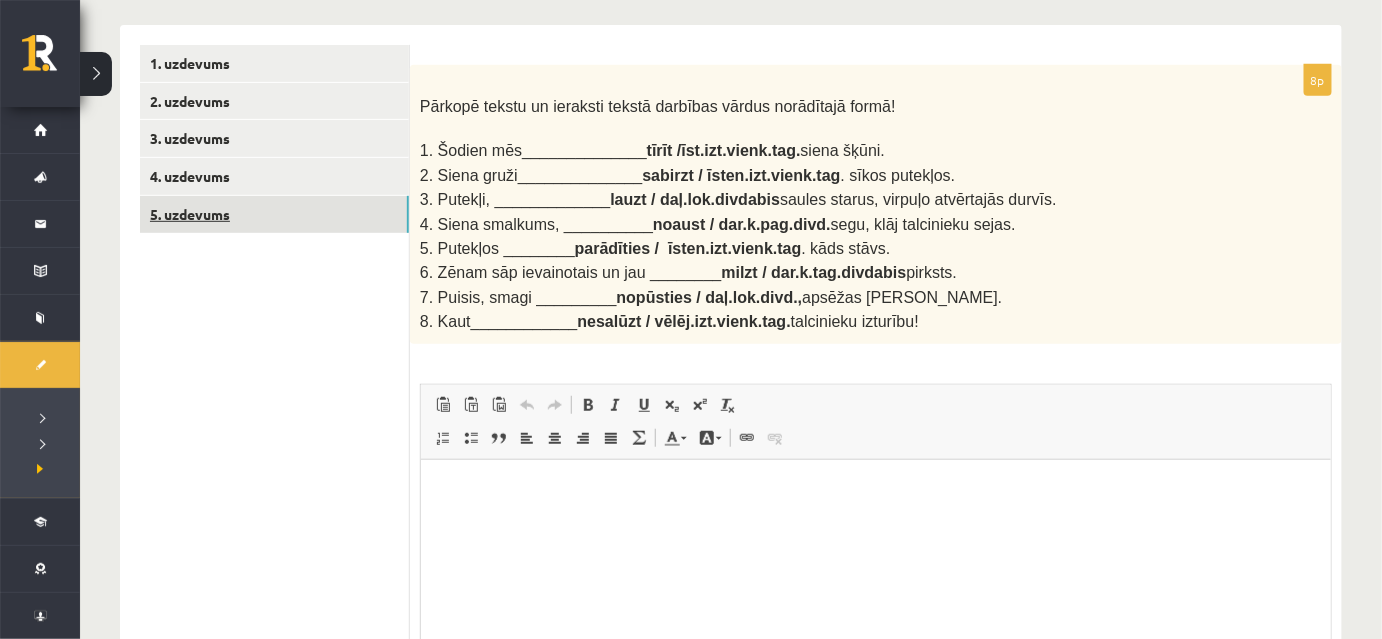 click on "5. uzdevums" at bounding box center (274, 214) 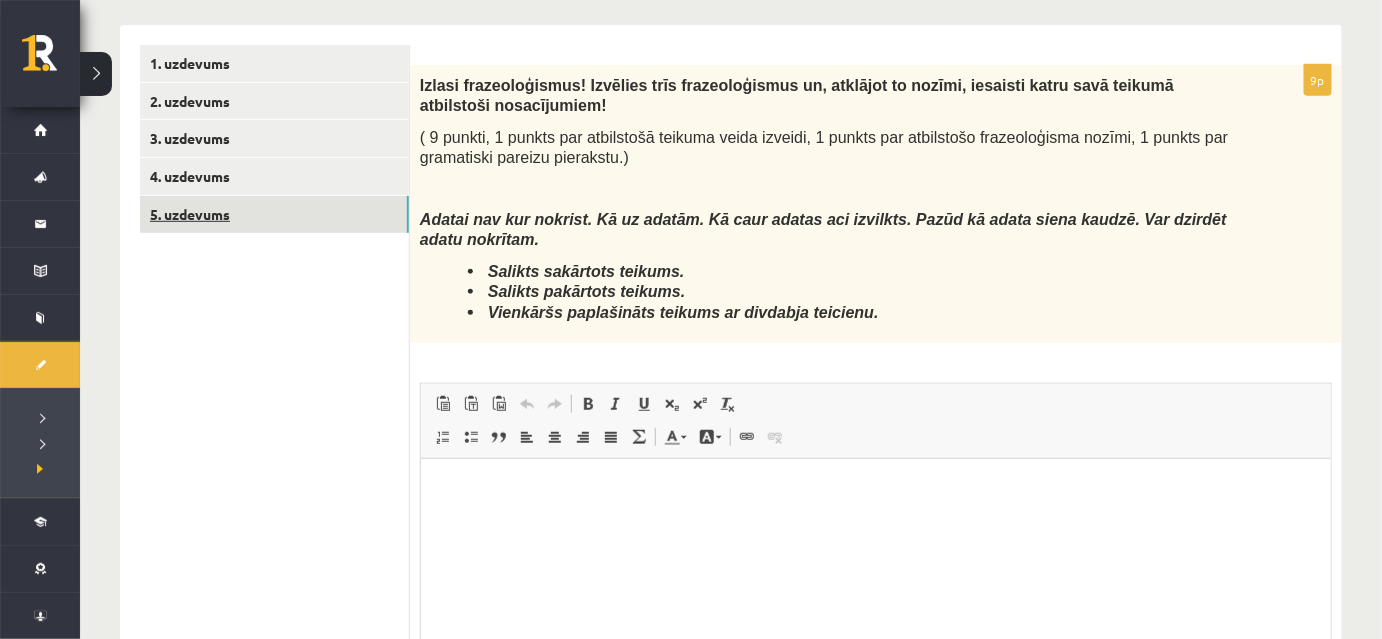 scroll, scrollTop: 0, scrollLeft: 0, axis: both 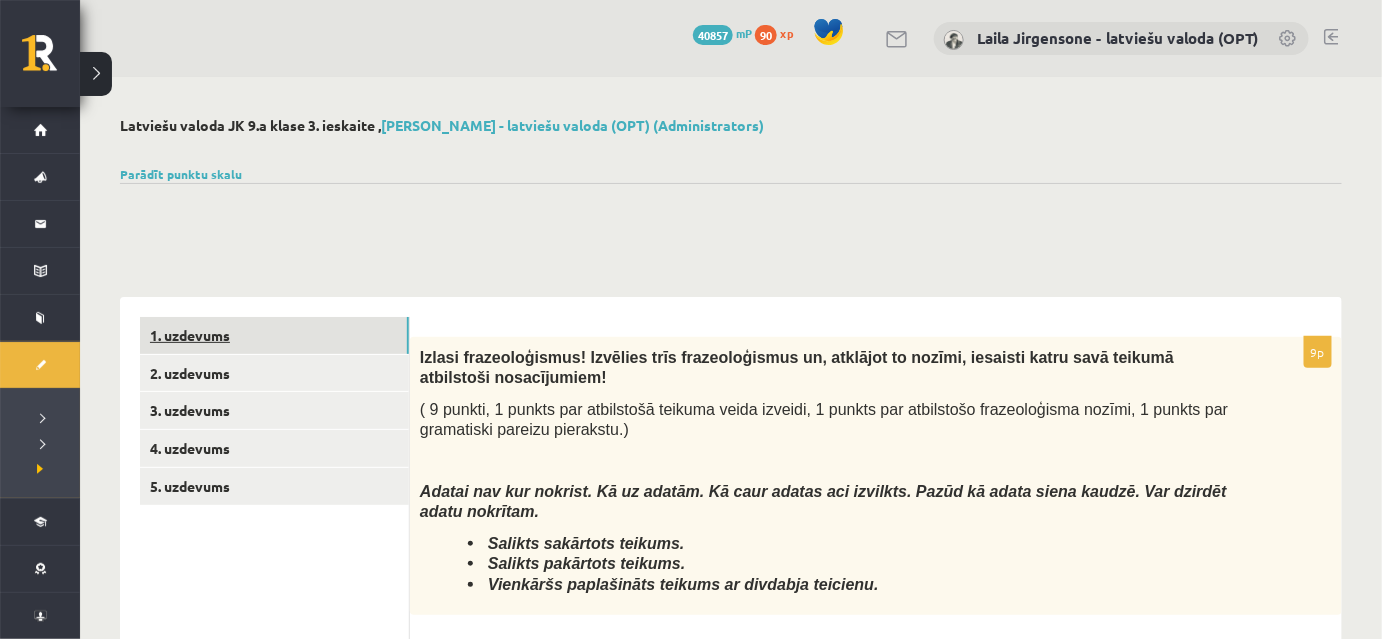 click on "1. uzdevums" at bounding box center [274, 335] 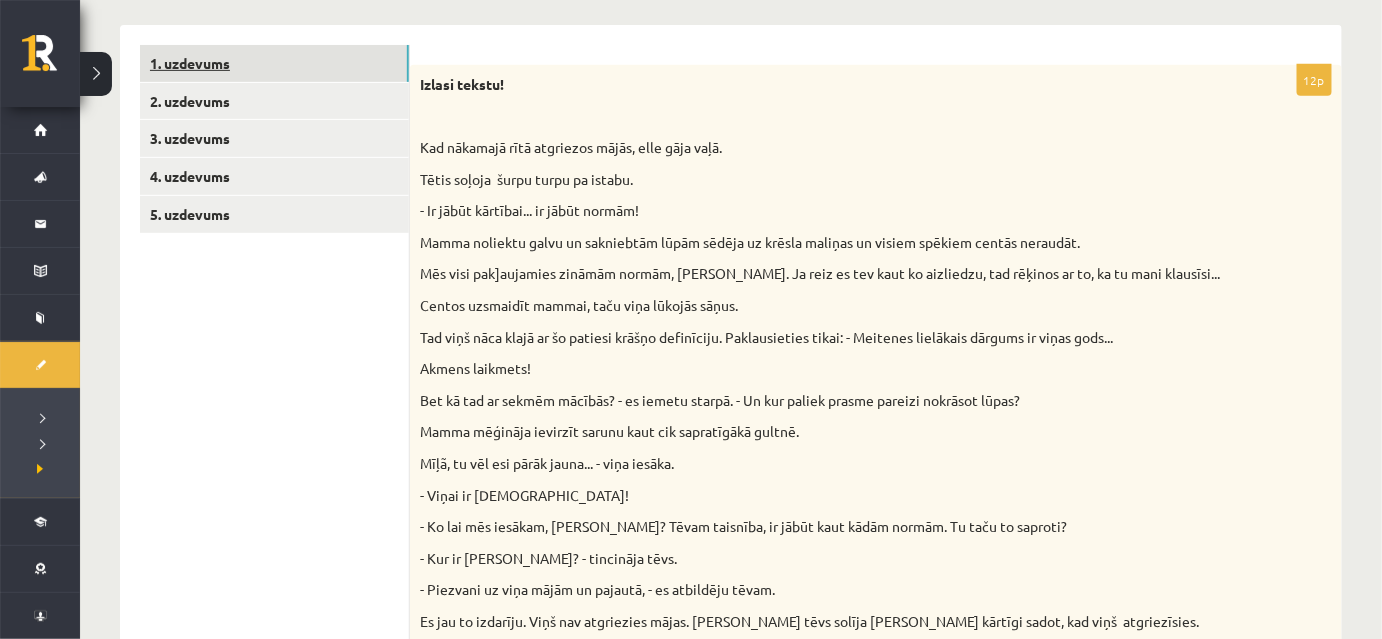 scroll, scrollTop: 0, scrollLeft: 0, axis: both 